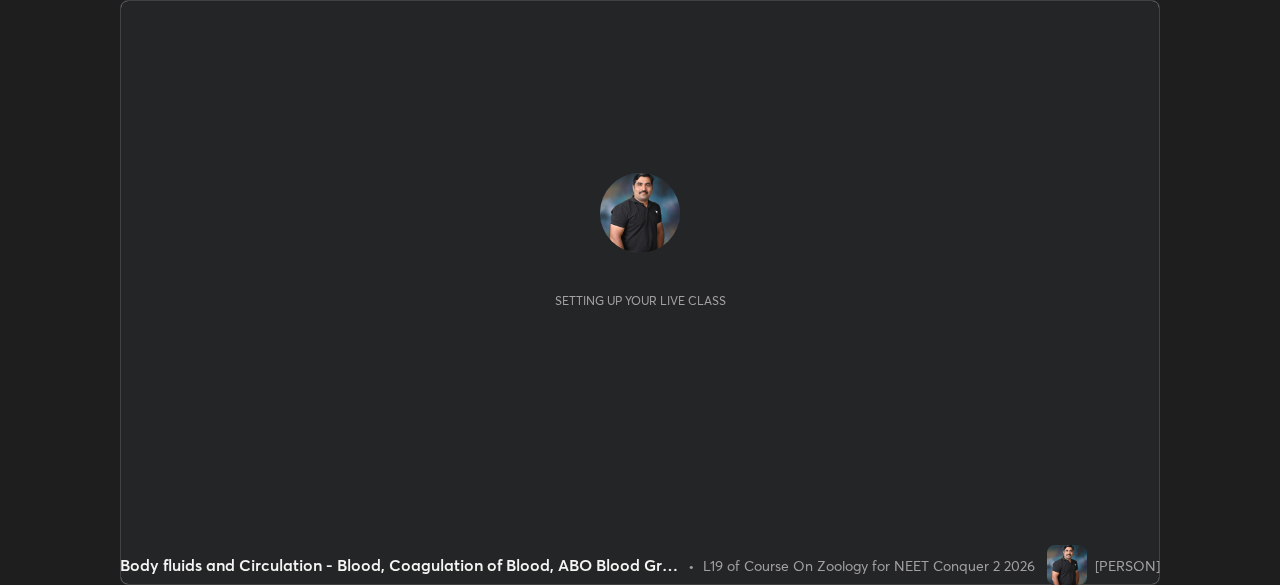 scroll, scrollTop: 0, scrollLeft: 0, axis: both 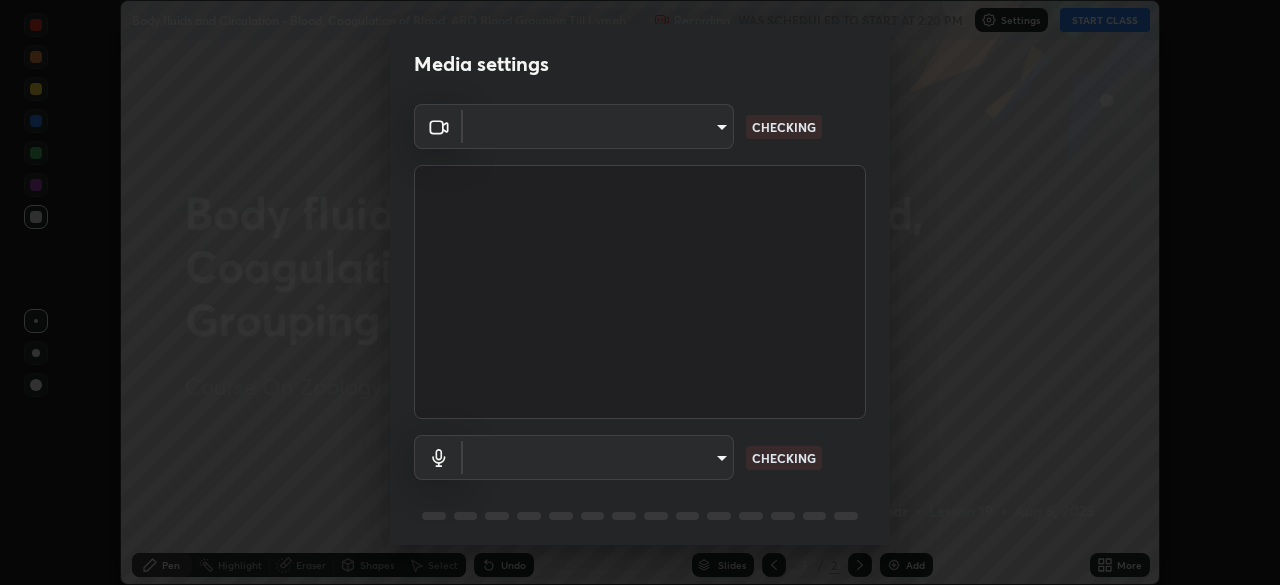 type on "0acba3b956650a6650c5664b97f3b396654fc9691dbf7dca78d34d57b57889b9" 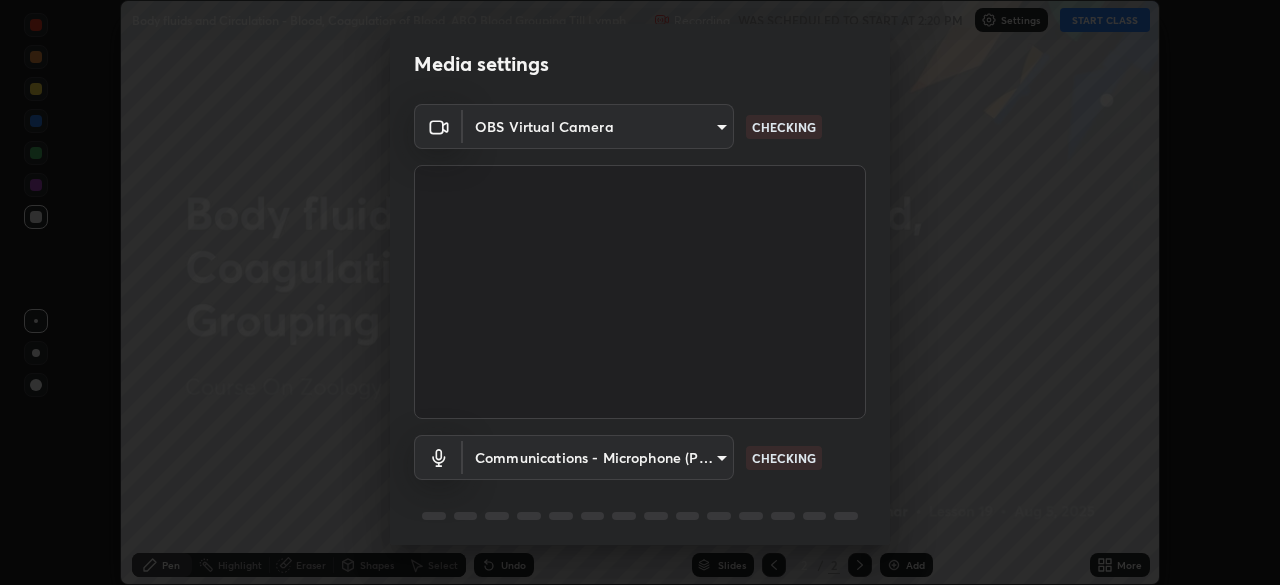 scroll, scrollTop: 71, scrollLeft: 0, axis: vertical 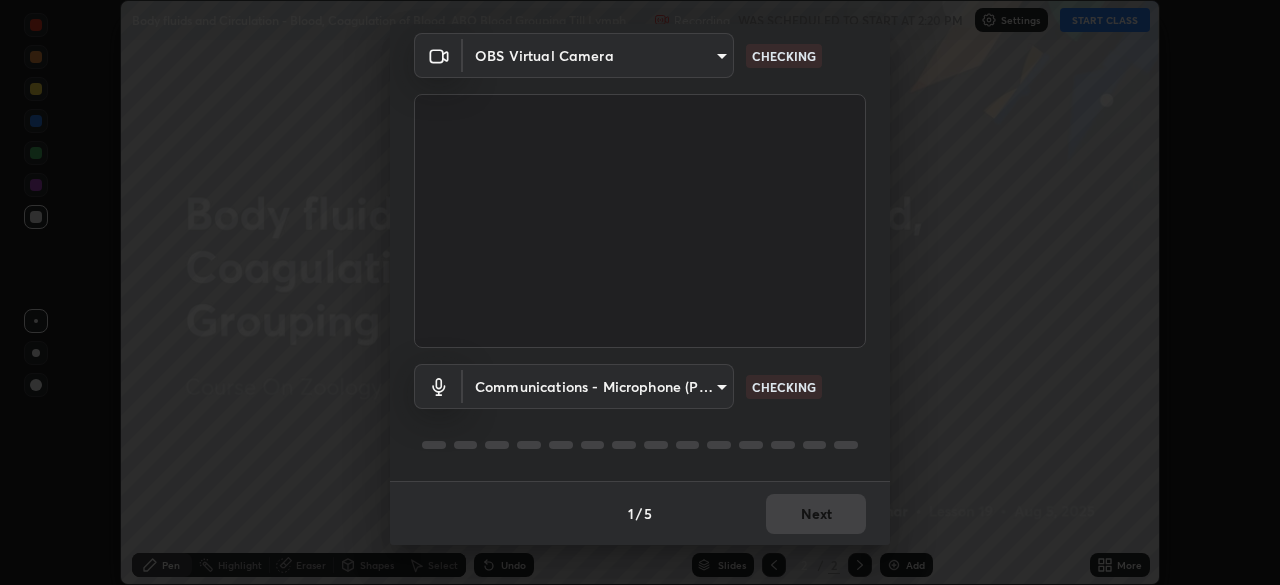 click on "Erase all Body fluids and Circulation - Blood, Coagulation of Blood, ABO Blood Grouping Till Lymph. Recording WAS SCHEDULED TO START AT  [TIME] Settings START CLASS Setting up your live class Body fluids and Circulation - Blood, Coagulation of Blood, ABO Blood Grouping Till Lymph. • L19 of Course On Zoology for NEET Conquer 2 2026 [PERSON] Pen Highlight Eraser Shapes Select Undo Slides 2 / 2 Add More No doubts shared Encourage your learners to ask a doubt for better clarity Report an issue Reason for reporting Buffering Chat not working Audio - Video sync issue Educator video quality low ​ Attach an image Report Media settings OBS Virtual Camera [HASH] CHECKING Communications - Microphone (POROSVOC) communications CHECKING 1 / 5 Next" at bounding box center (640, 292) 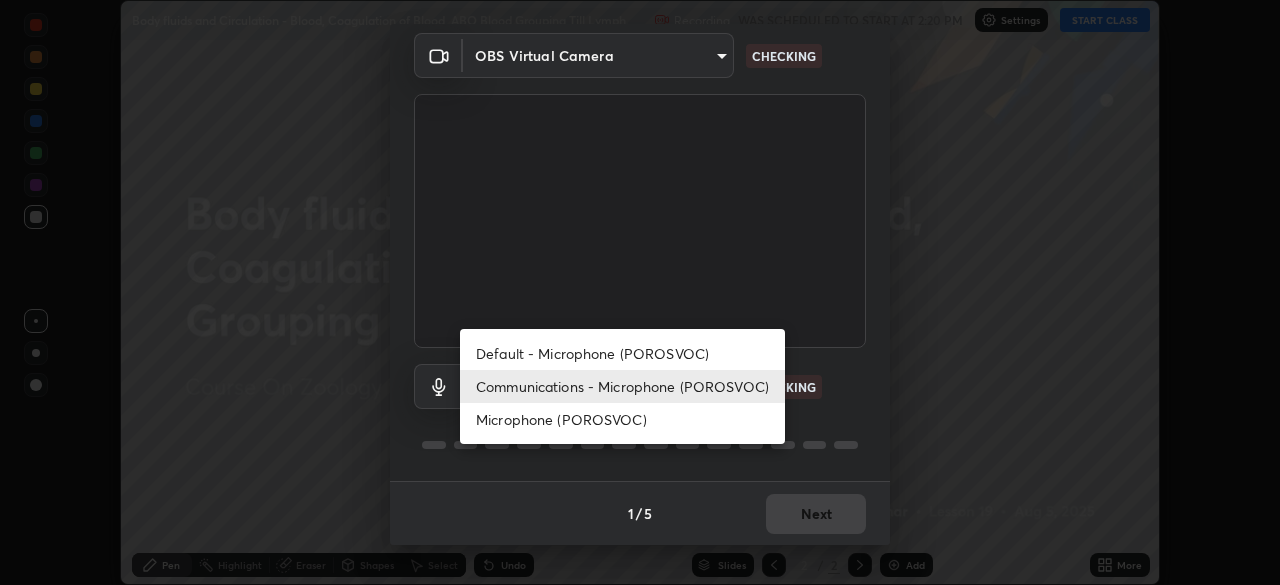 click on "Communications - Microphone (POROSVOC)" at bounding box center (622, 386) 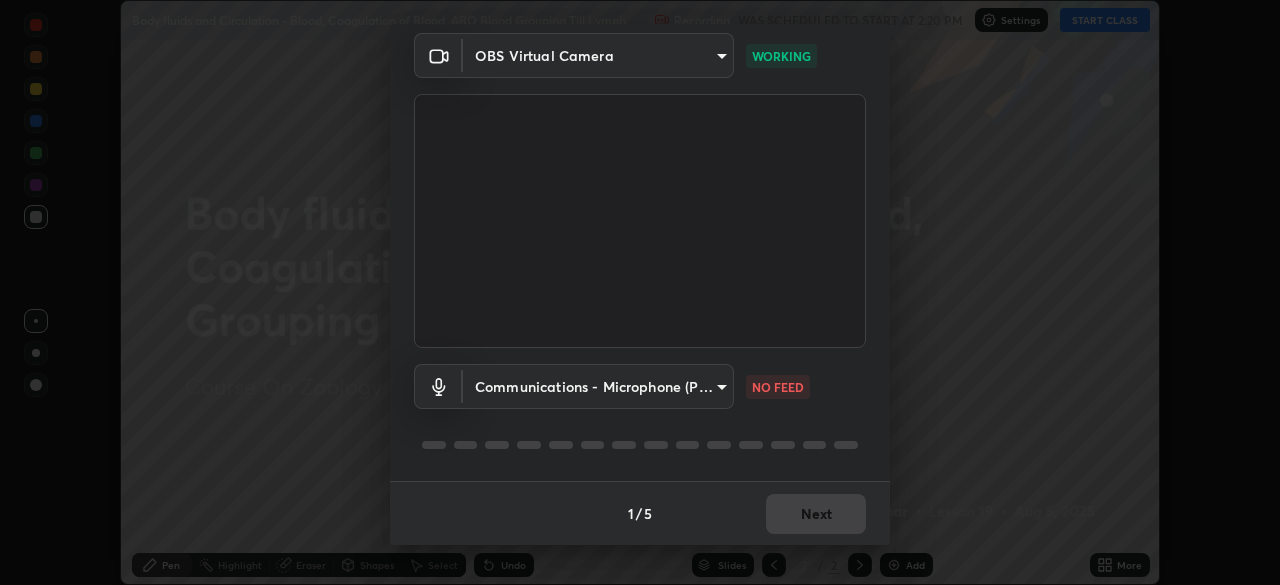 click on "Erase all Body fluids and Circulation - Blood, Coagulation of Blood, ABO Blood Grouping Till Lymph. Recording WAS SCHEDULED TO START AT  [TIME] Settings START CLASS Setting up your live class Body fluids and Circulation - Blood, Coagulation of Blood, ABO Blood Grouping Till Lymph. • L19 of Course On Zoology for NEET Conquer 2 2026 [PERSON] Pen Highlight Eraser Shapes Select Undo Slides 2 / 2 Add More No doubts shared Encourage your learners to ask a doubt for better clarity Report an issue Reason for reporting Buffering Chat not working Audio - Video sync issue Educator video quality low ​ Attach an image Report Media settings OBS Virtual Camera [HASH] WORKING Communications - Microphone (POROSVOC) communications NO FEED 1 / 5 Next" at bounding box center [640, 292] 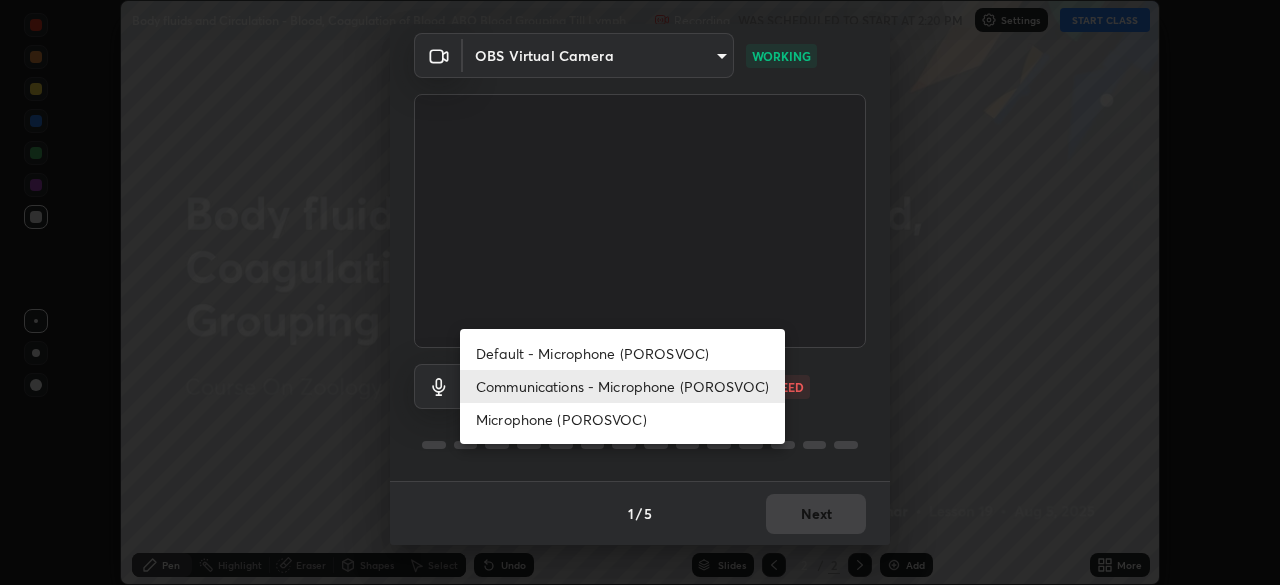 click on "Default - Microphone (POROSVOC)" at bounding box center [622, 353] 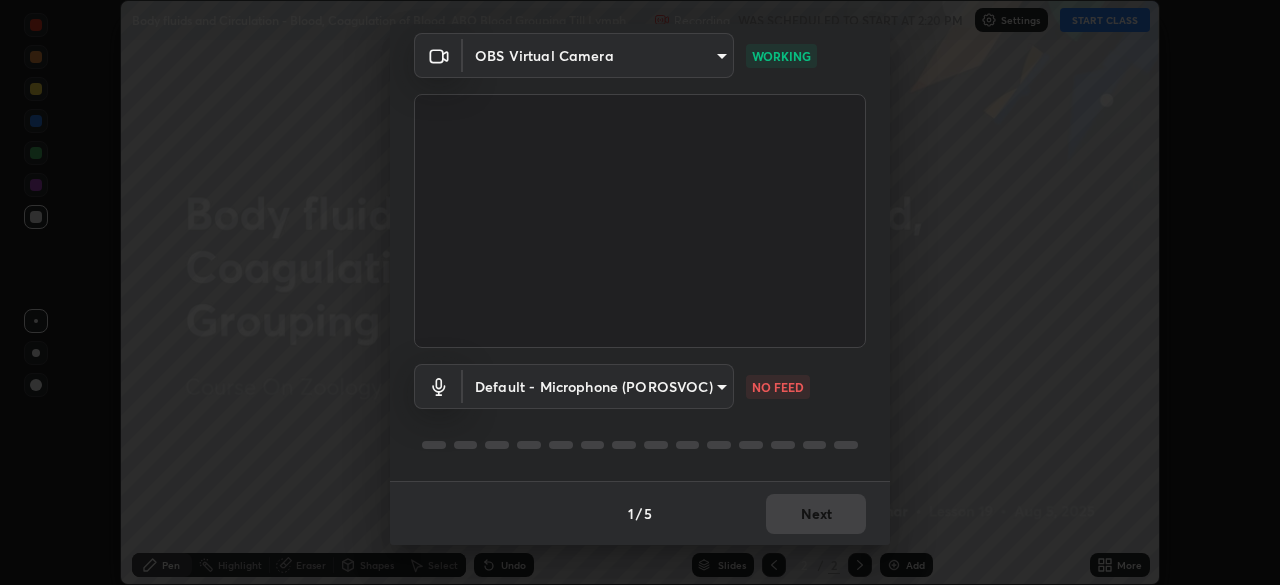 type on "default" 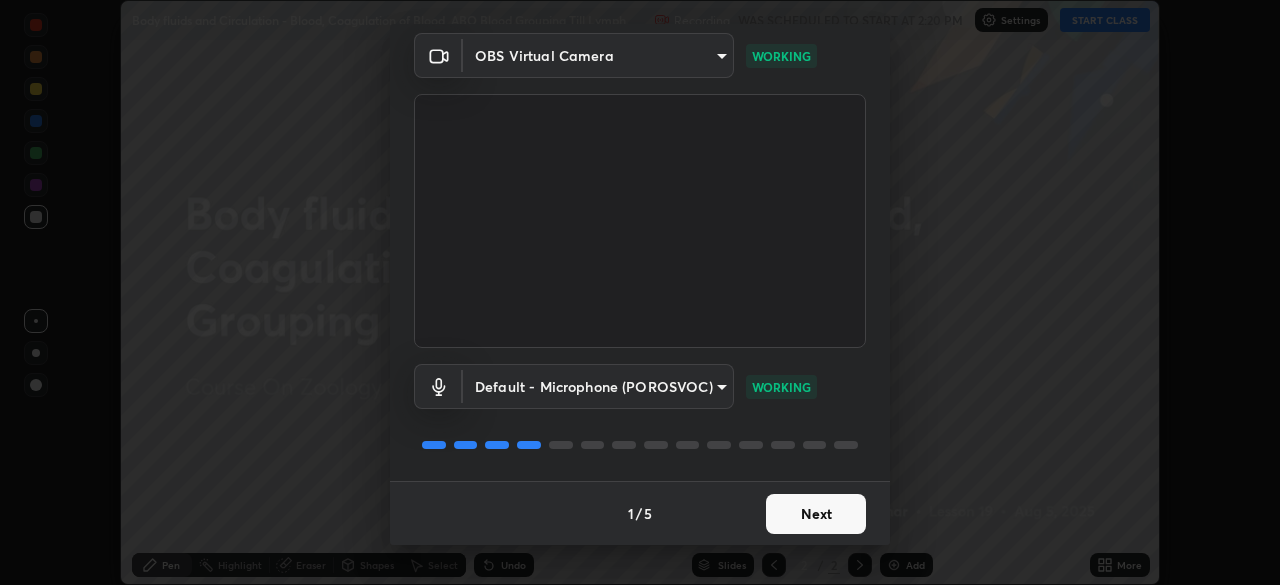 click on "Next" at bounding box center [816, 514] 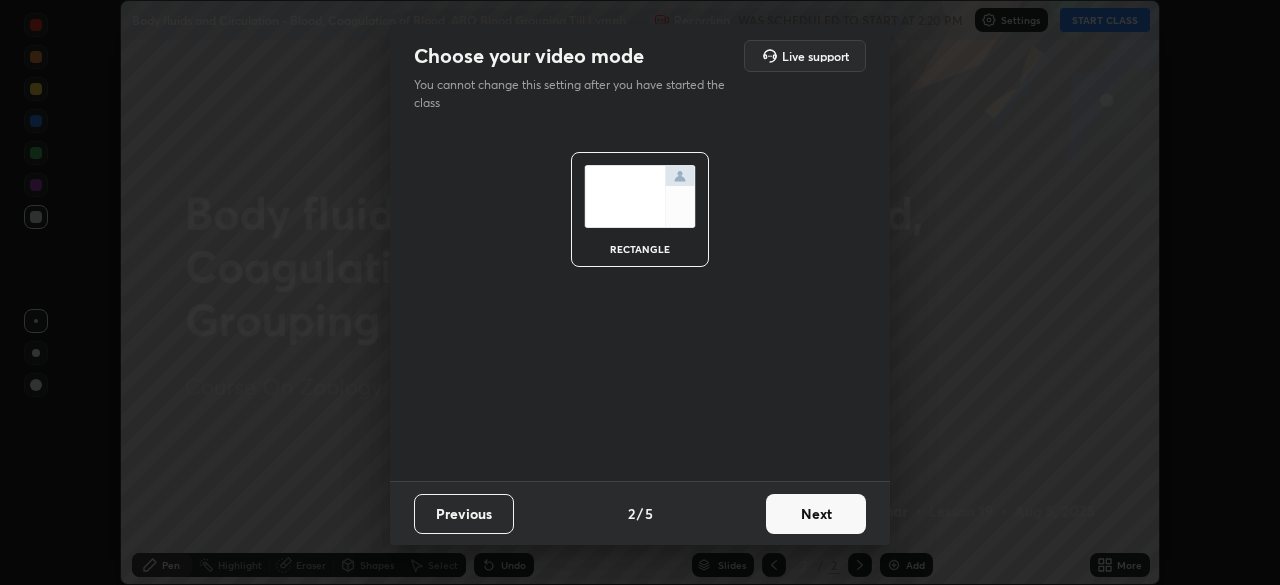 scroll, scrollTop: 0, scrollLeft: 0, axis: both 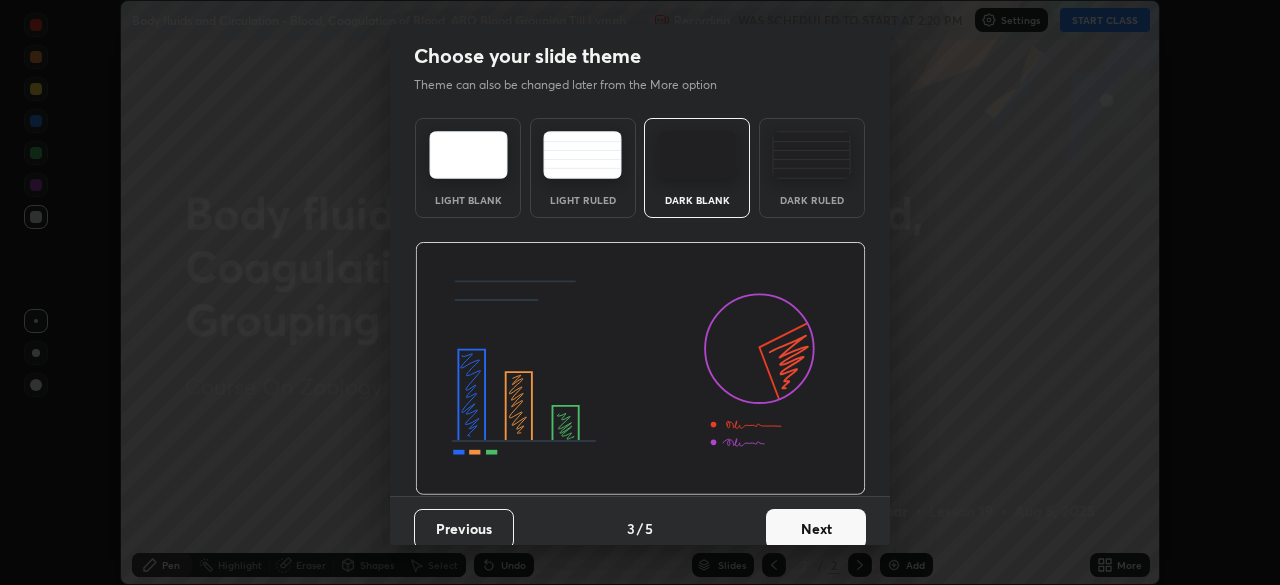 click on "Next" at bounding box center (816, 529) 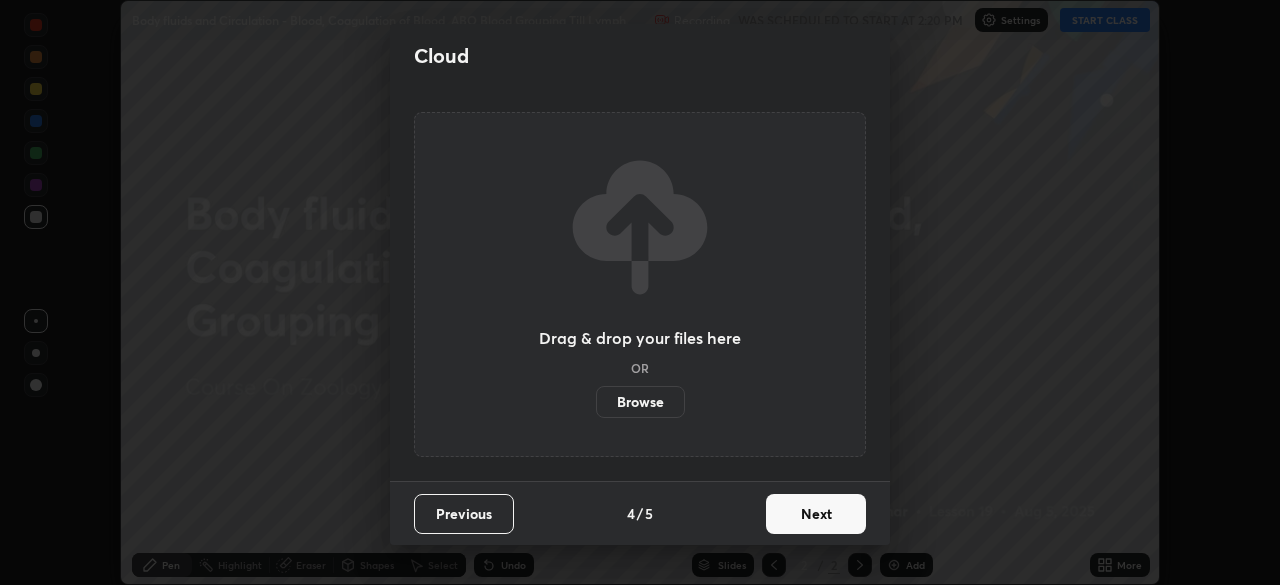 click on "Next" at bounding box center (816, 514) 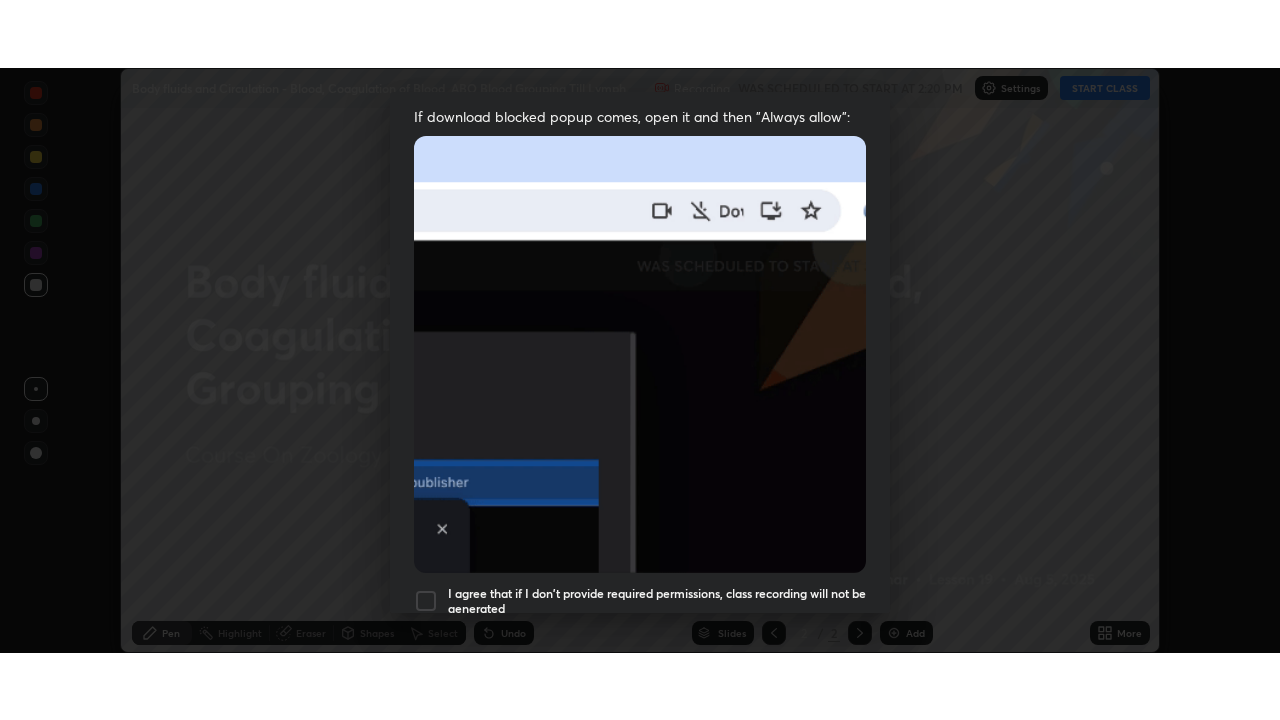 scroll, scrollTop: 479, scrollLeft: 0, axis: vertical 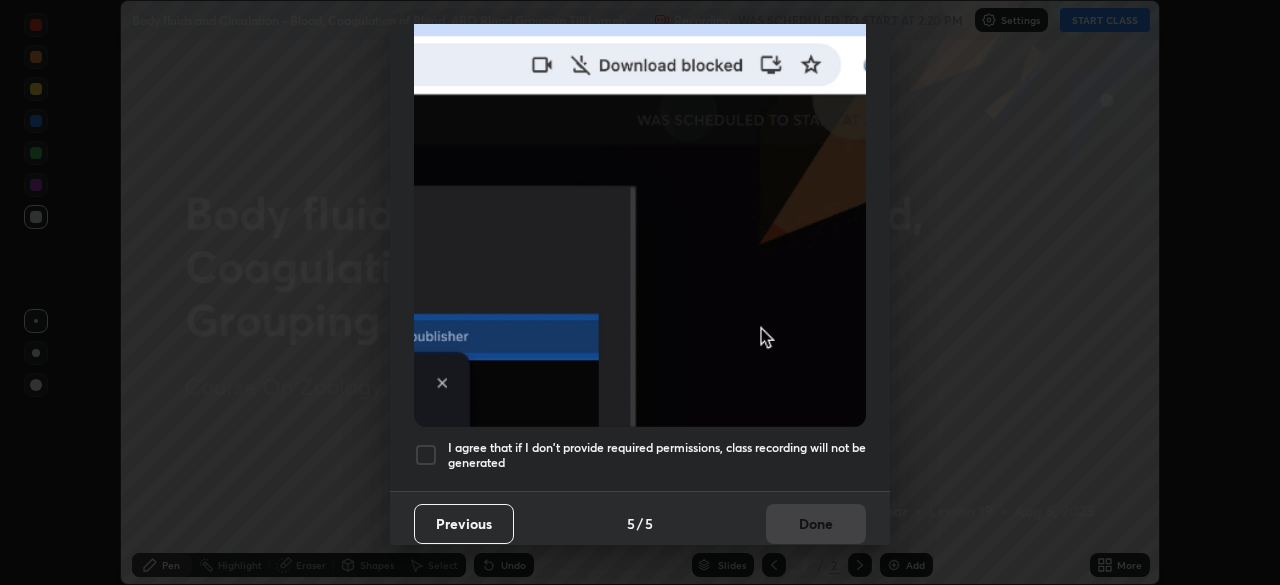 click on "I agree that if I don't provide required permissions, class recording will not be generated" at bounding box center [657, 455] 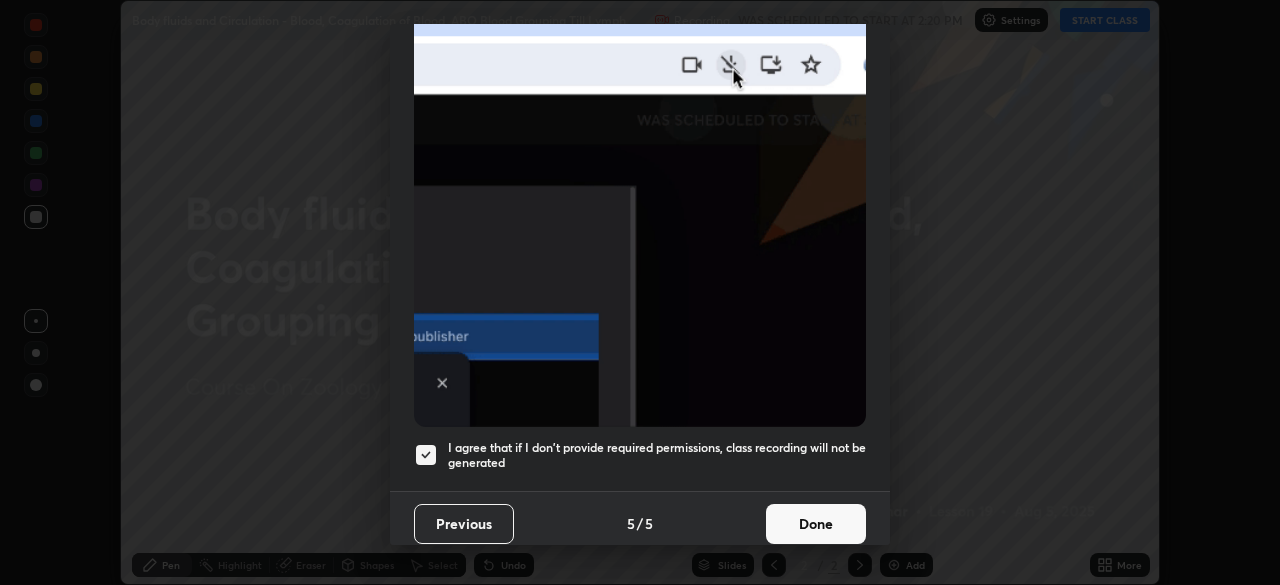 click on "Done" at bounding box center [816, 524] 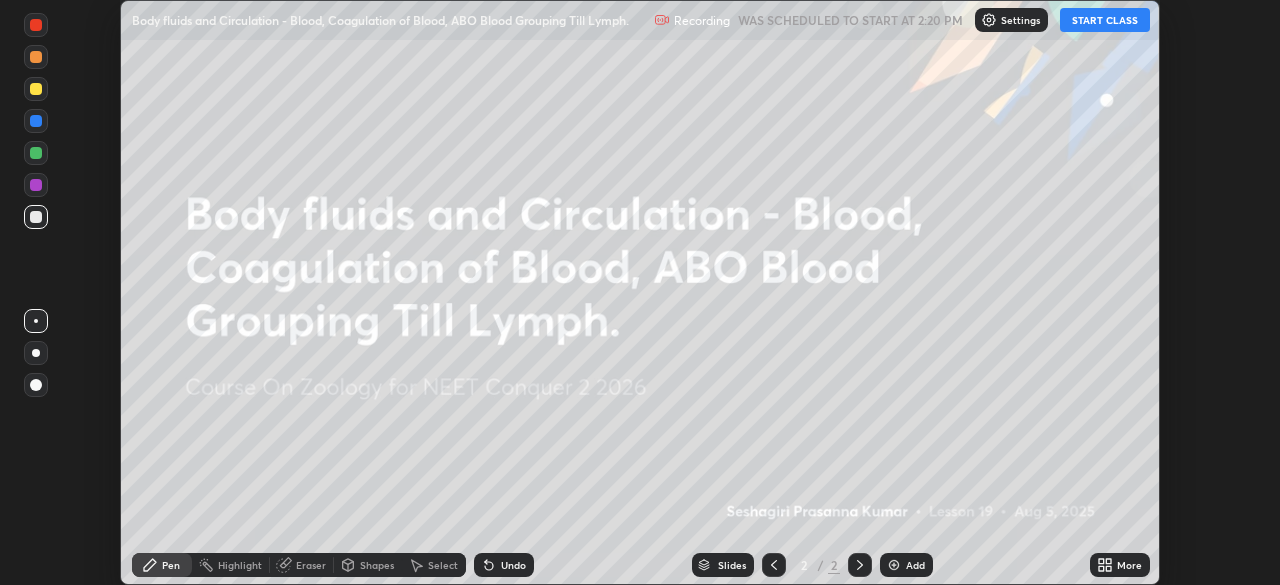 click on "START CLASS" at bounding box center [1105, 20] 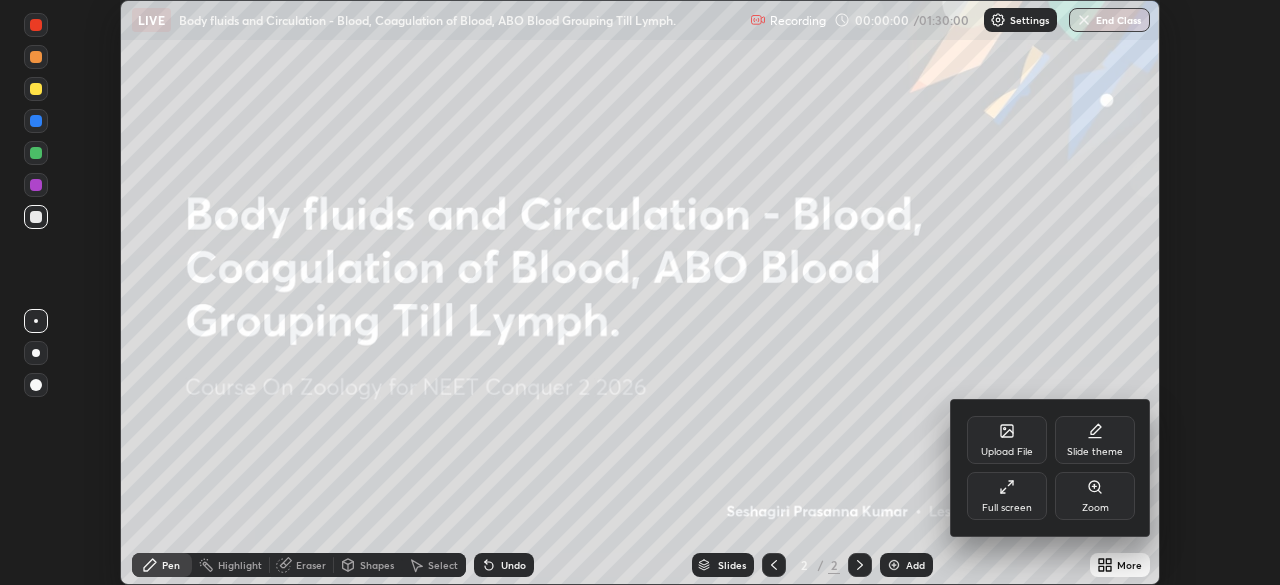 click on "Upload File" at bounding box center [1007, 440] 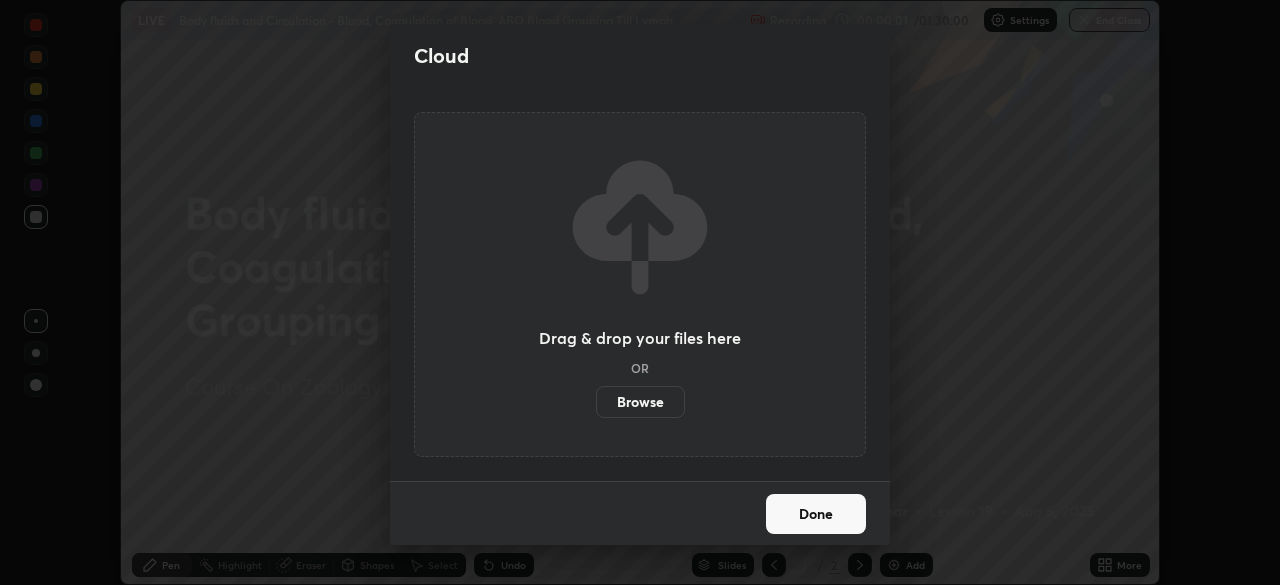 click on "Browse" at bounding box center [640, 402] 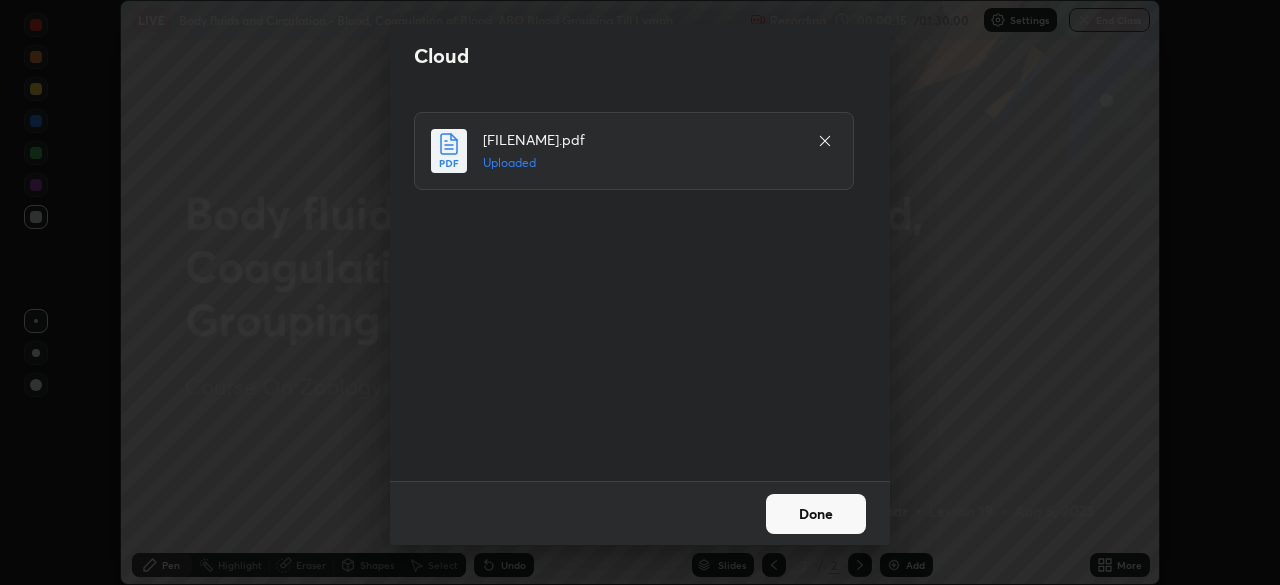 click on "Done" at bounding box center [816, 514] 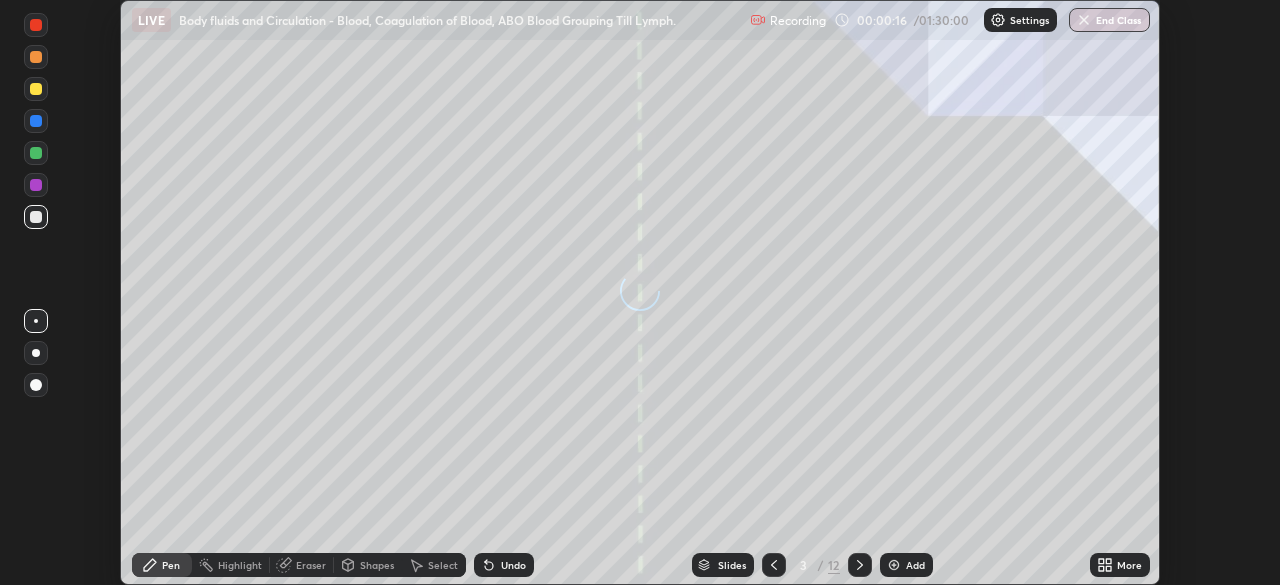 click 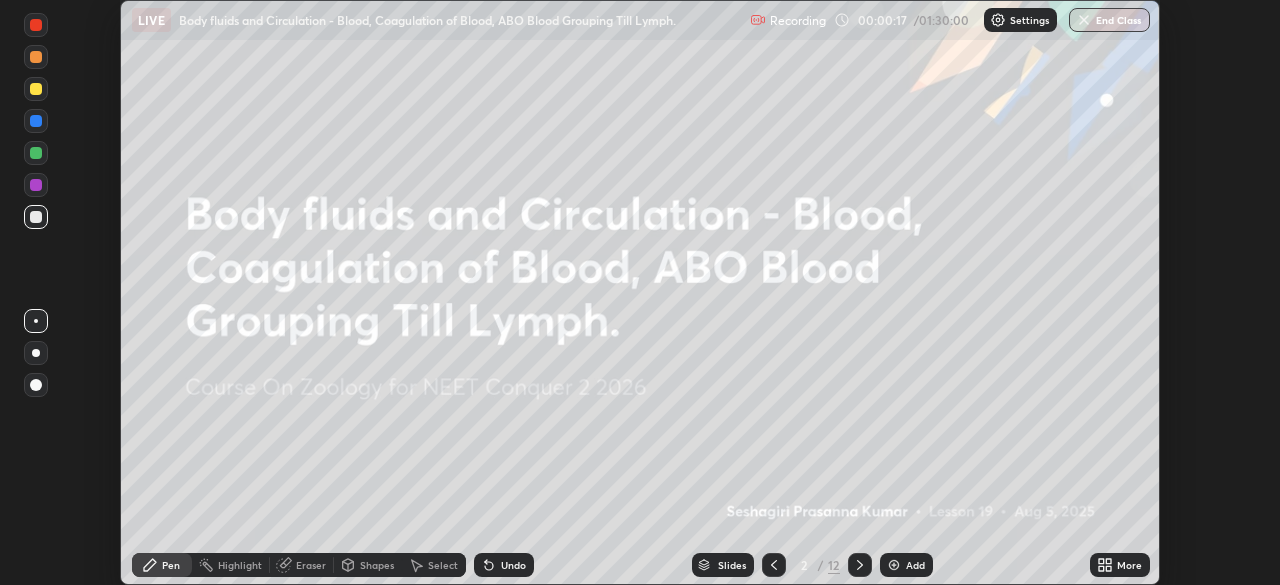 click on "More" at bounding box center (1129, 565) 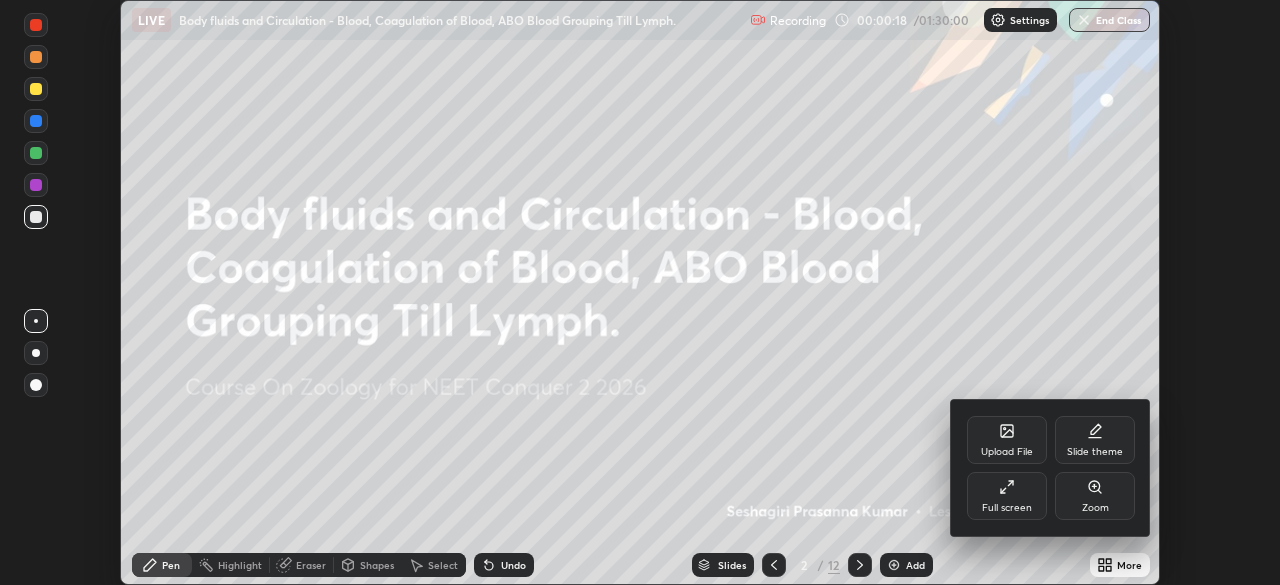 click on "Full screen" at bounding box center (1007, 496) 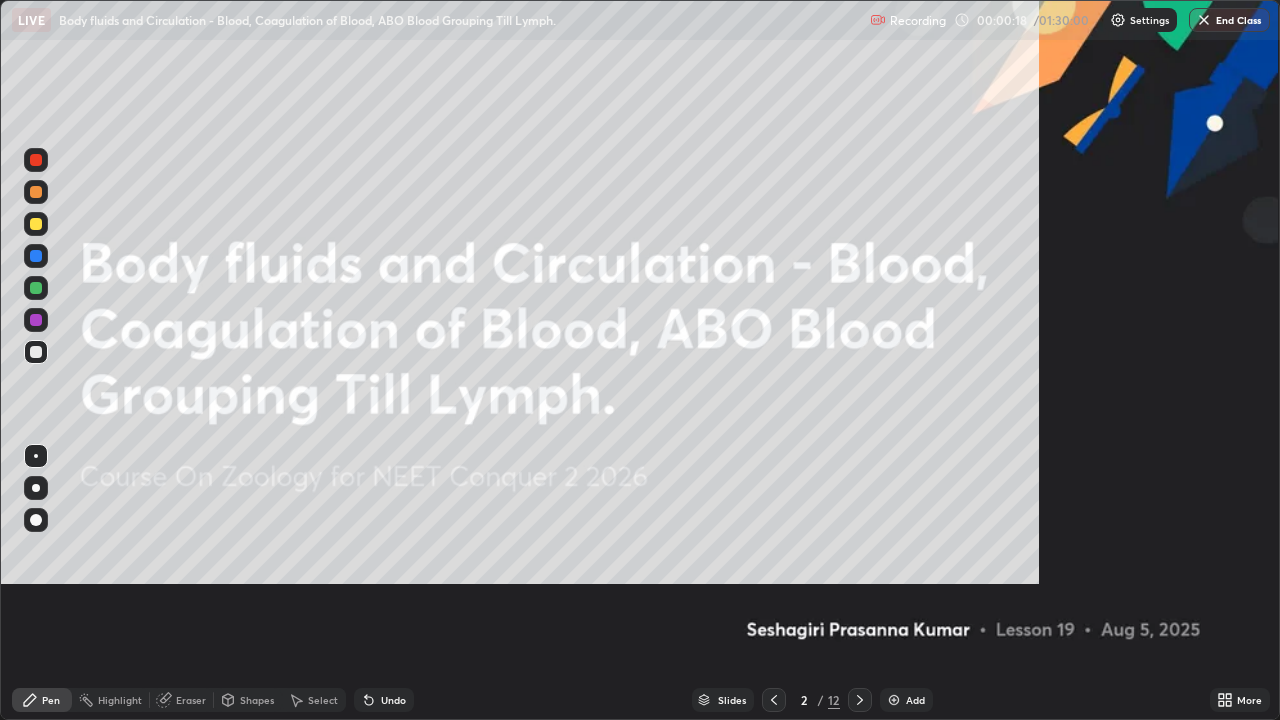 scroll, scrollTop: 99280, scrollLeft: 98720, axis: both 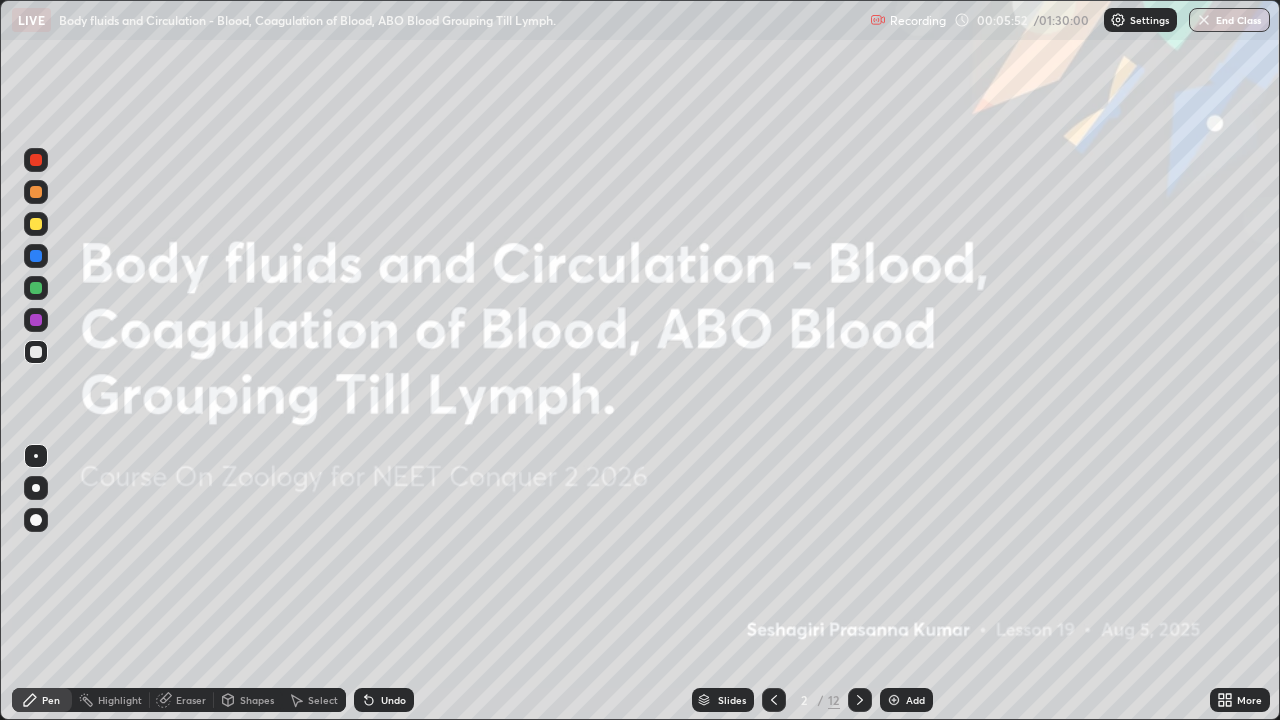 click at bounding box center (36, 256) 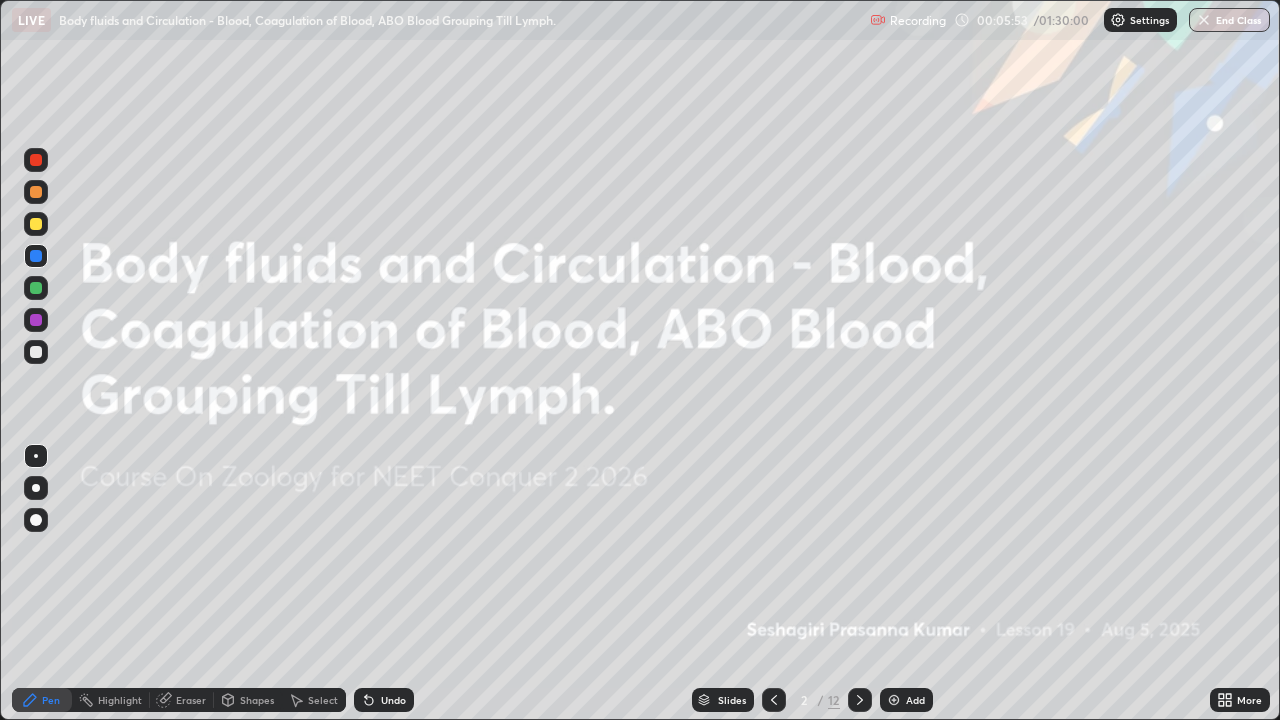 click at bounding box center (36, 224) 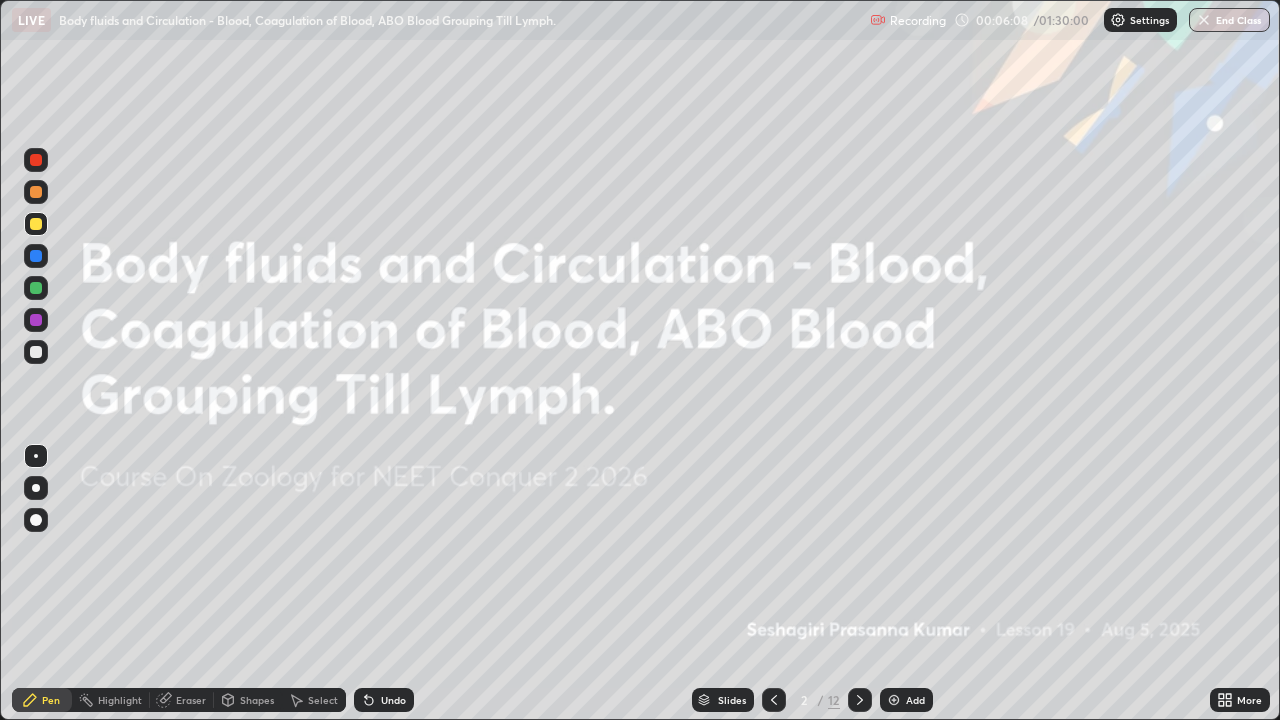 click at bounding box center [894, 700] 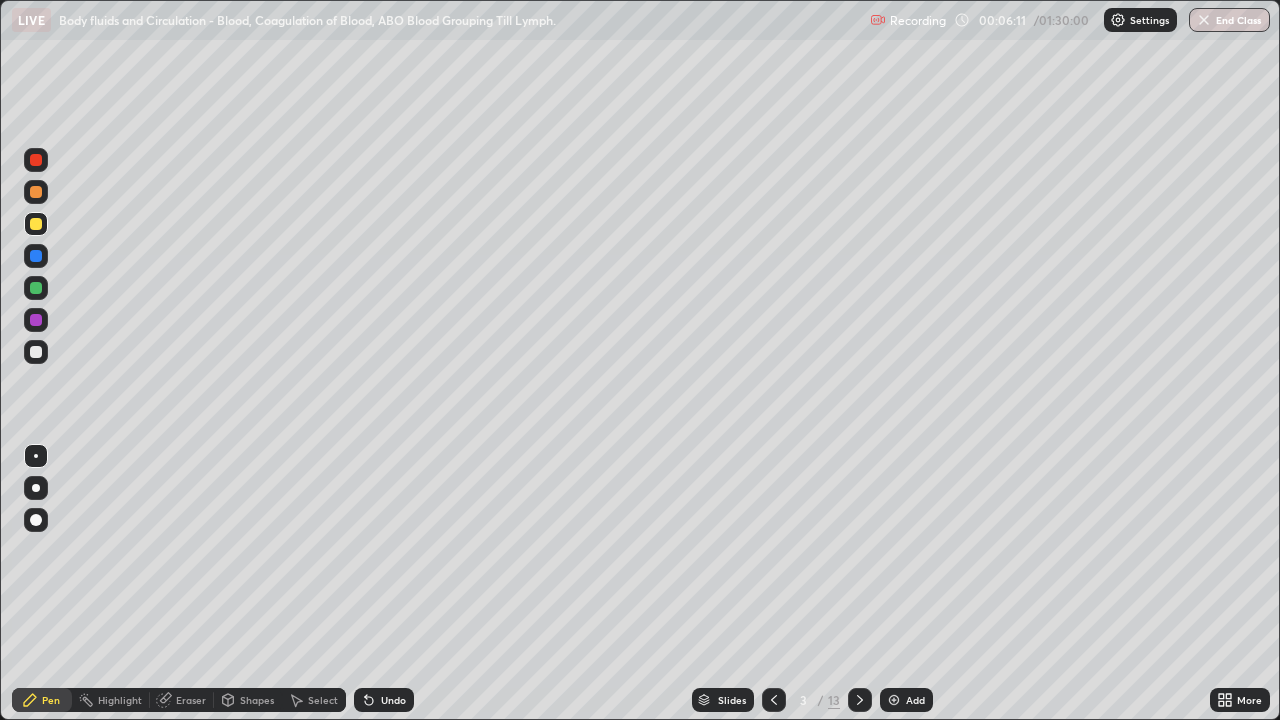 click at bounding box center (36, 192) 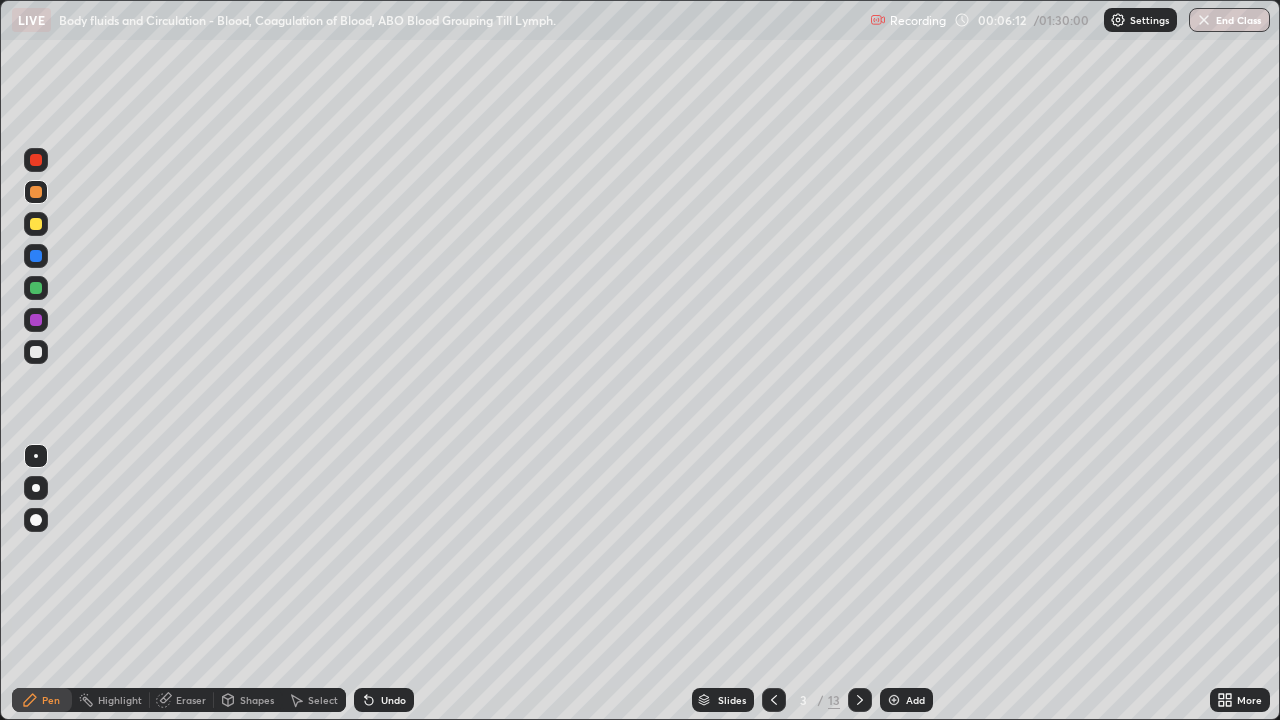 click at bounding box center (36, 224) 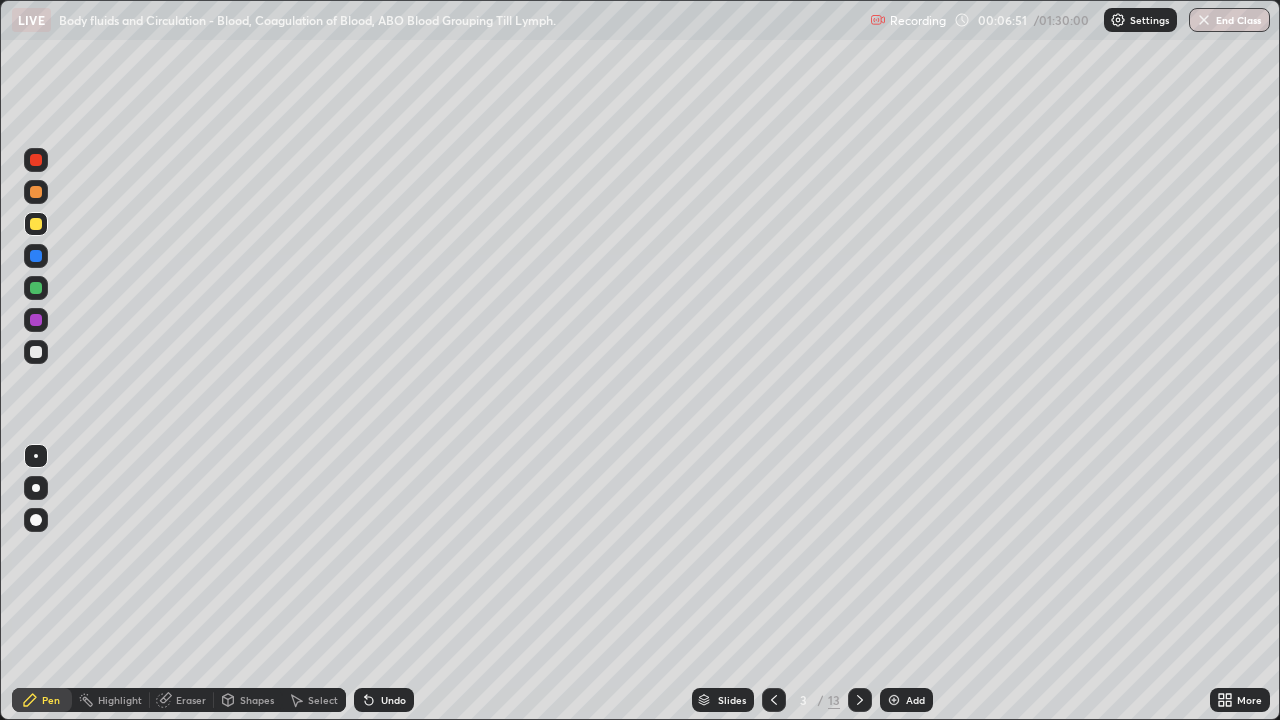 click on "Eraser" at bounding box center (191, 700) 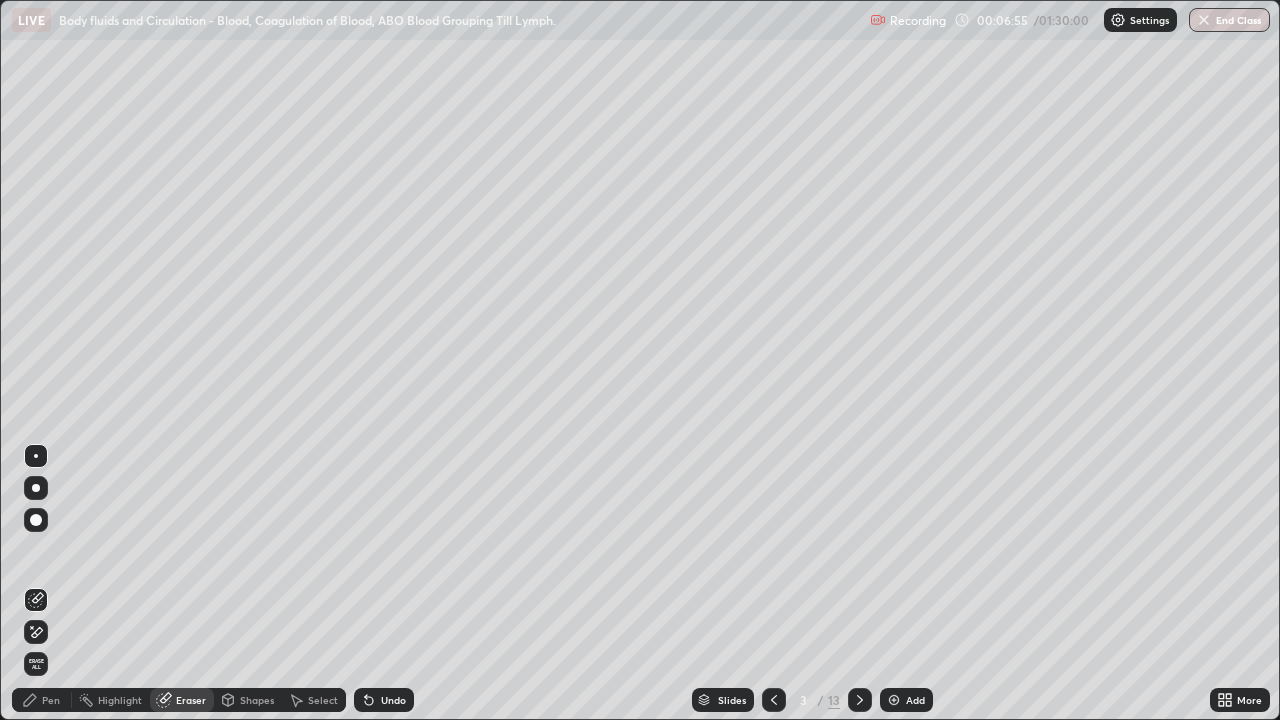 click 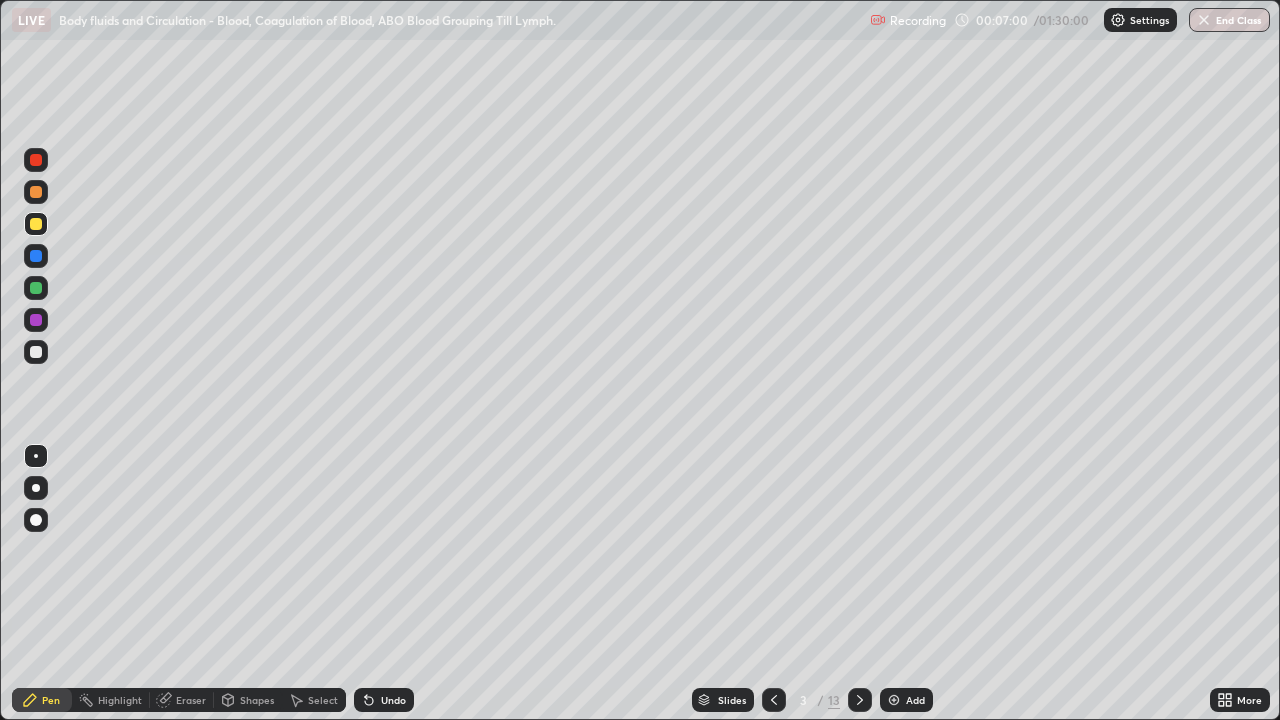 click on "Undo" at bounding box center (393, 700) 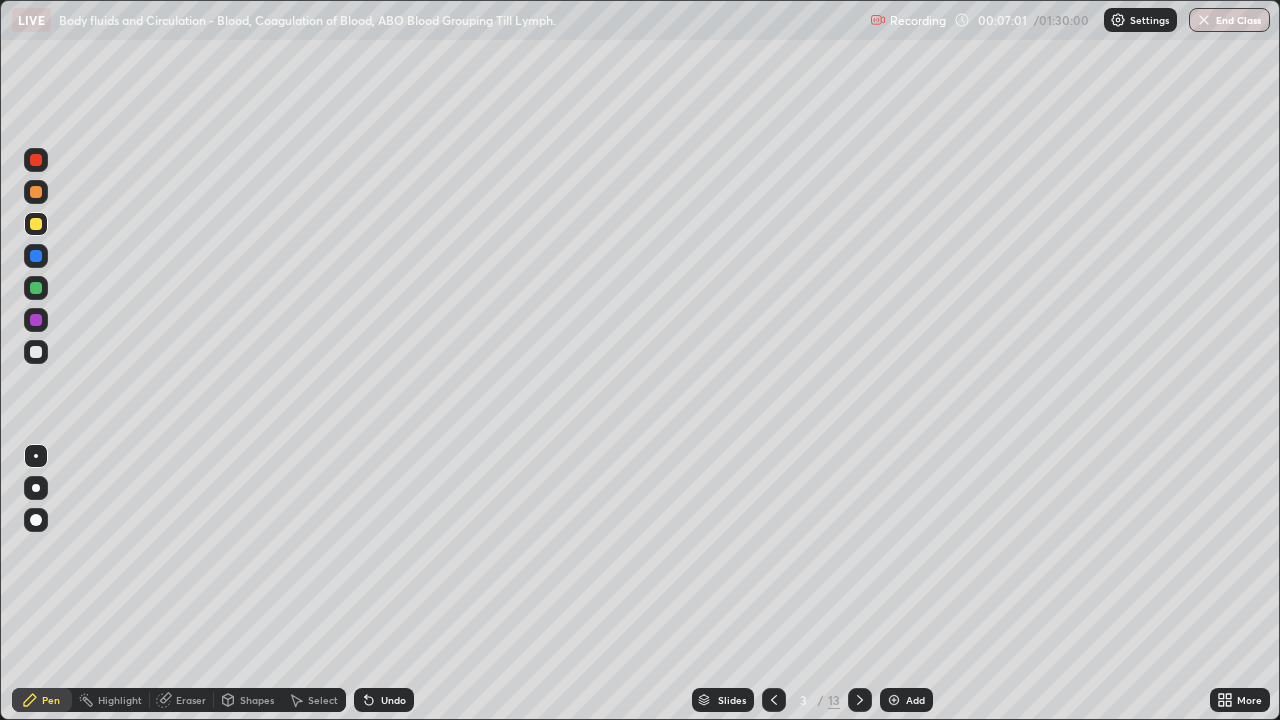 click on "Undo" at bounding box center (384, 700) 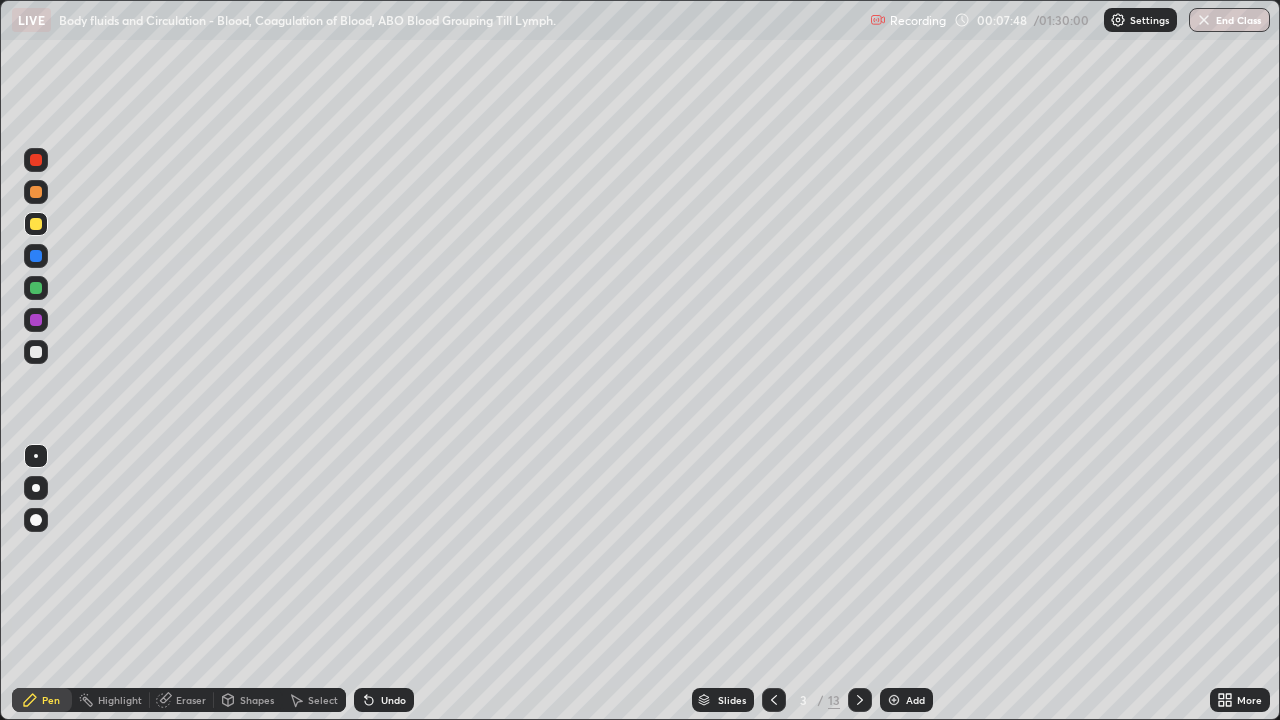 click at bounding box center (36, 320) 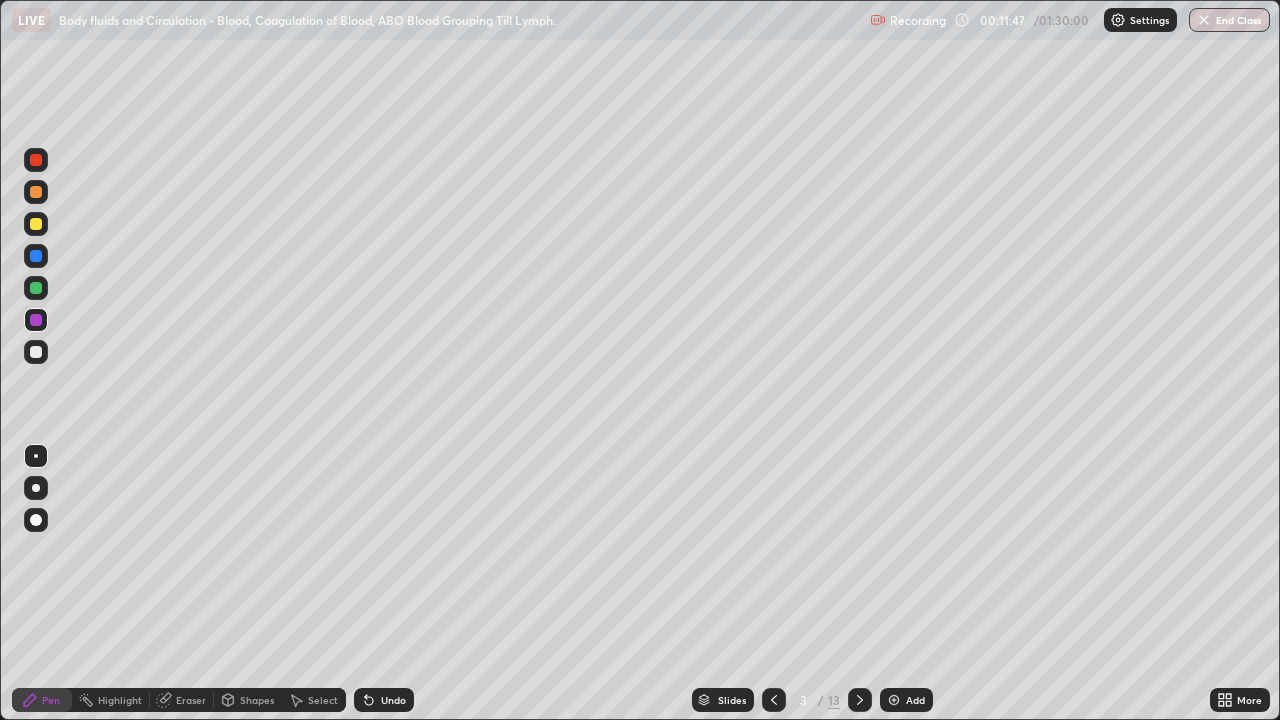 click at bounding box center (36, 224) 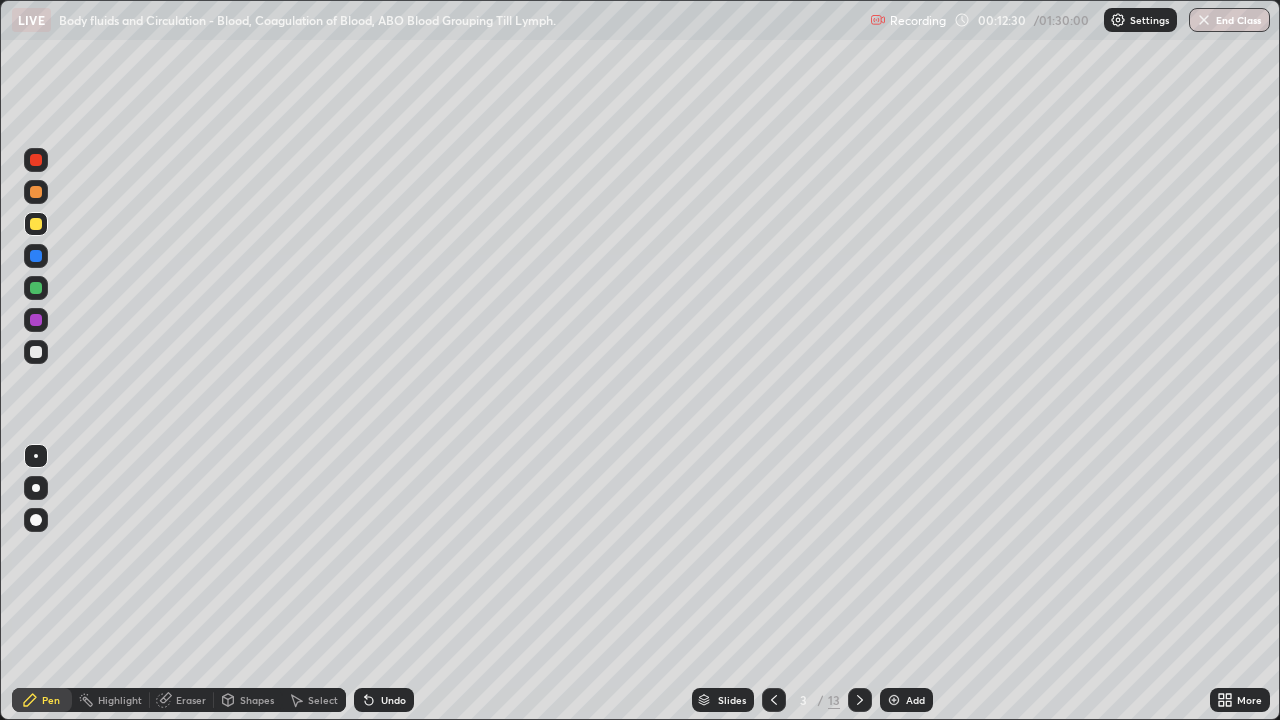 click on "More" at bounding box center [1240, 700] 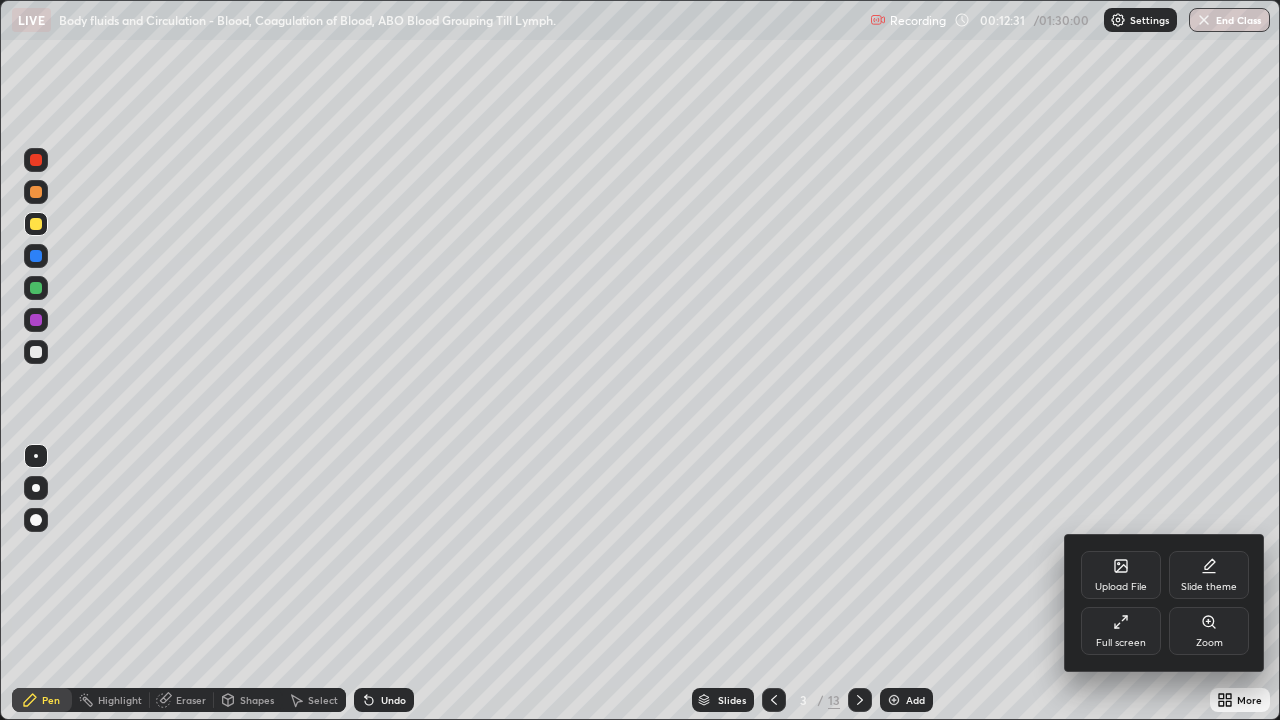 click at bounding box center (640, 360) 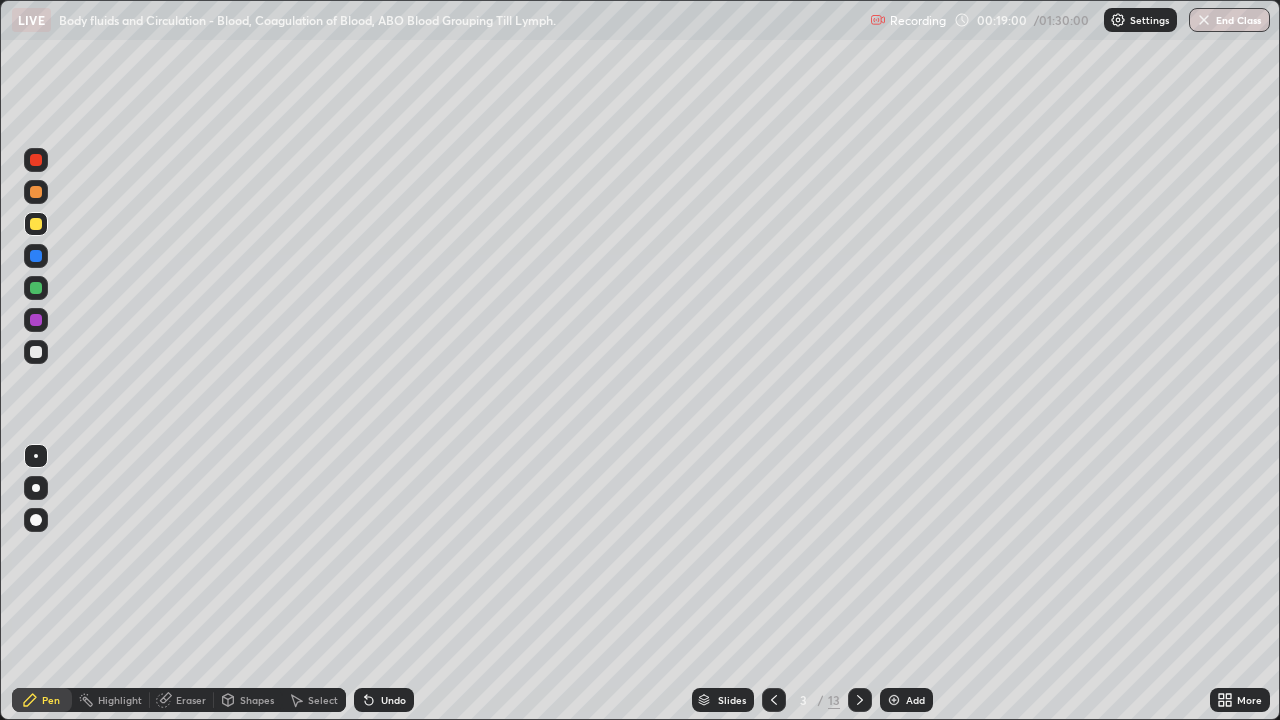 click at bounding box center [894, 700] 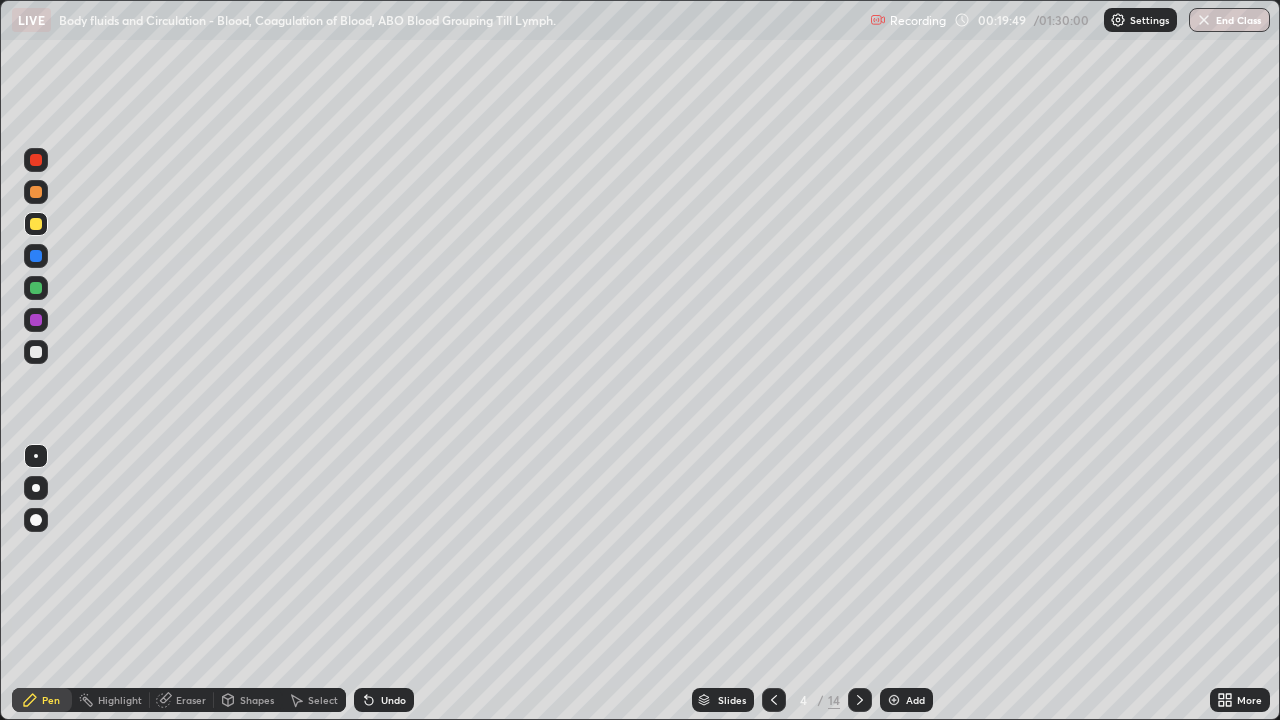 click at bounding box center [36, 256] 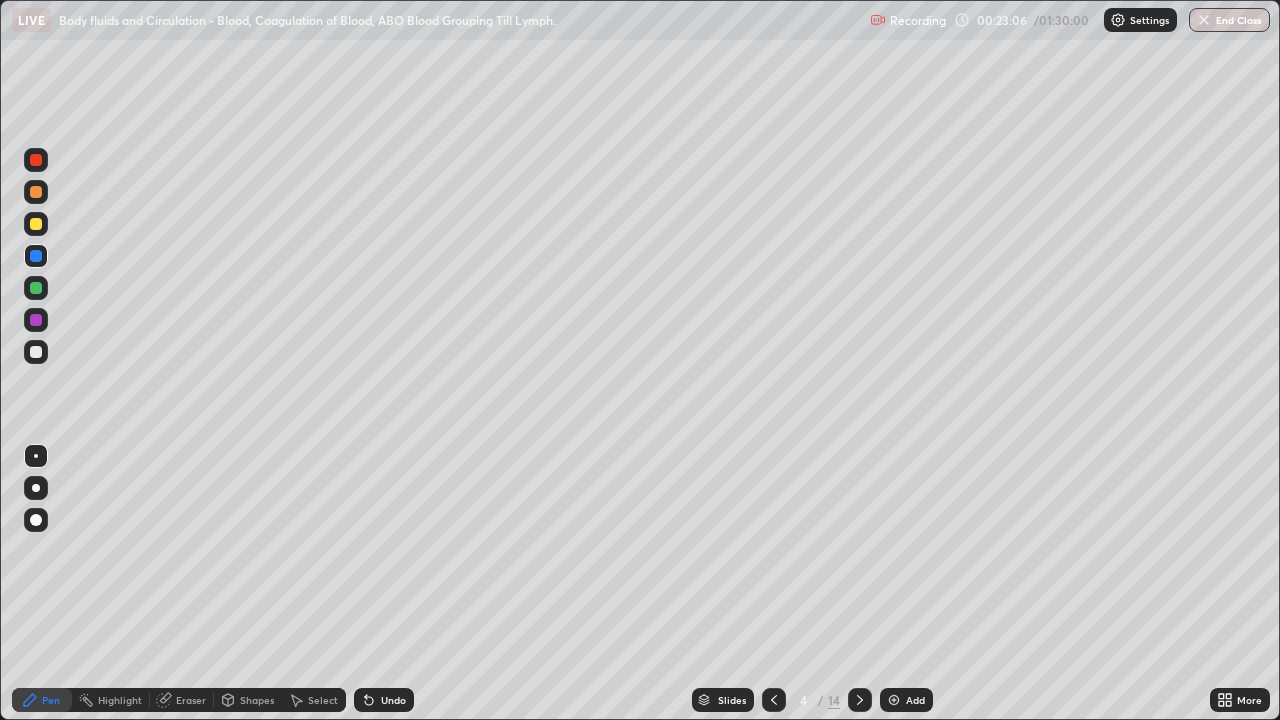 click at bounding box center [36, 320] 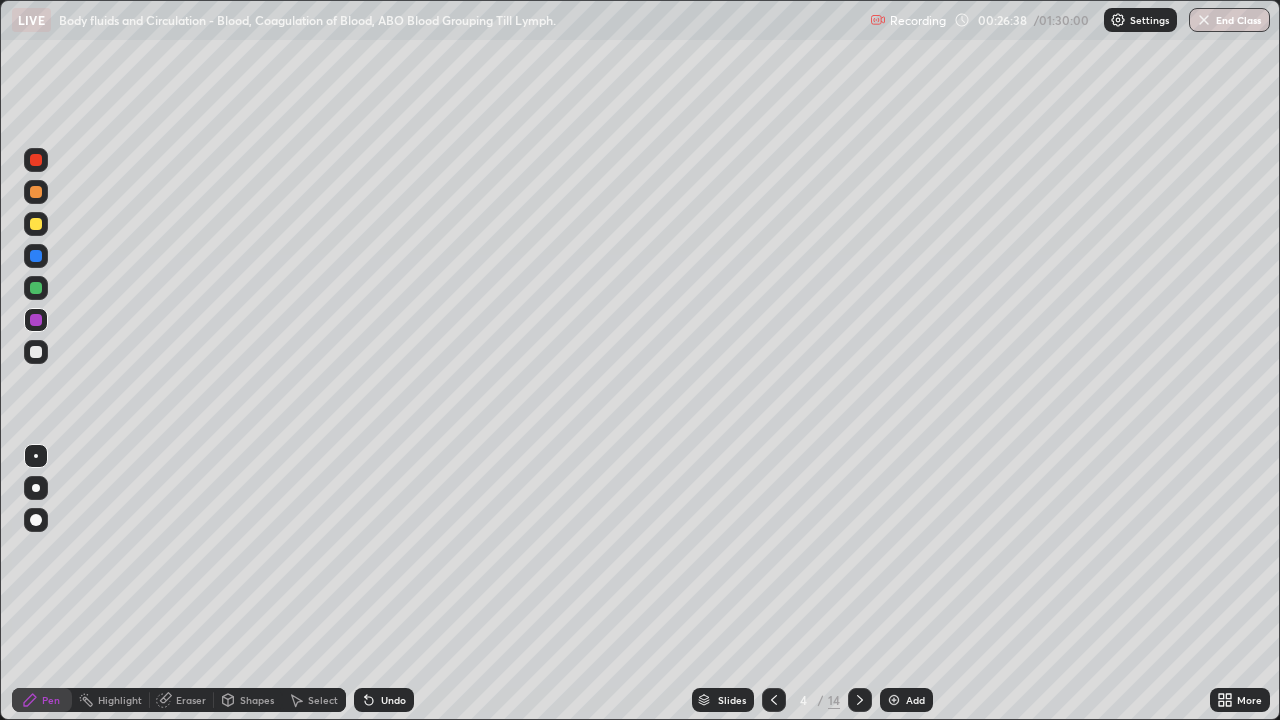 click at bounding box center (36, 256) 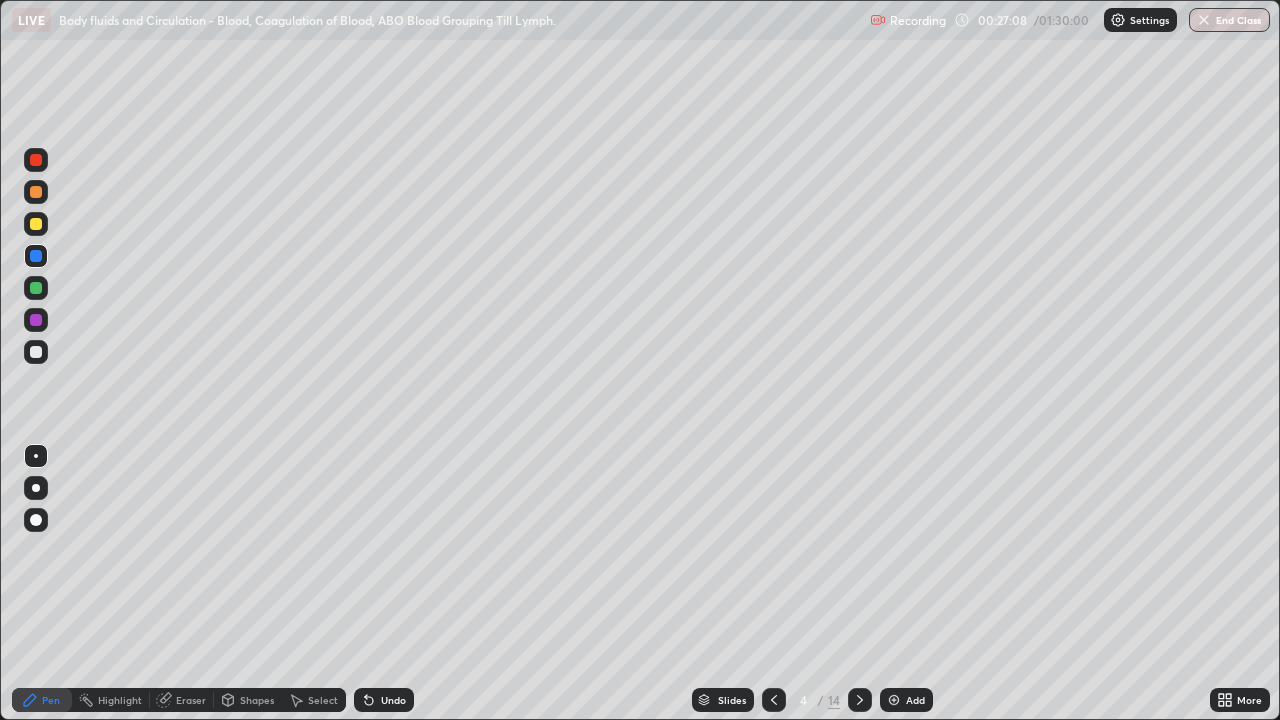 click at bounding box center (36, 320) 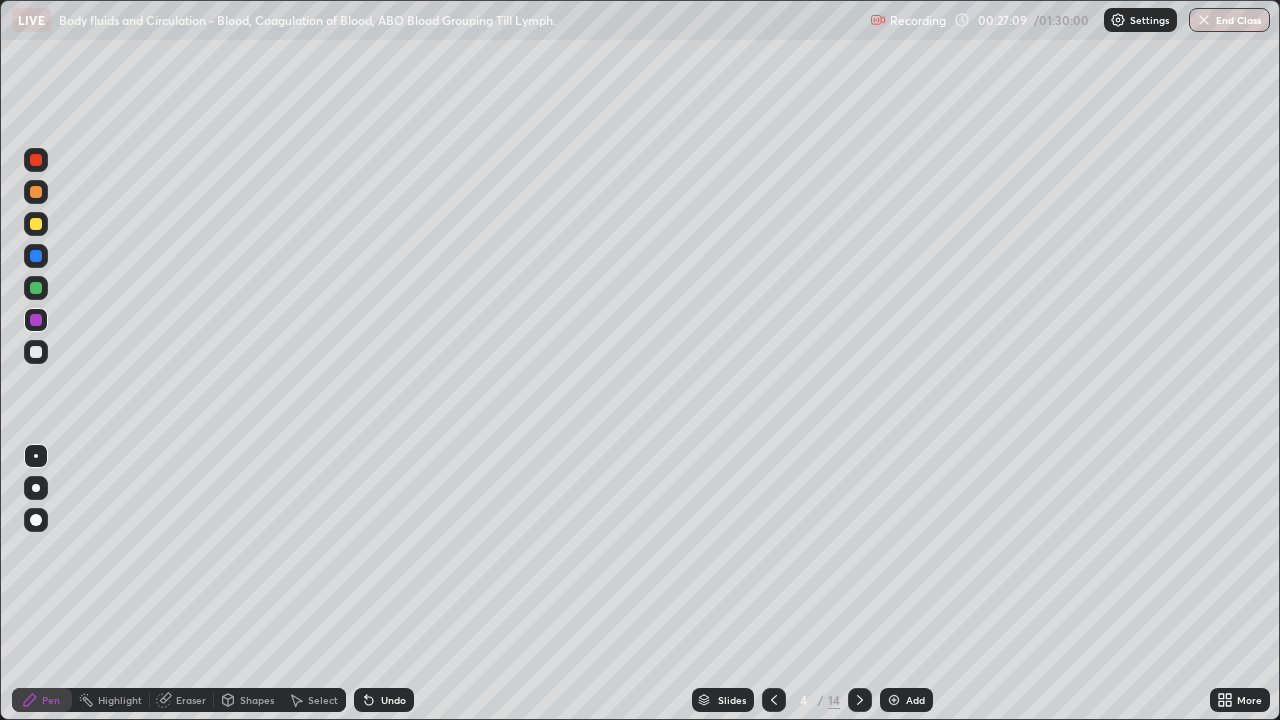 click at bounding box center (36, 288) 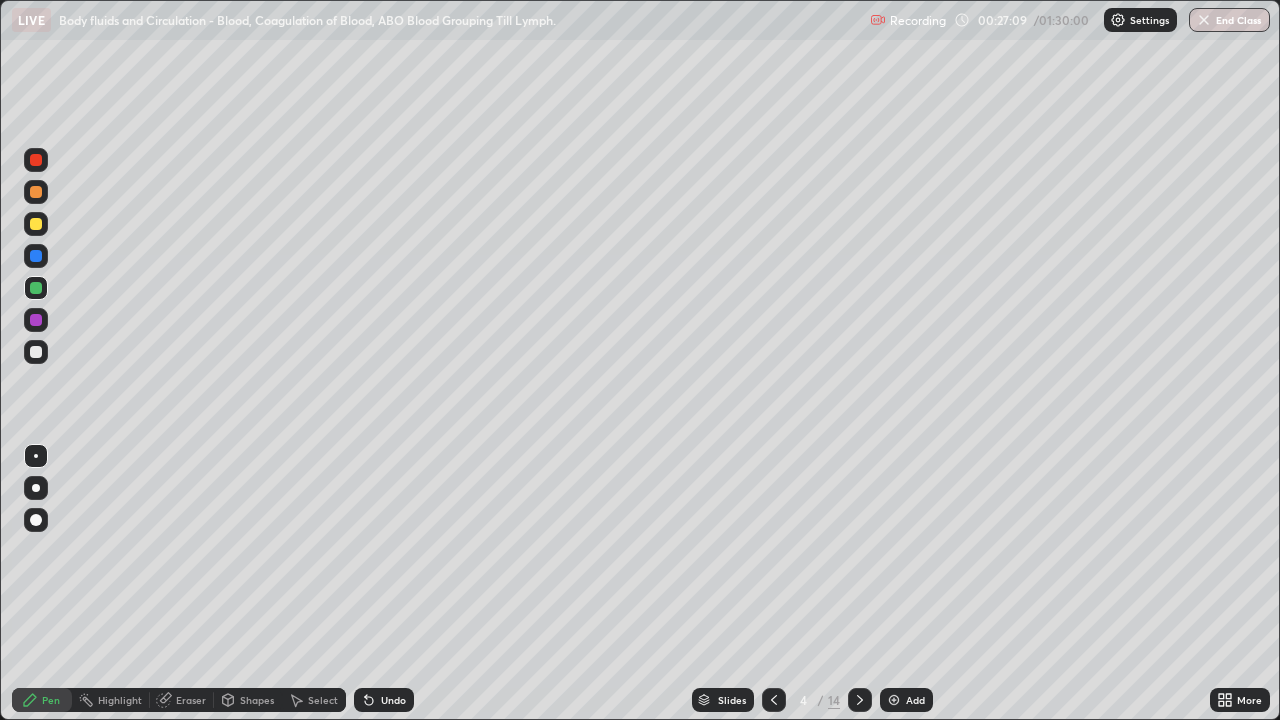 click at bounding box center (36, 352) 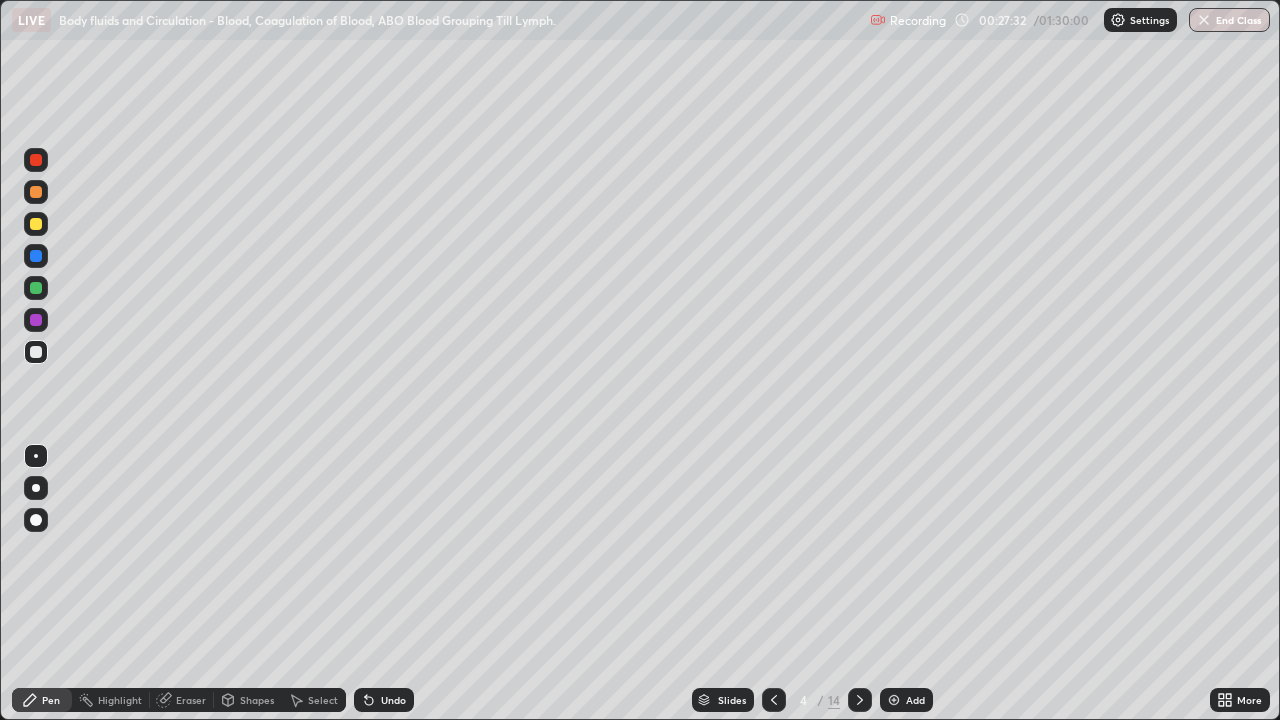 click at bounding box center (36, 256) 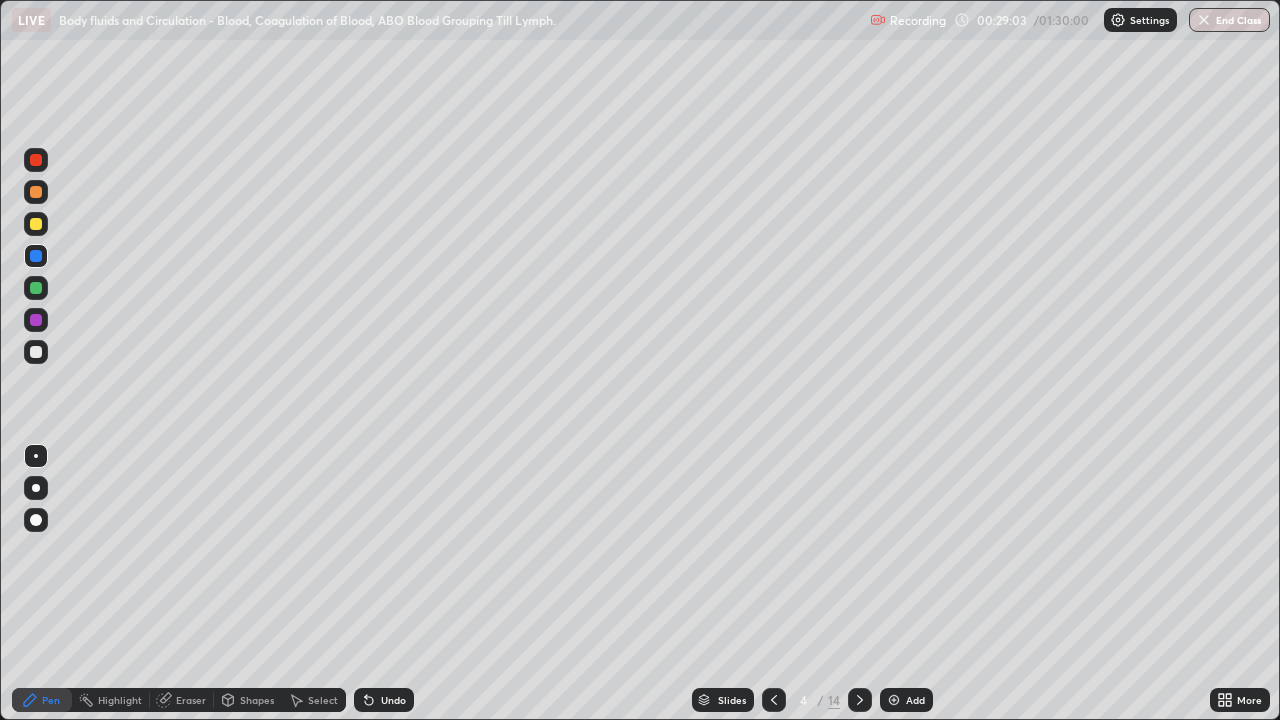 click at bounding box center [36, 160] 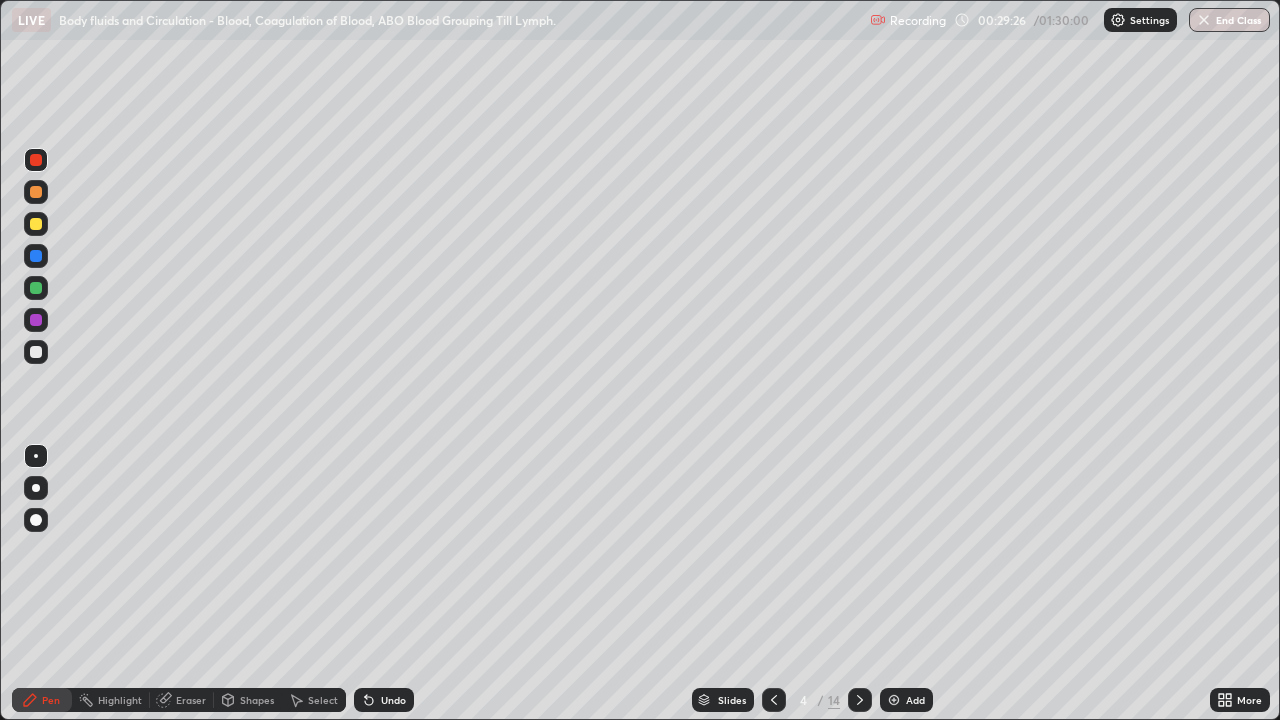 click at bounding box center [894, 700] 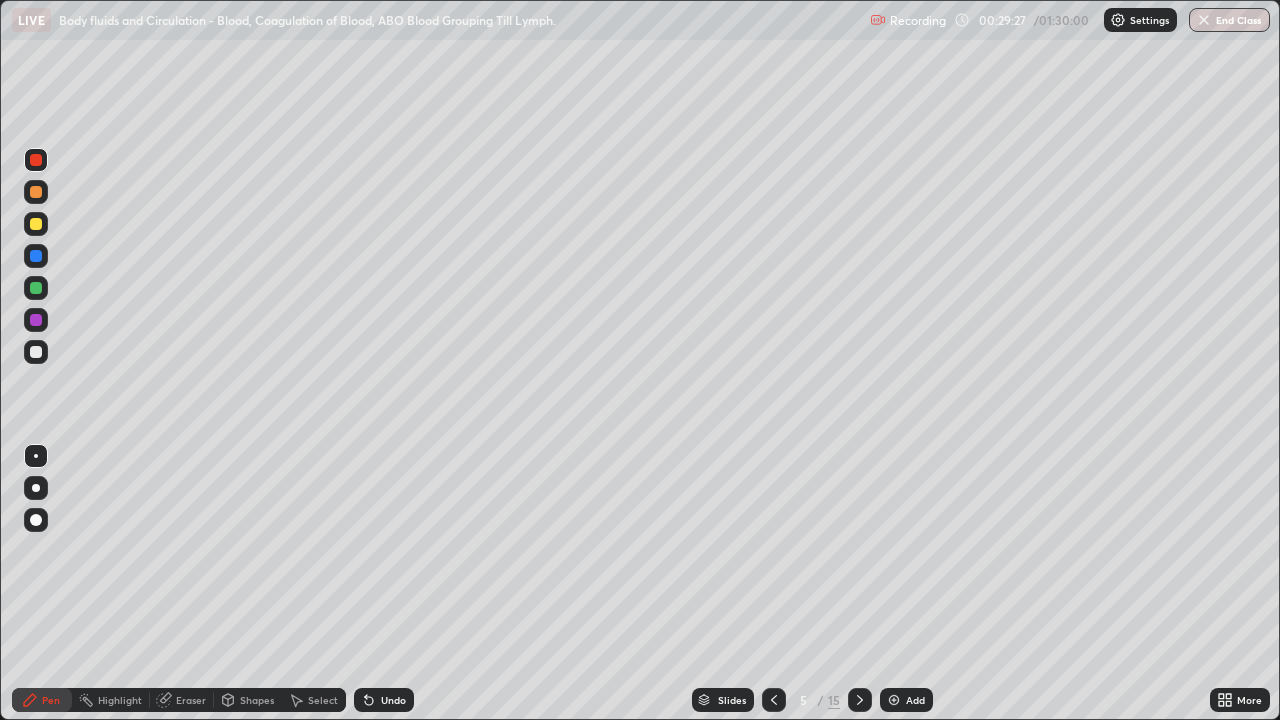 click at bounding box center (36, 224) 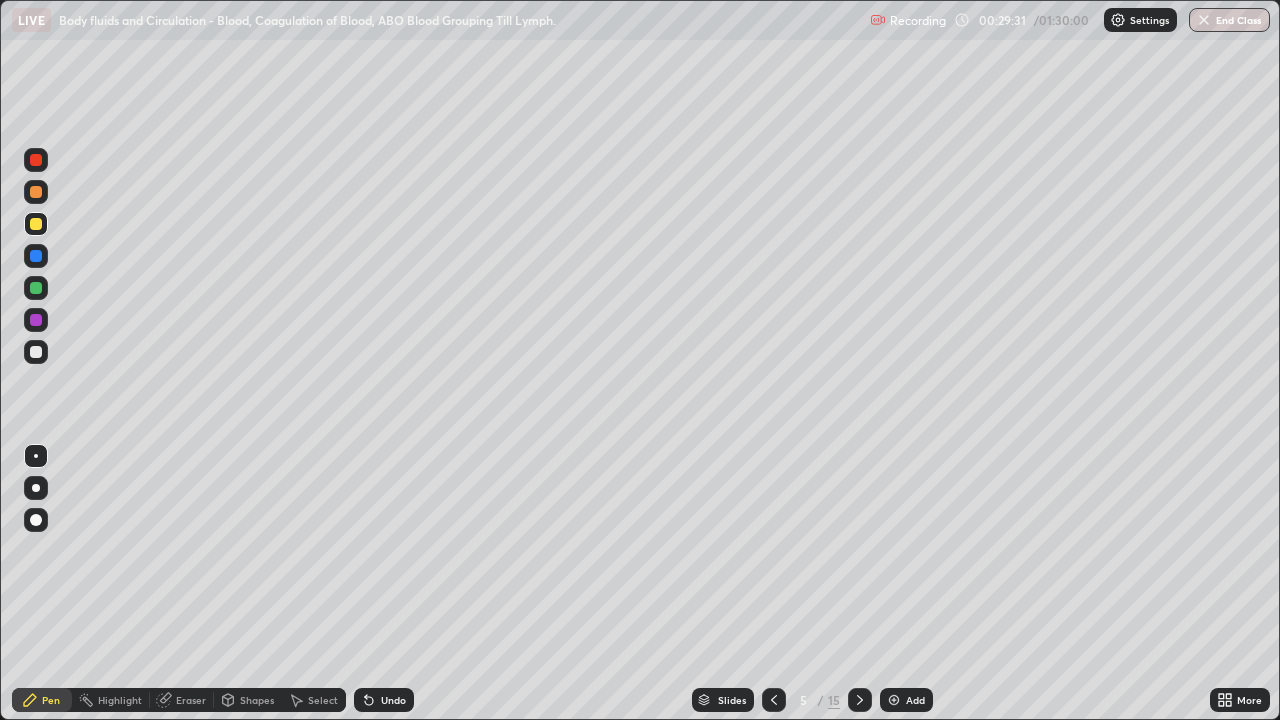 click at bounding box center (36, 160) 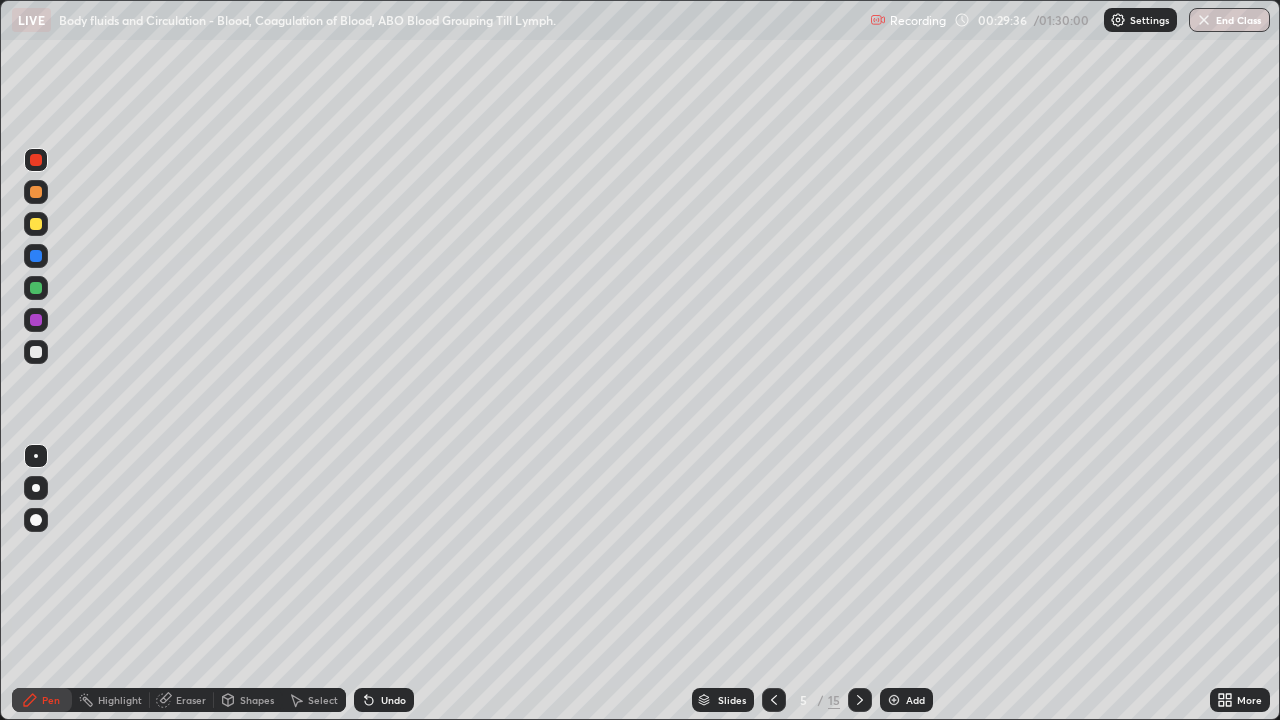 click at bounding box center (36, 352) 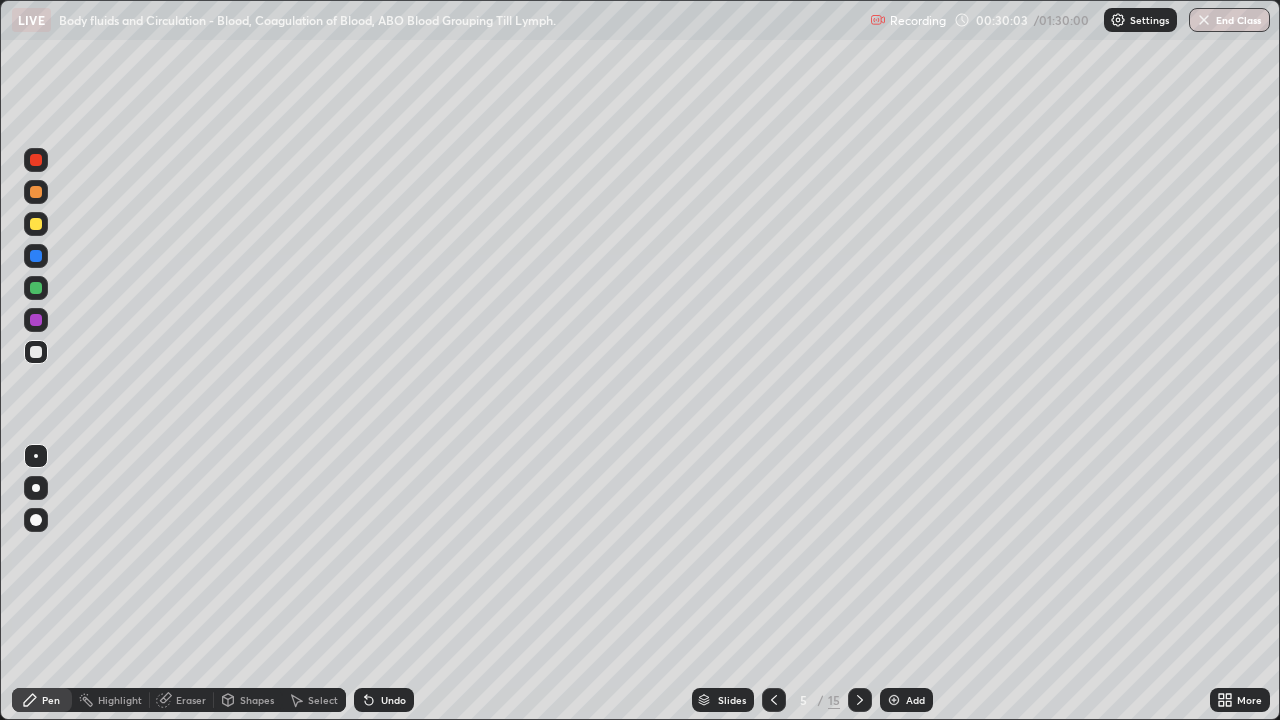 click at bounding box center (36, 224) 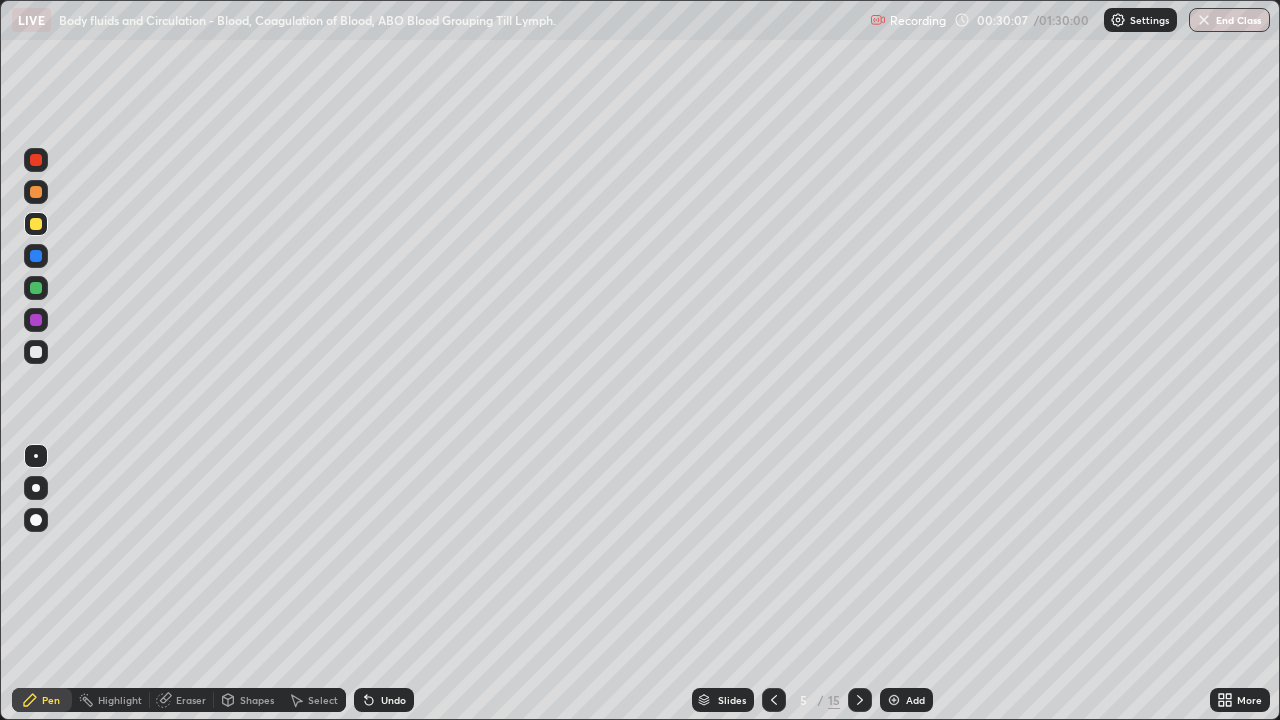click at bounding box center [36, 160] 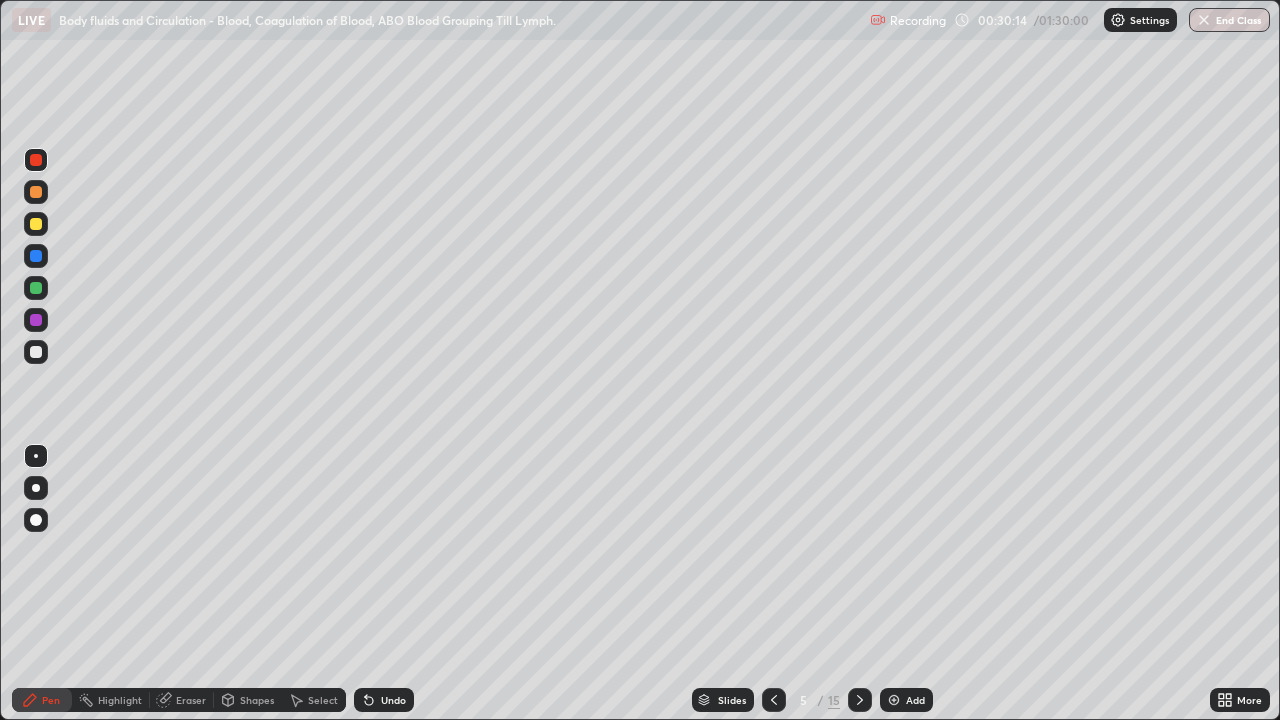 click at bounding box center (36, 224) 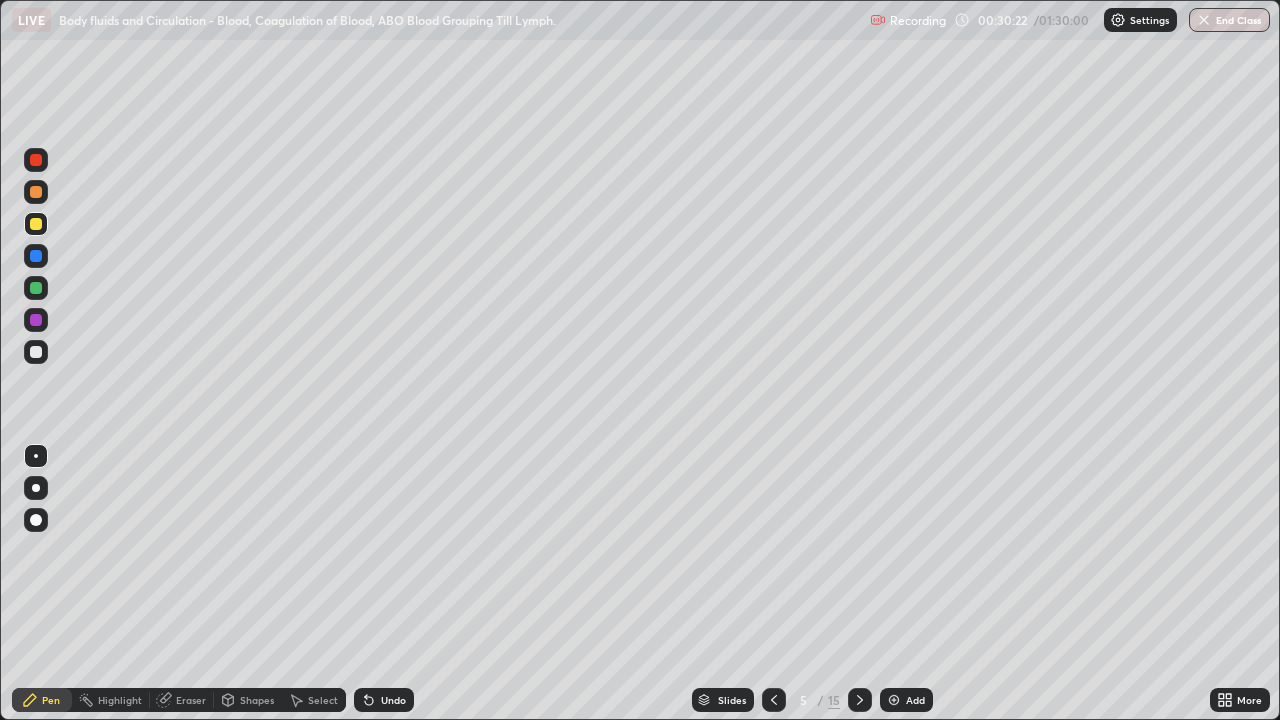 click at bounding box center (36, 256) 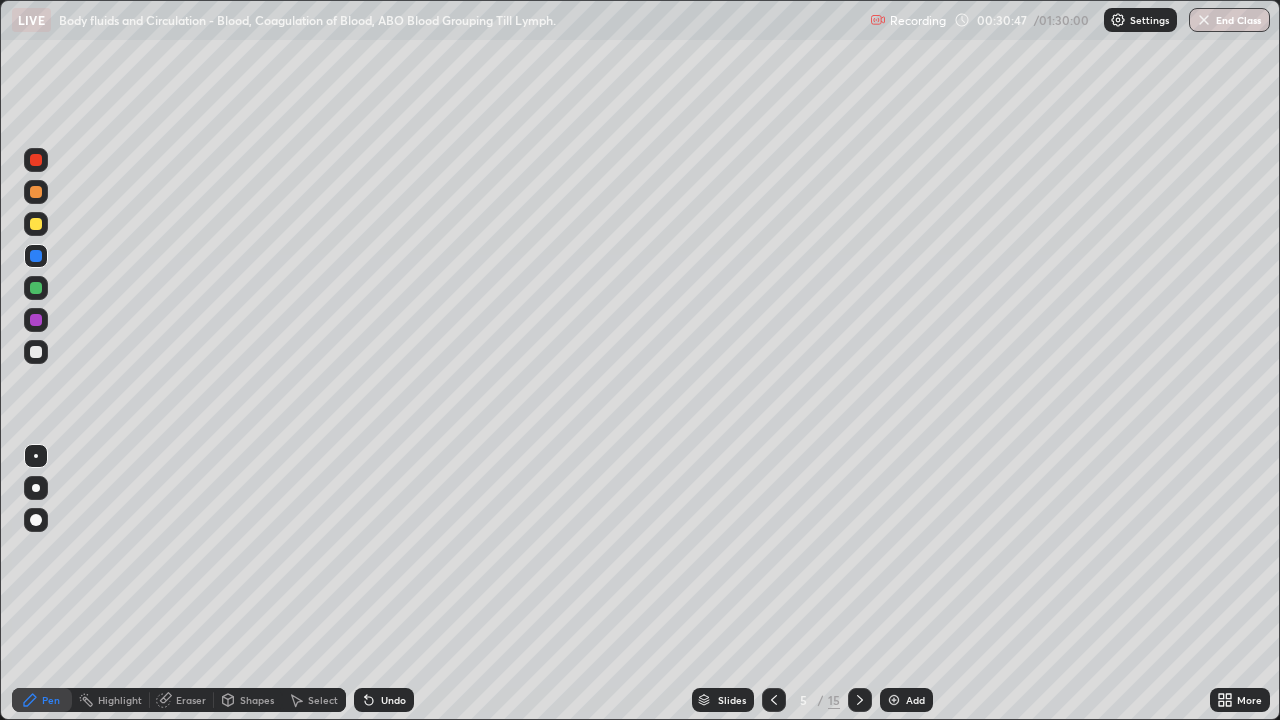 click at bounding box center [36, 224] 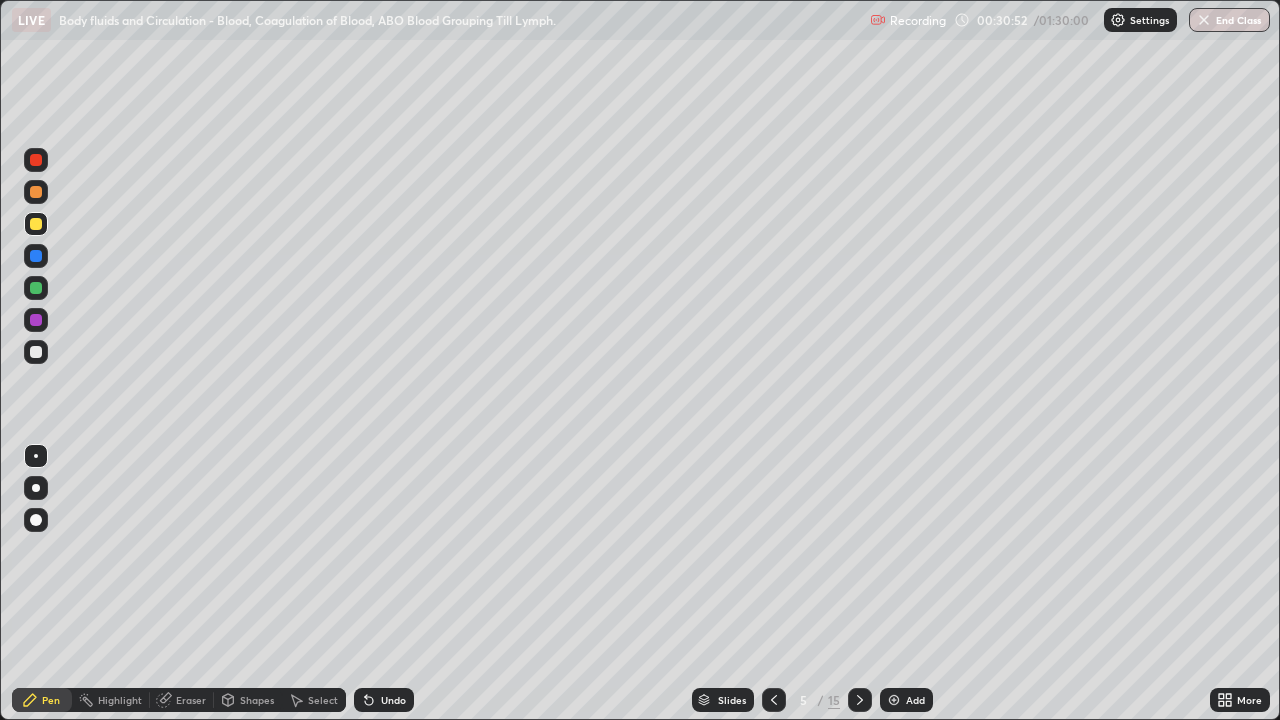 click at bounding box center (36, 256) 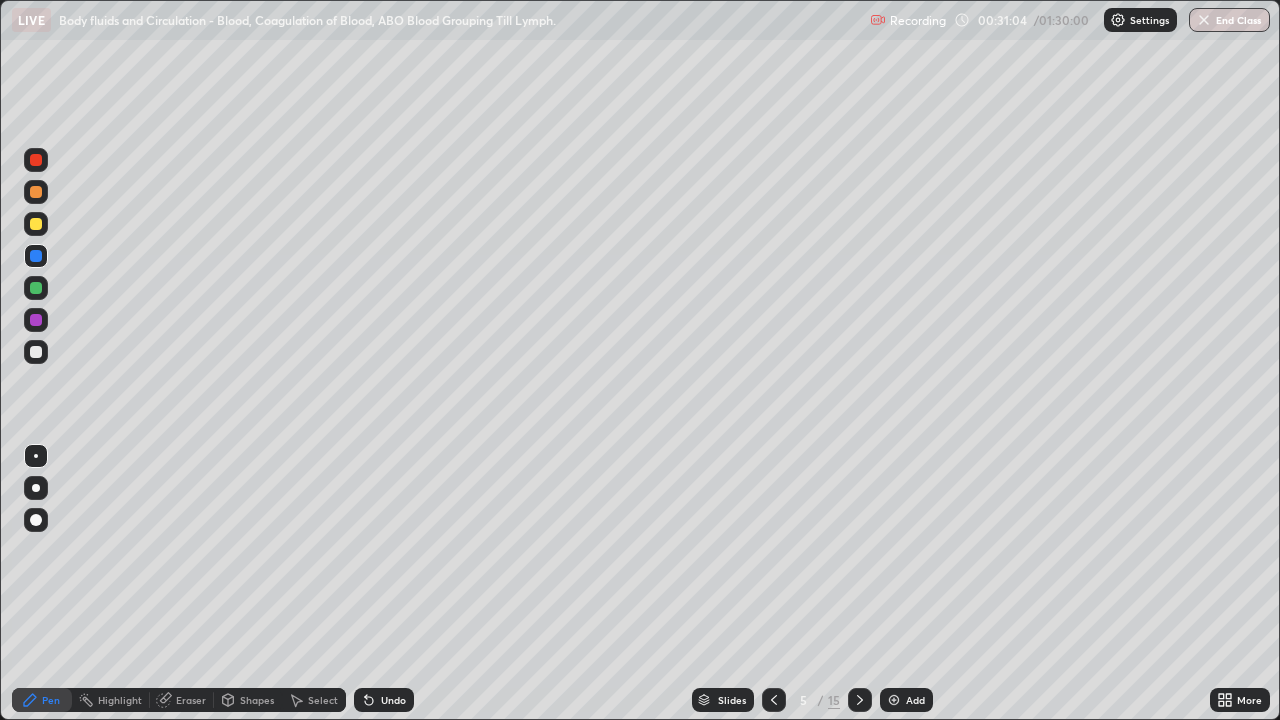 click at bounding box center (36, 224) 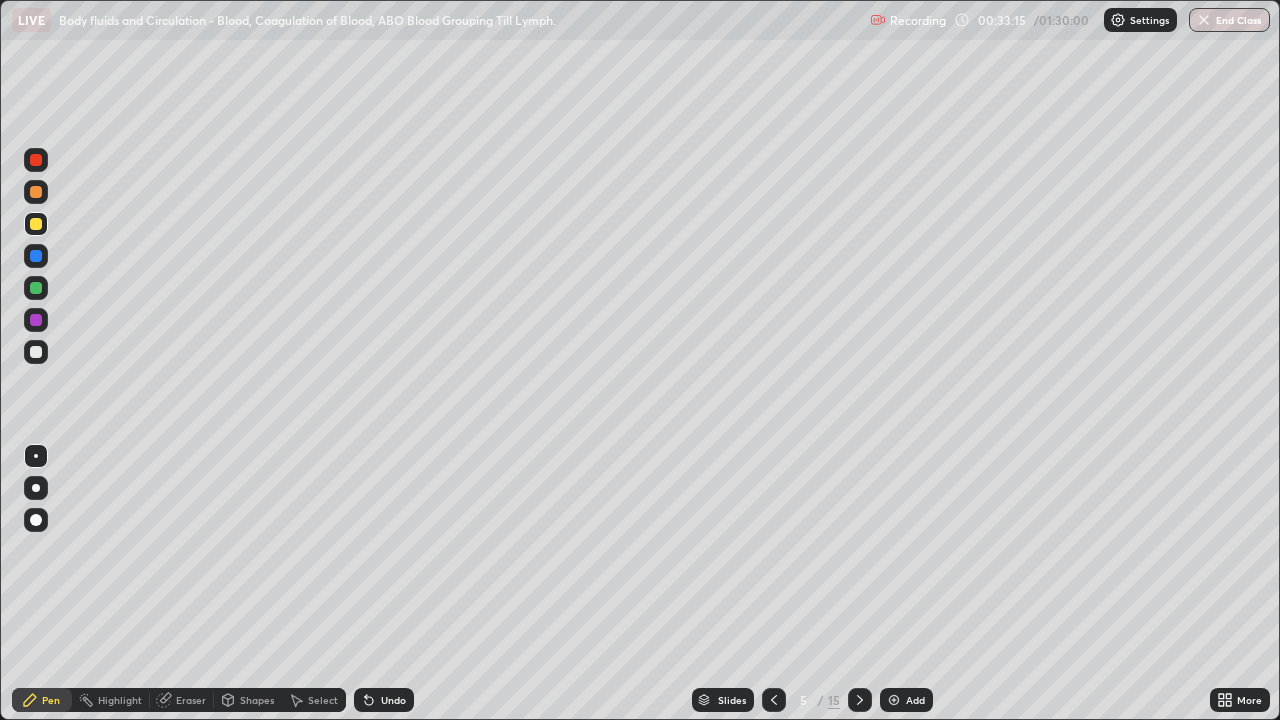 click at bounding box center [894, 700] 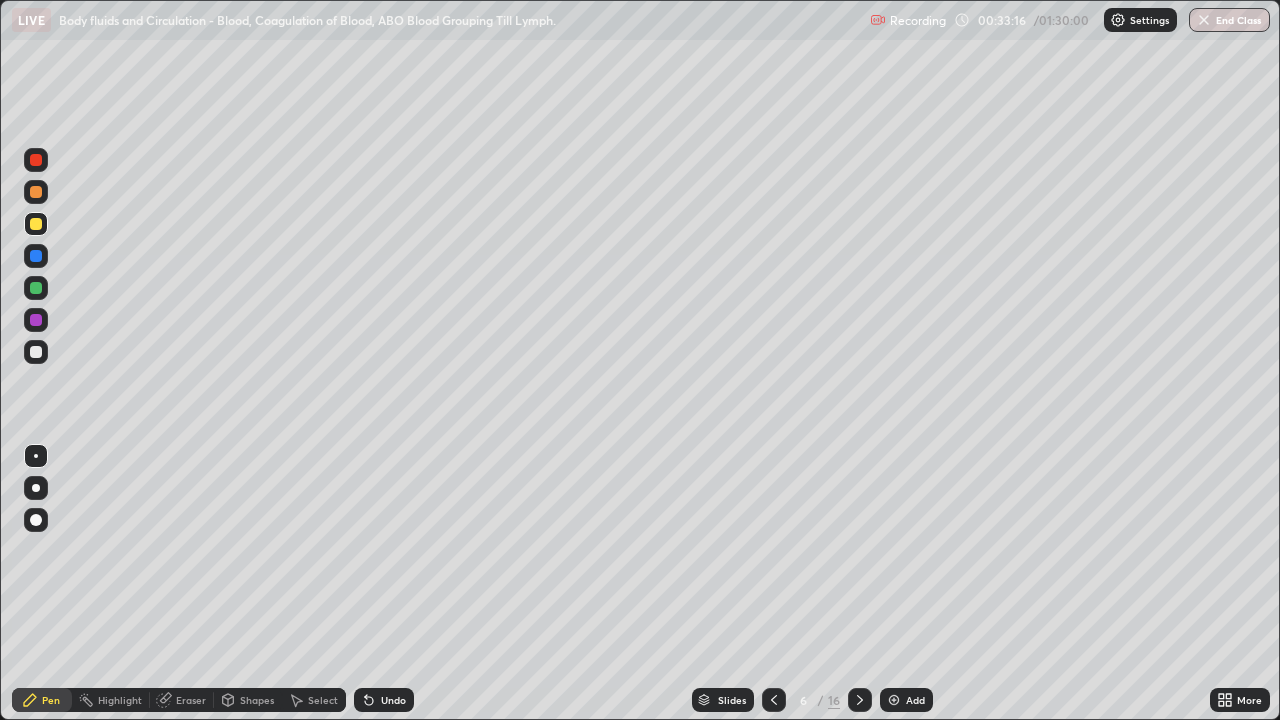 click at bounding box center (36, 192) 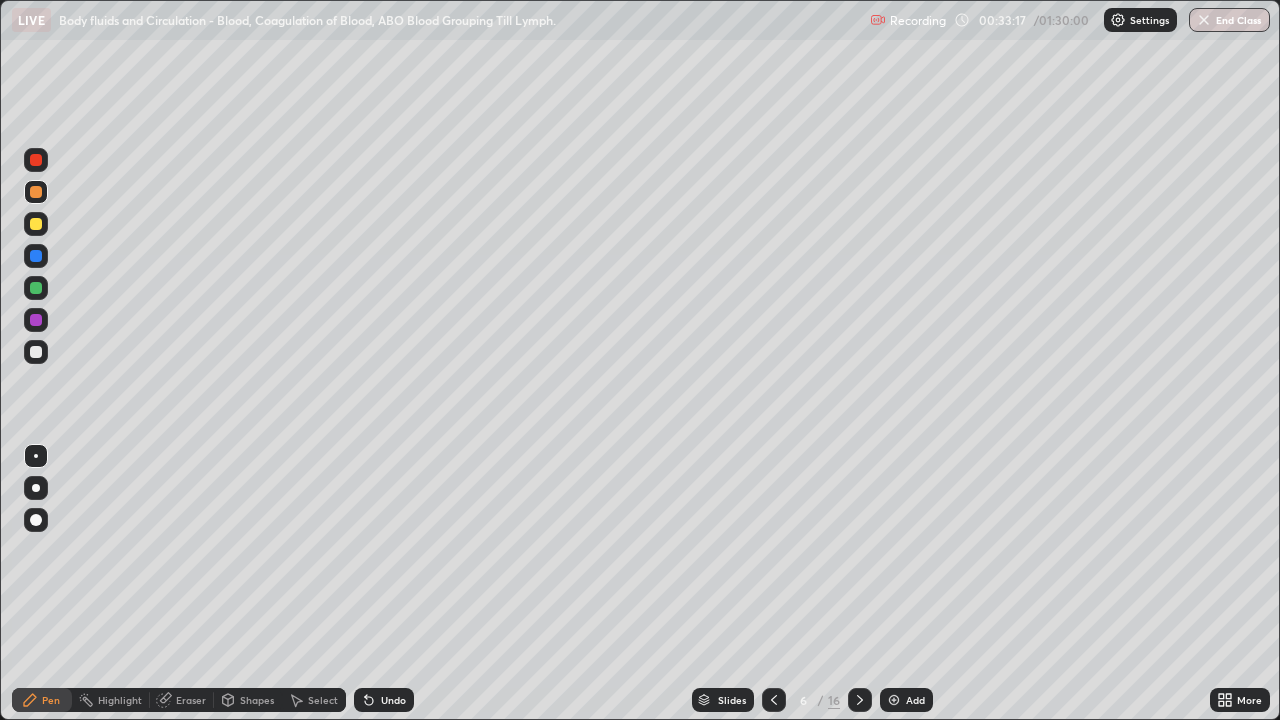 click at bounding box center [36, 224] 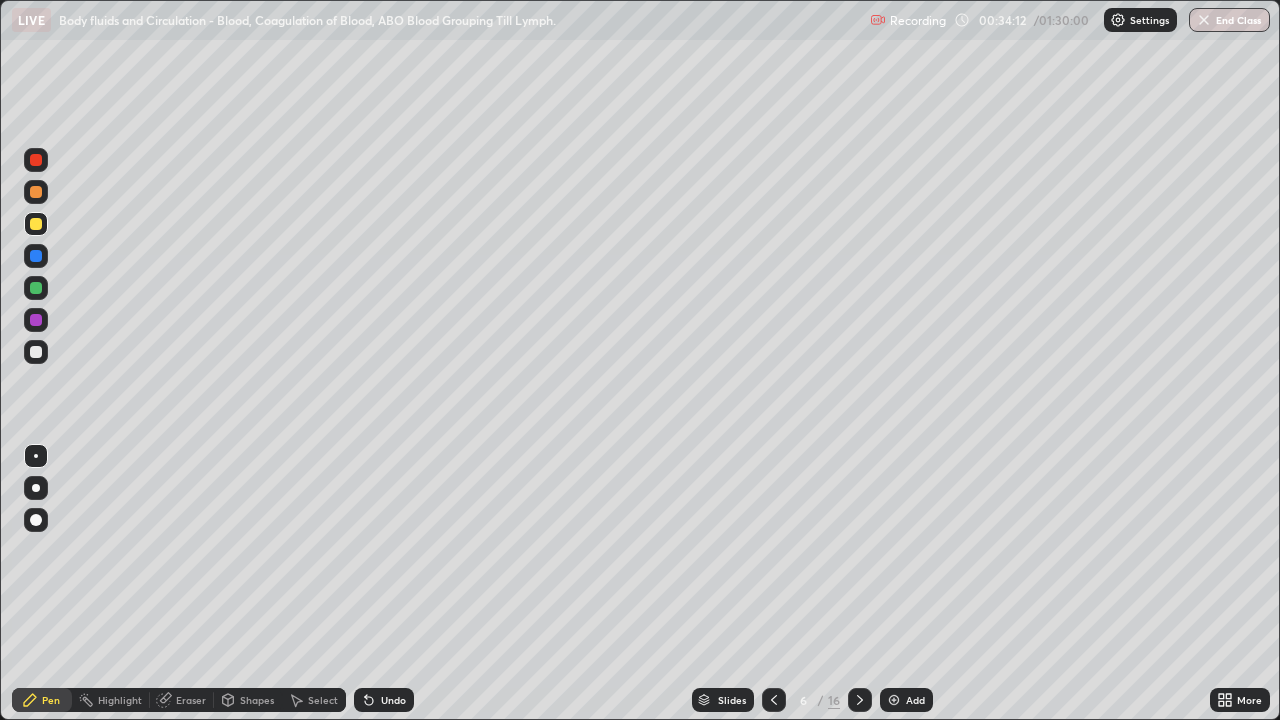 click at bounding box center [894, 700] 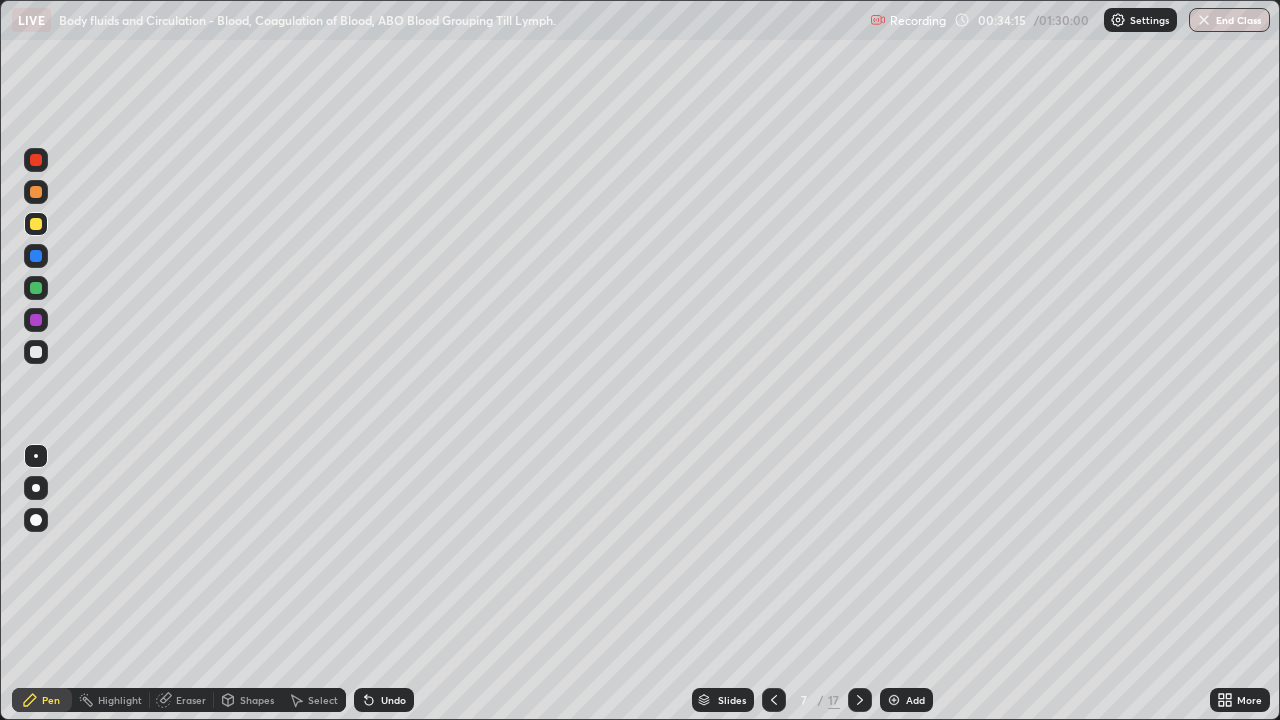 click at bounding box center [36, 256] 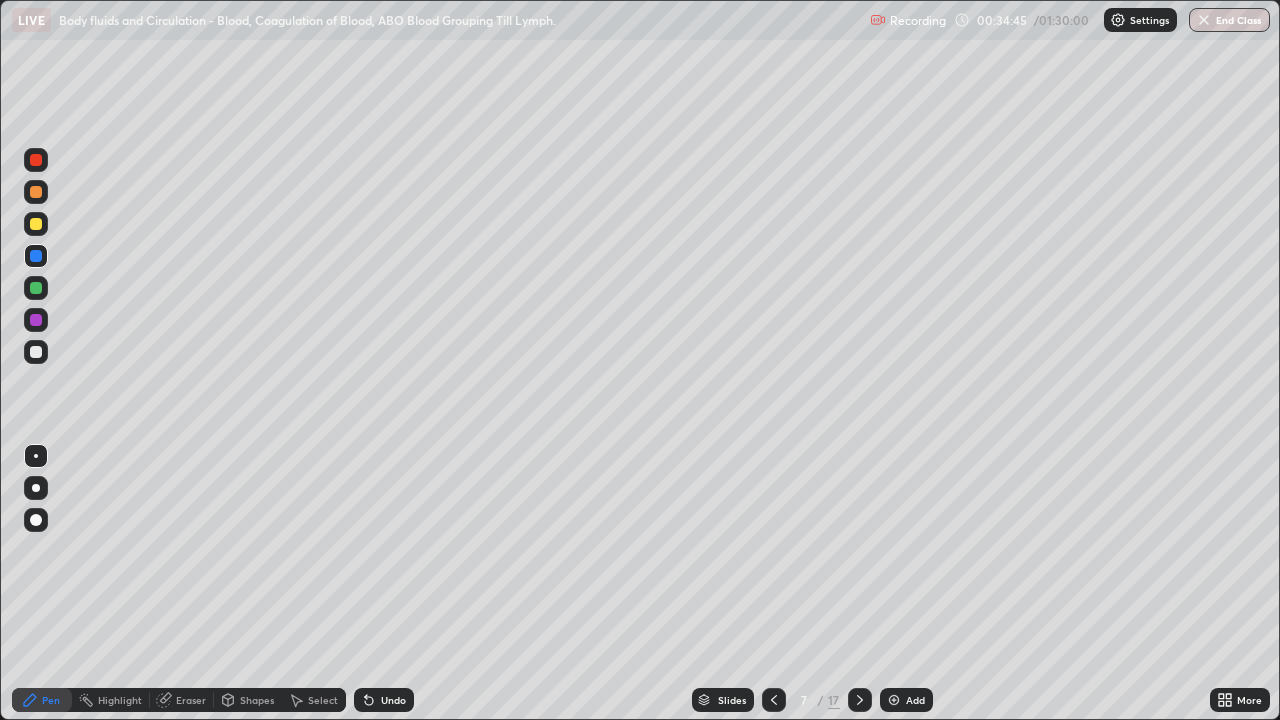 click at bounding box center [36, 224] 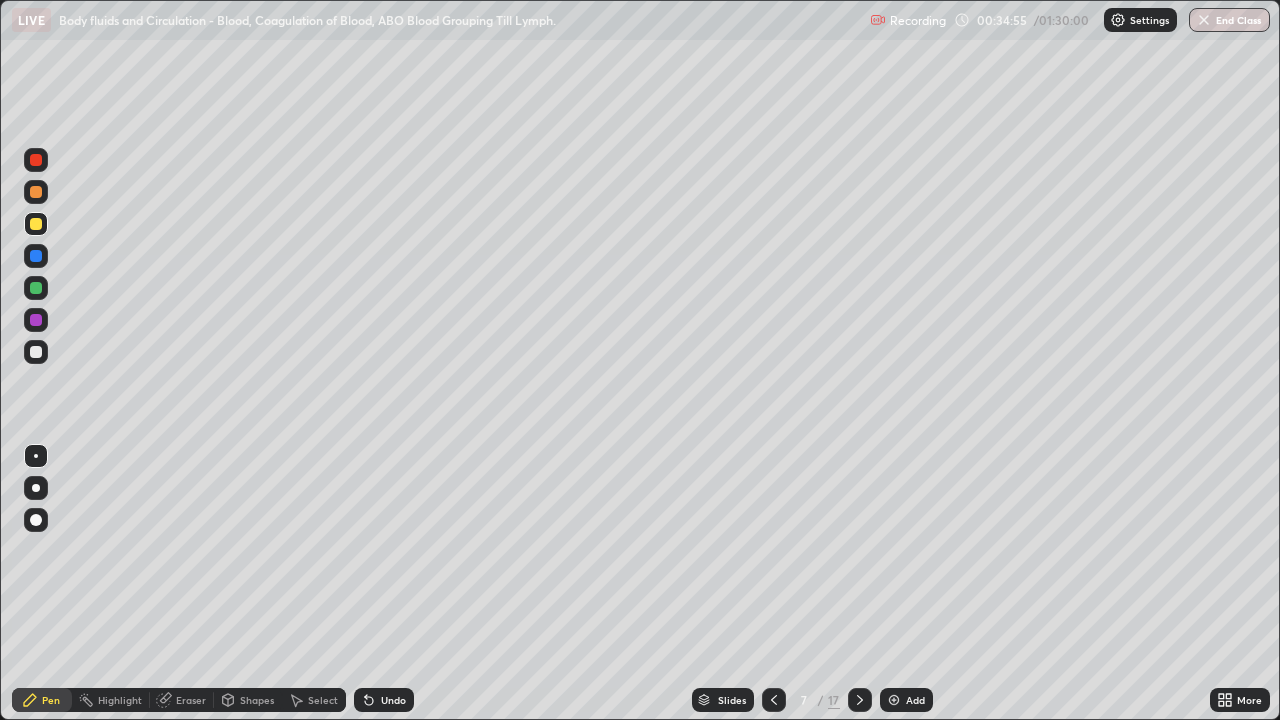 click at bounding box center [36, 160] 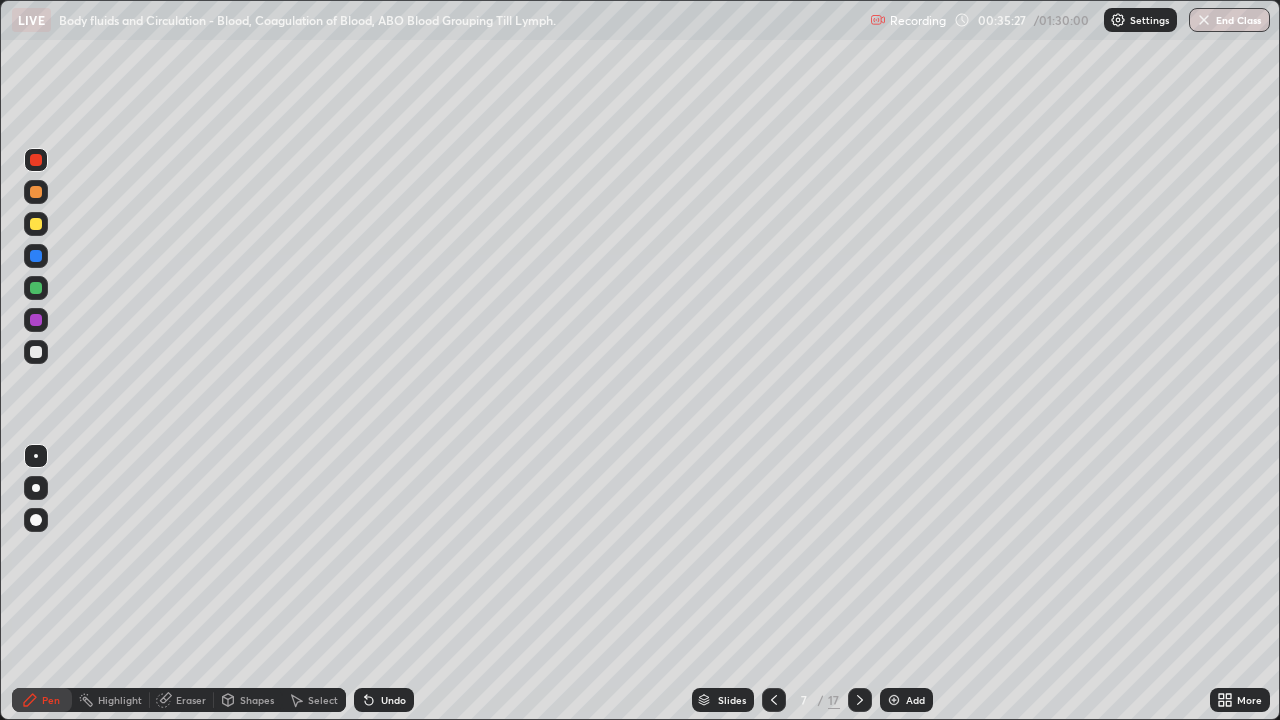 click at bounding box center [36, 224] 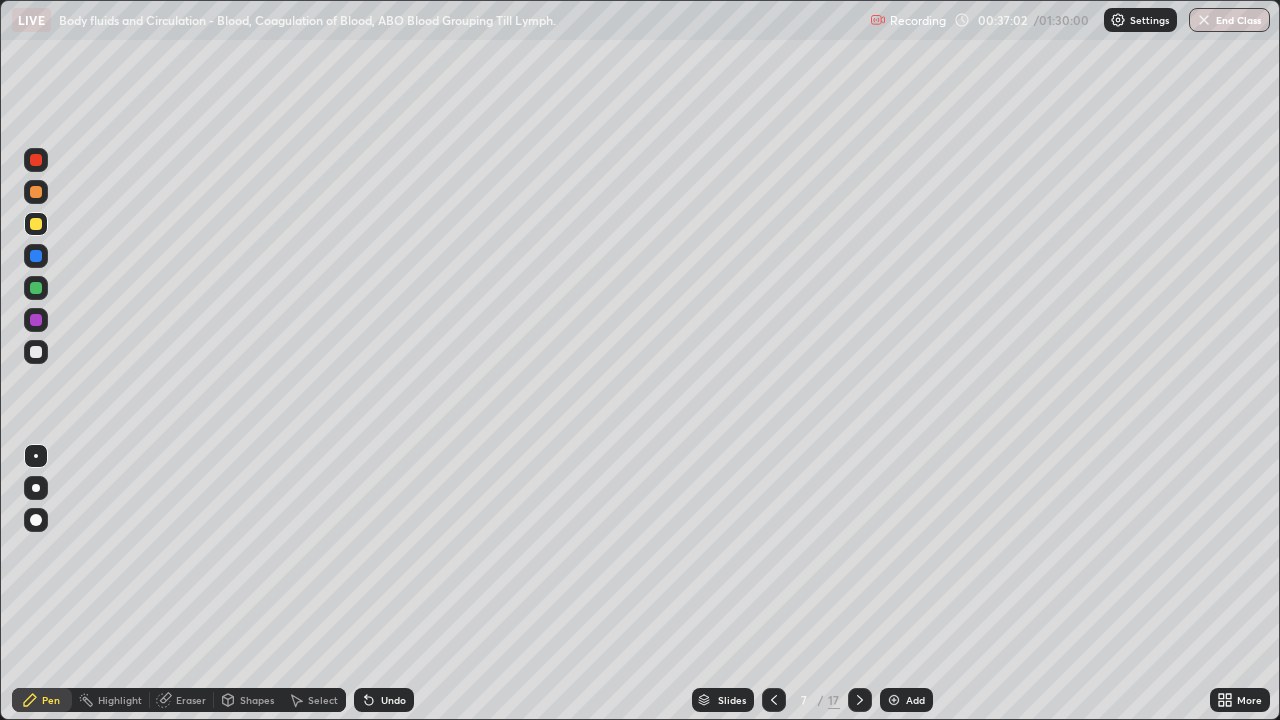 click at bounding box center [36, 256] 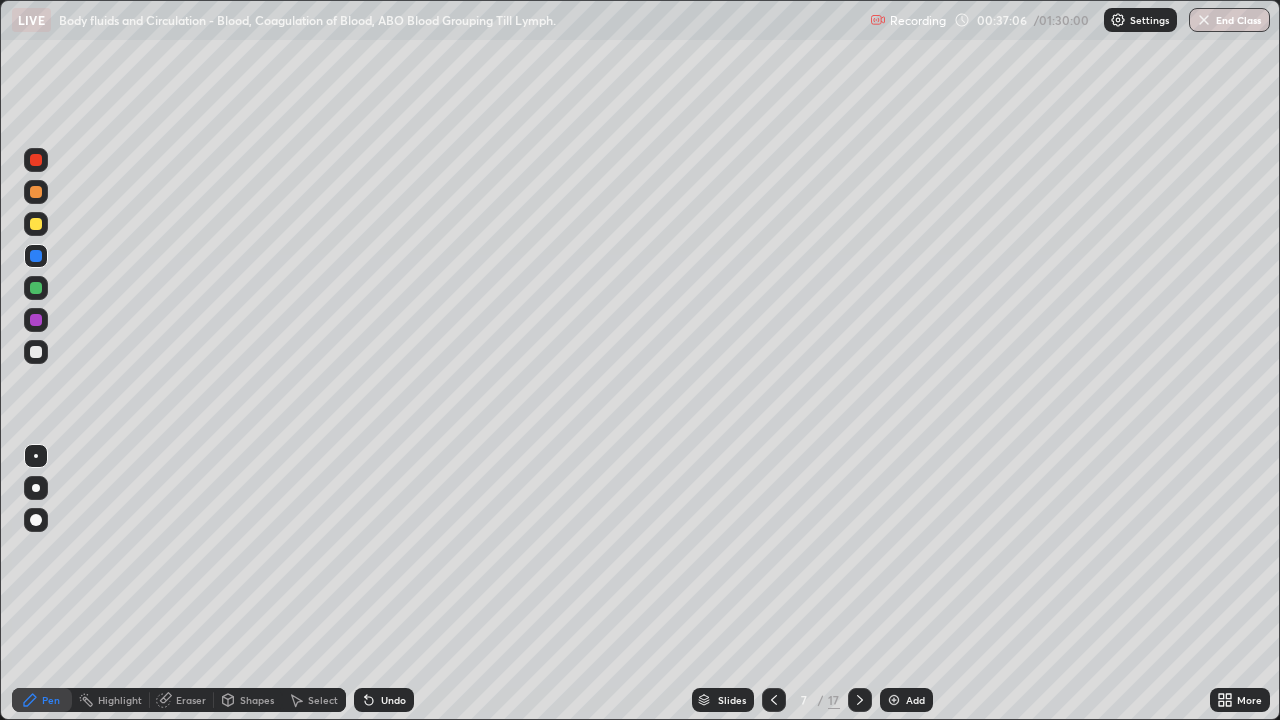 click 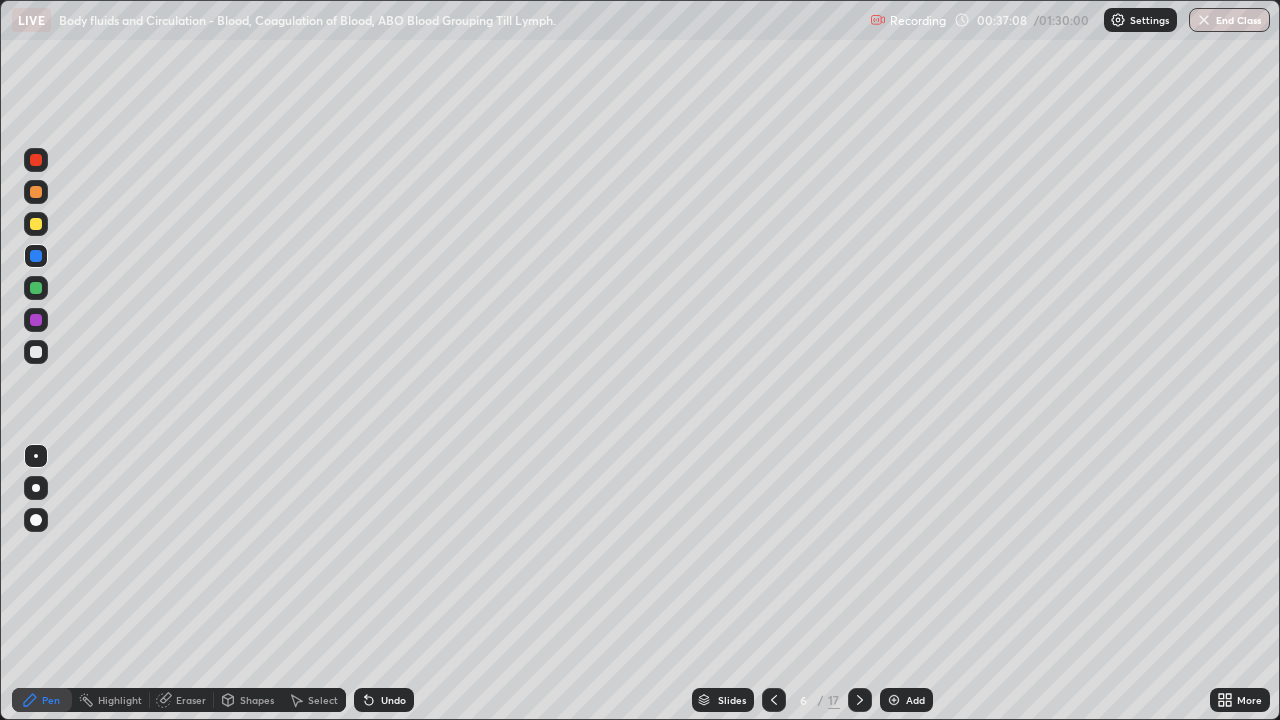 click at bounding box center (36, 224) 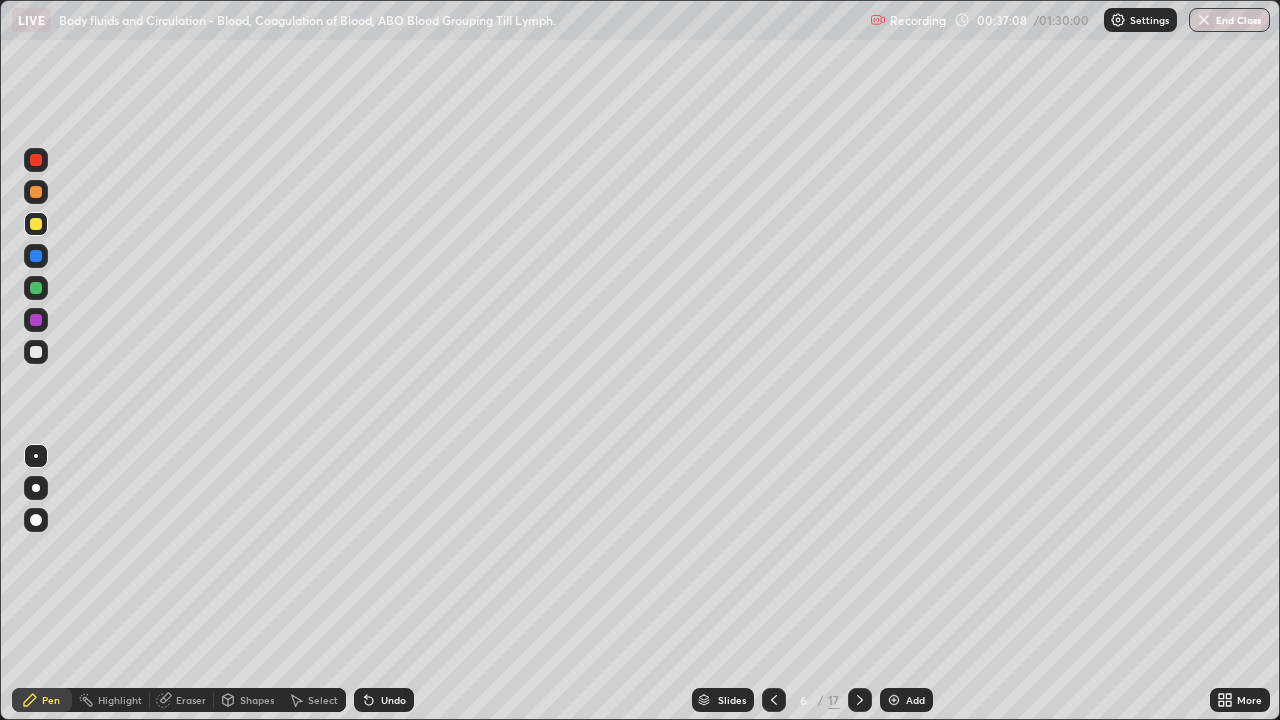 click at bounding box center [36, 160] 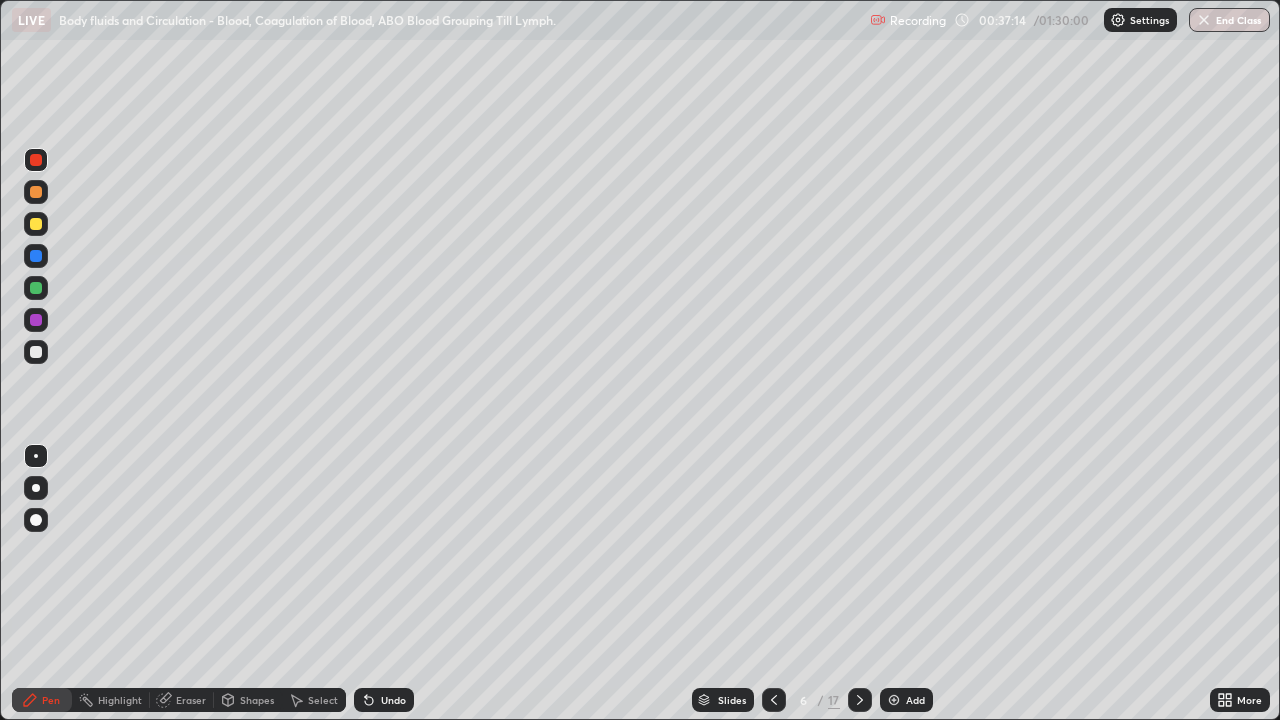 click at bounding box center [36, 224] 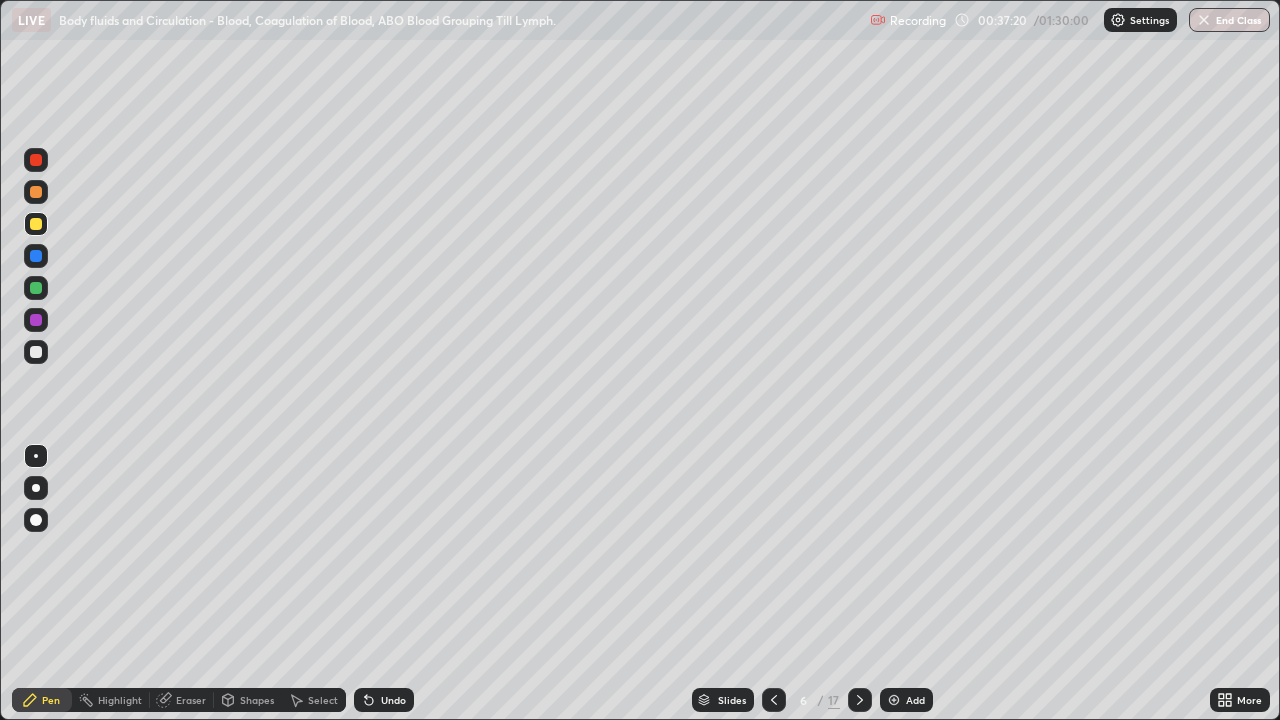click at bounding box center [36, 256] 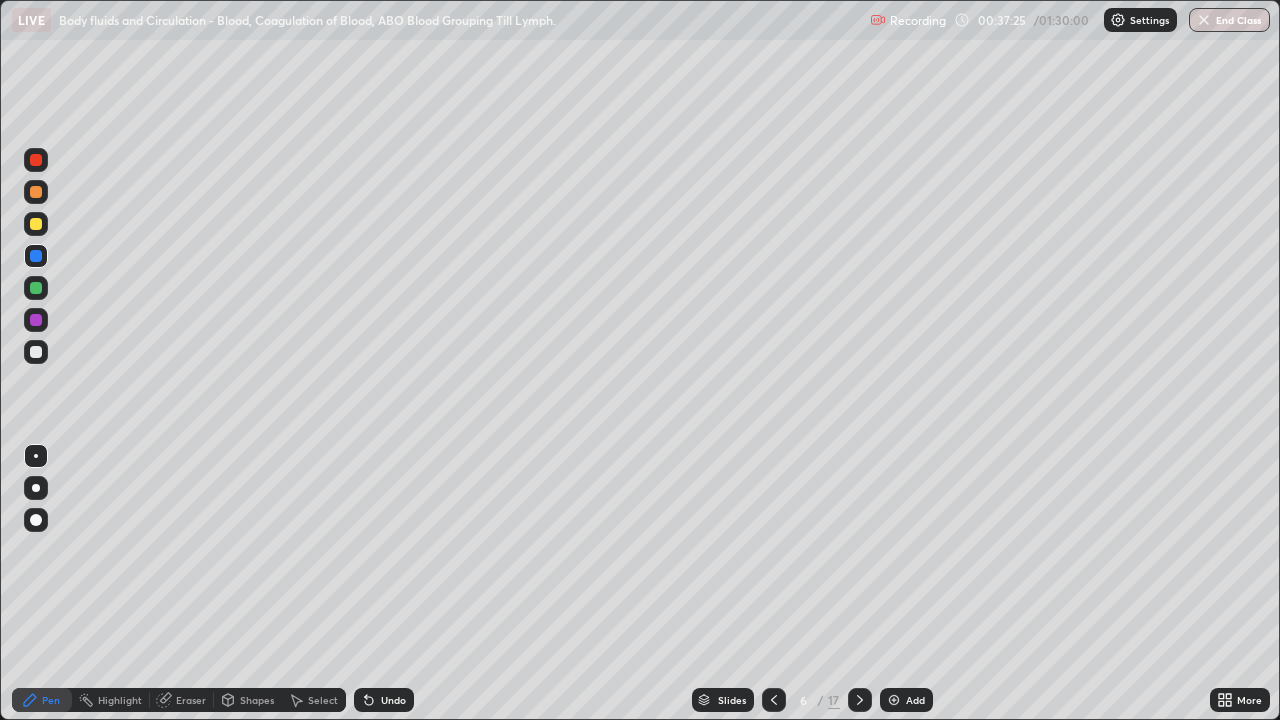 click at bounding box center [36, 224] 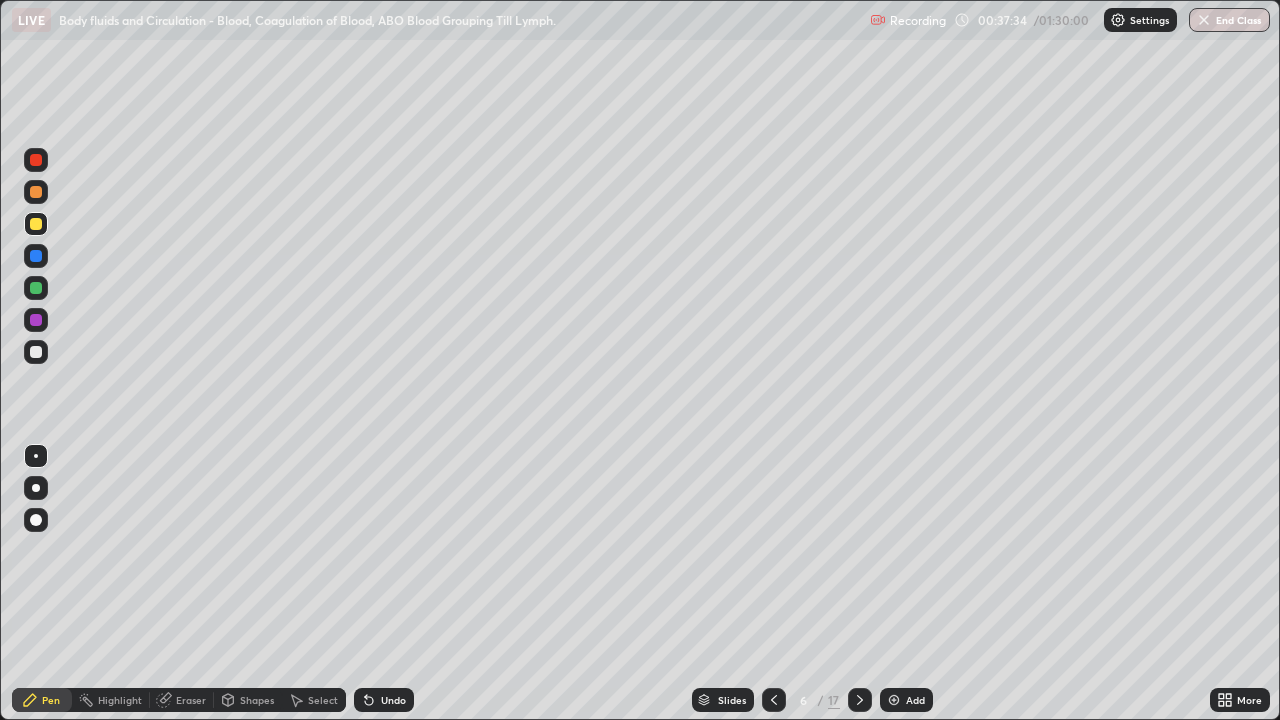 click at bounding box center (36, 320) 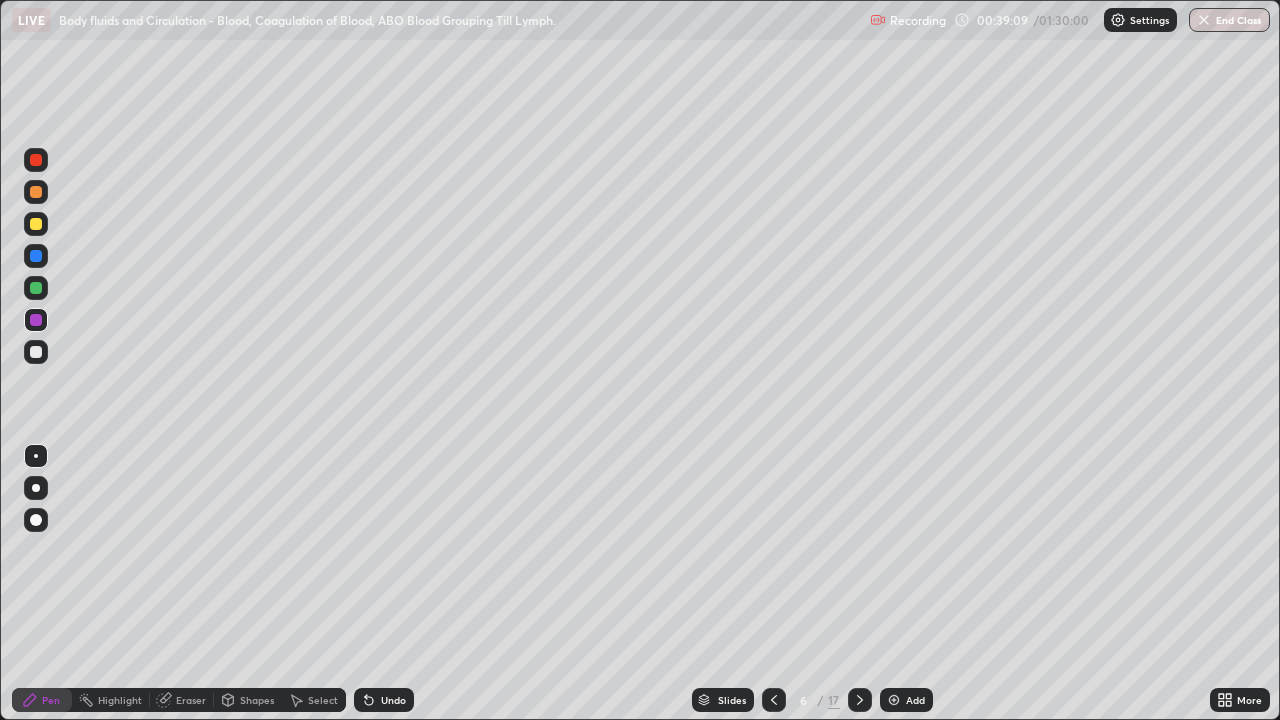 click at bounding box center (36, 288) 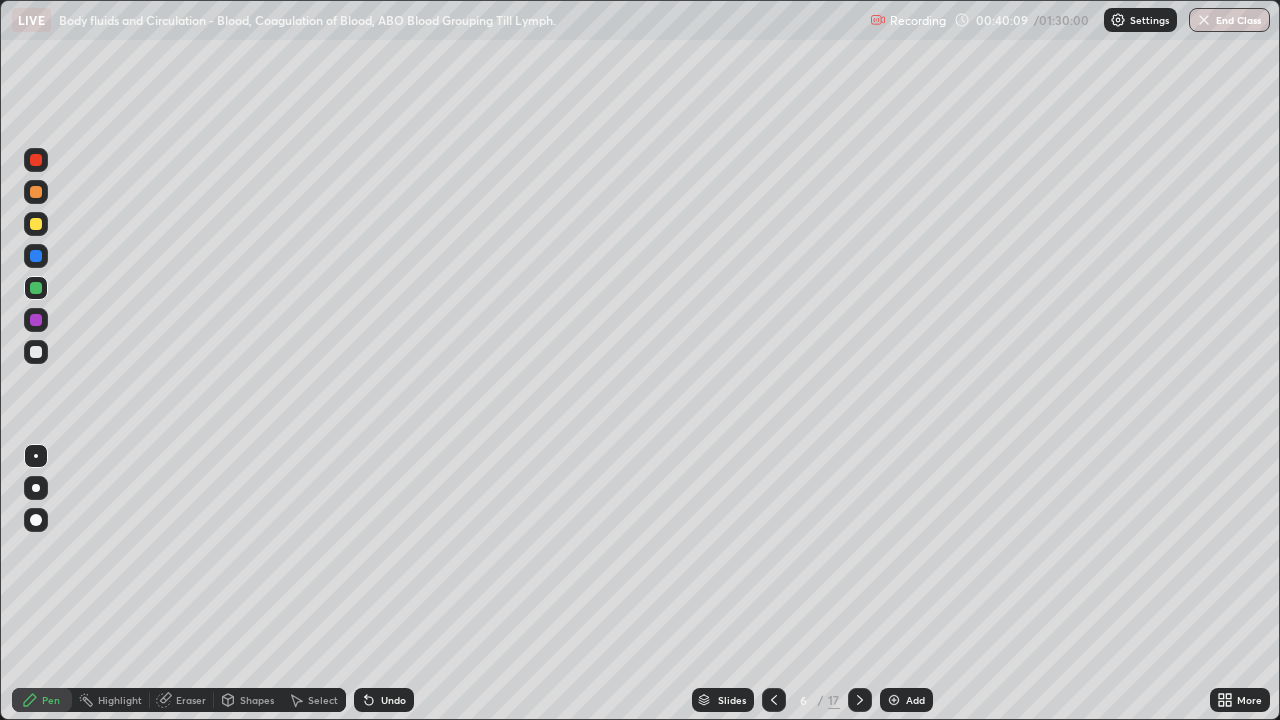 click at bounding box center (36, 256) 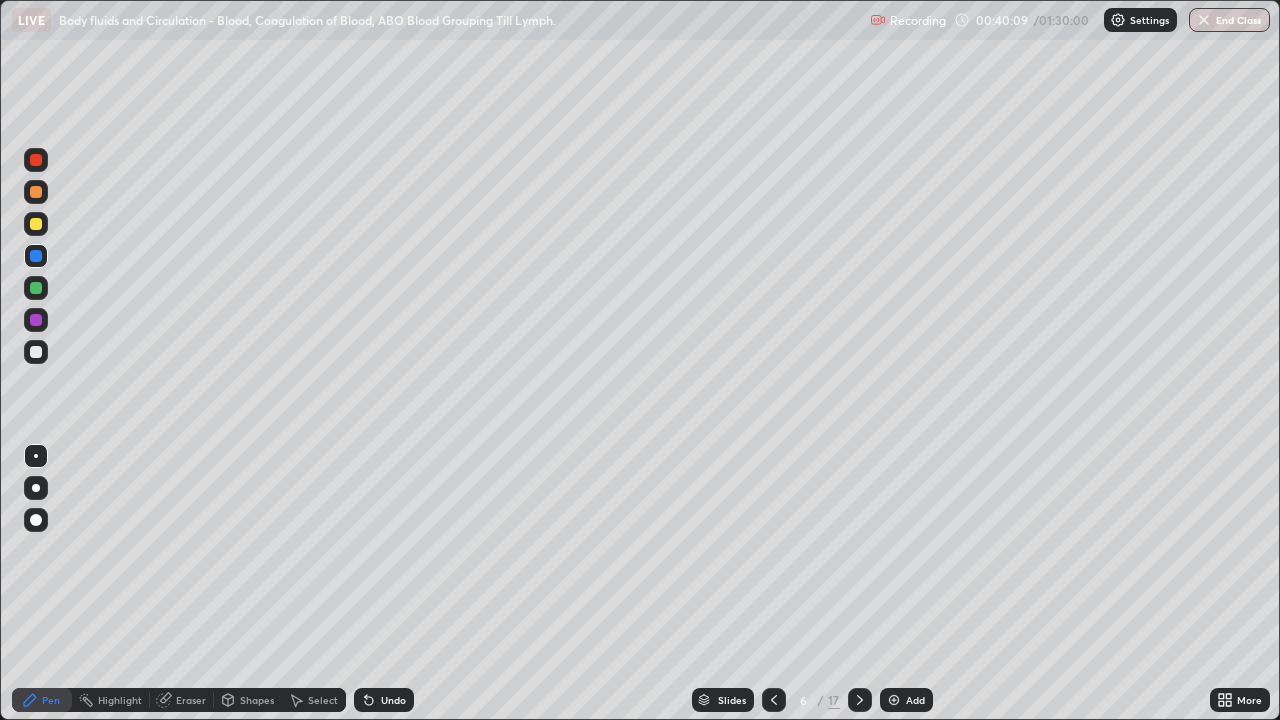 click at bounding box center (36, 224) 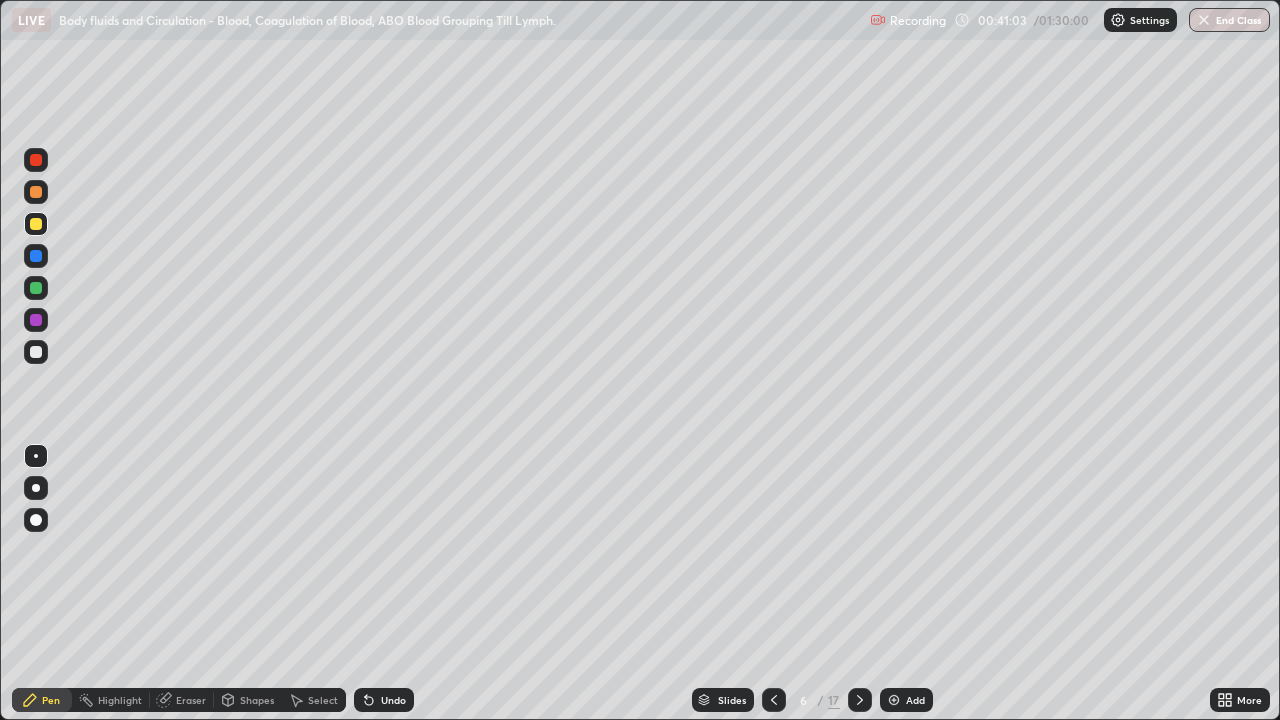 click on "Undo" at bounding box center (393, 700) 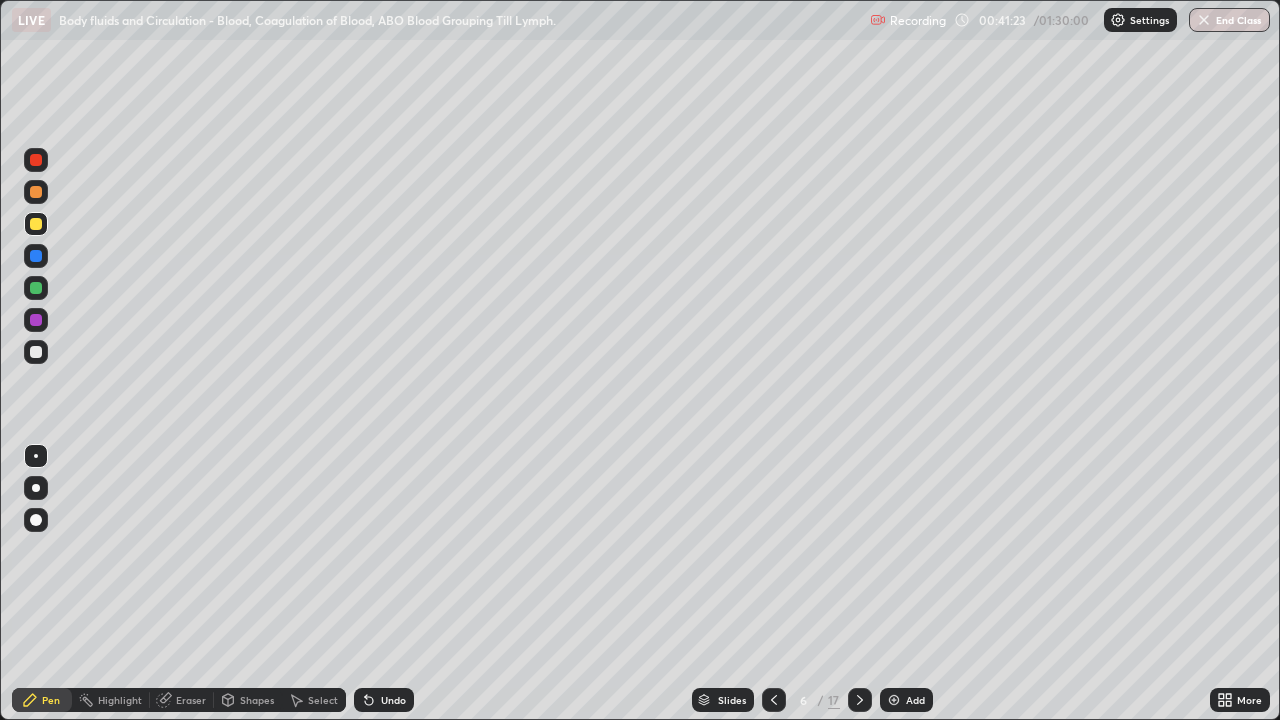 click at bounding box center (36, 256) 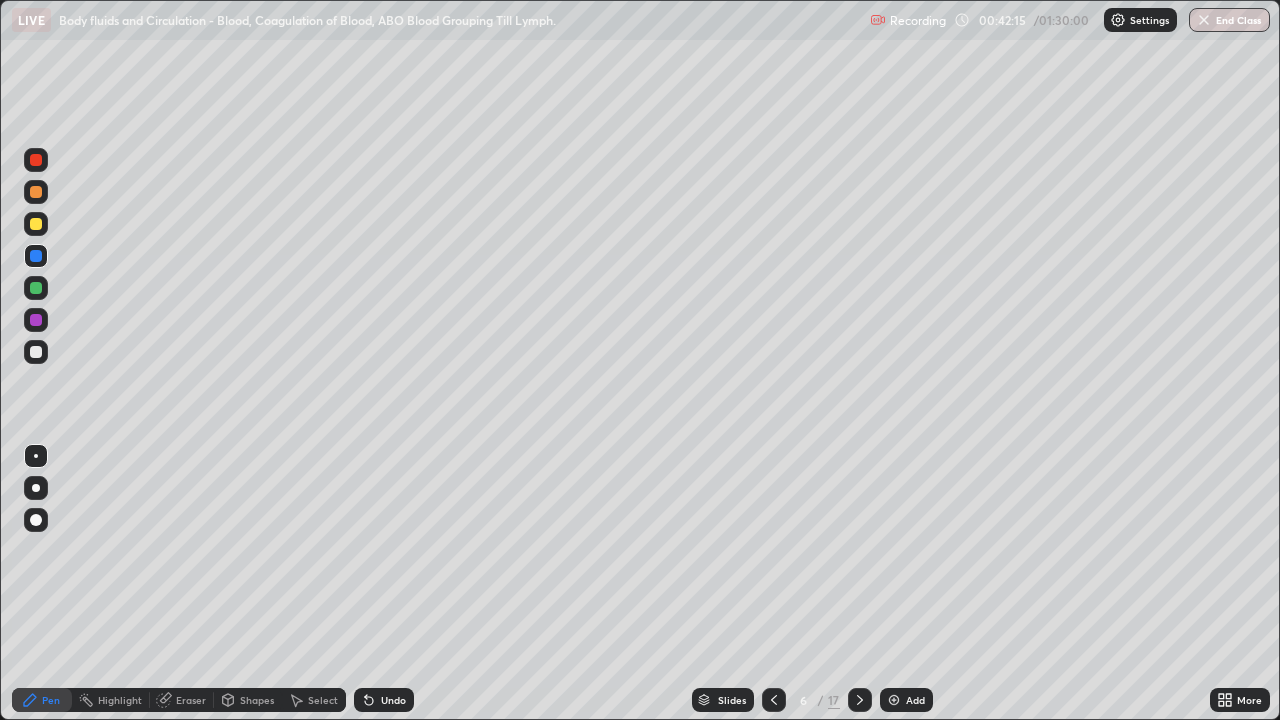 click at bounding box center (894, 700) 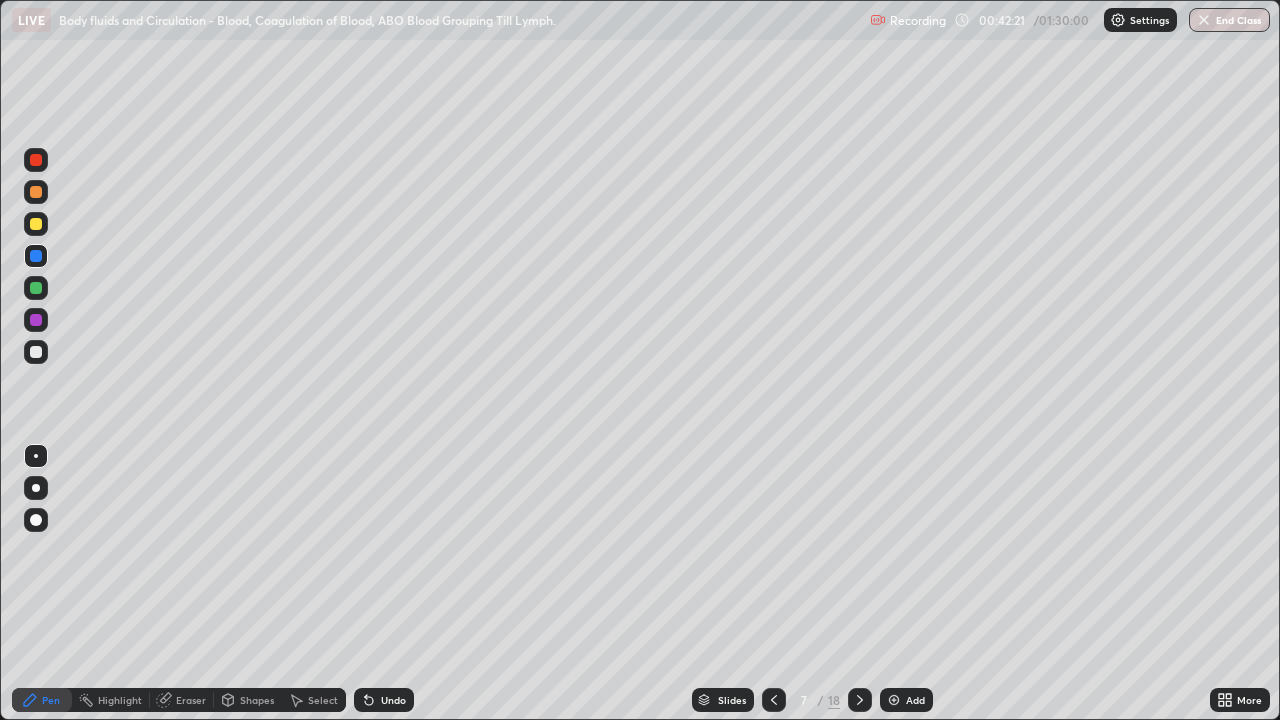 click at bounding box center (36, 224) 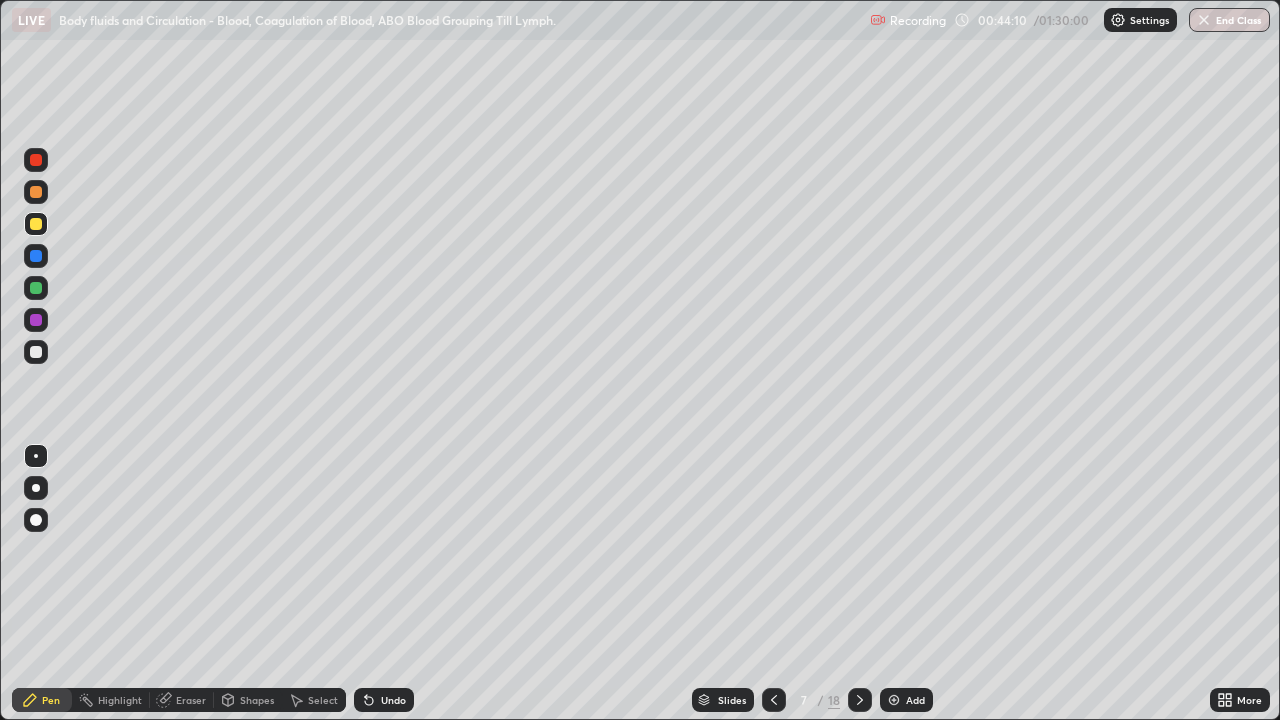 click at bounding box center (36, 256) 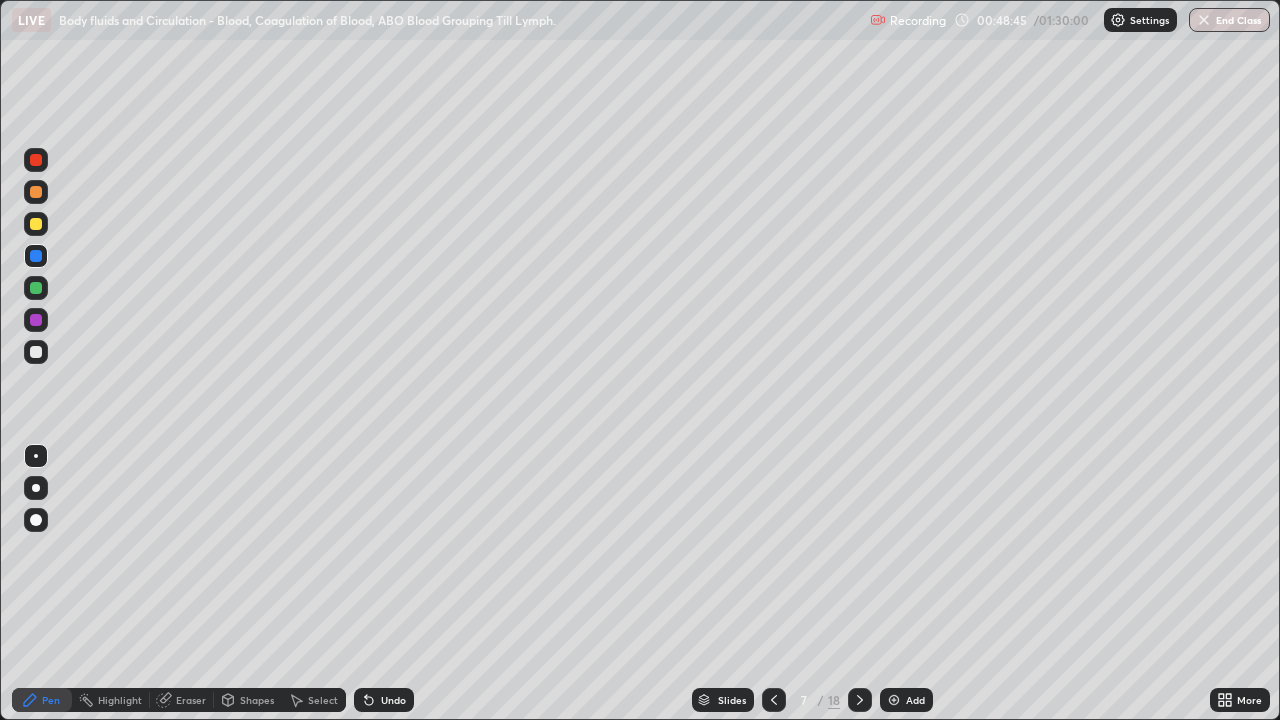 click at bounding box center (36, 224) 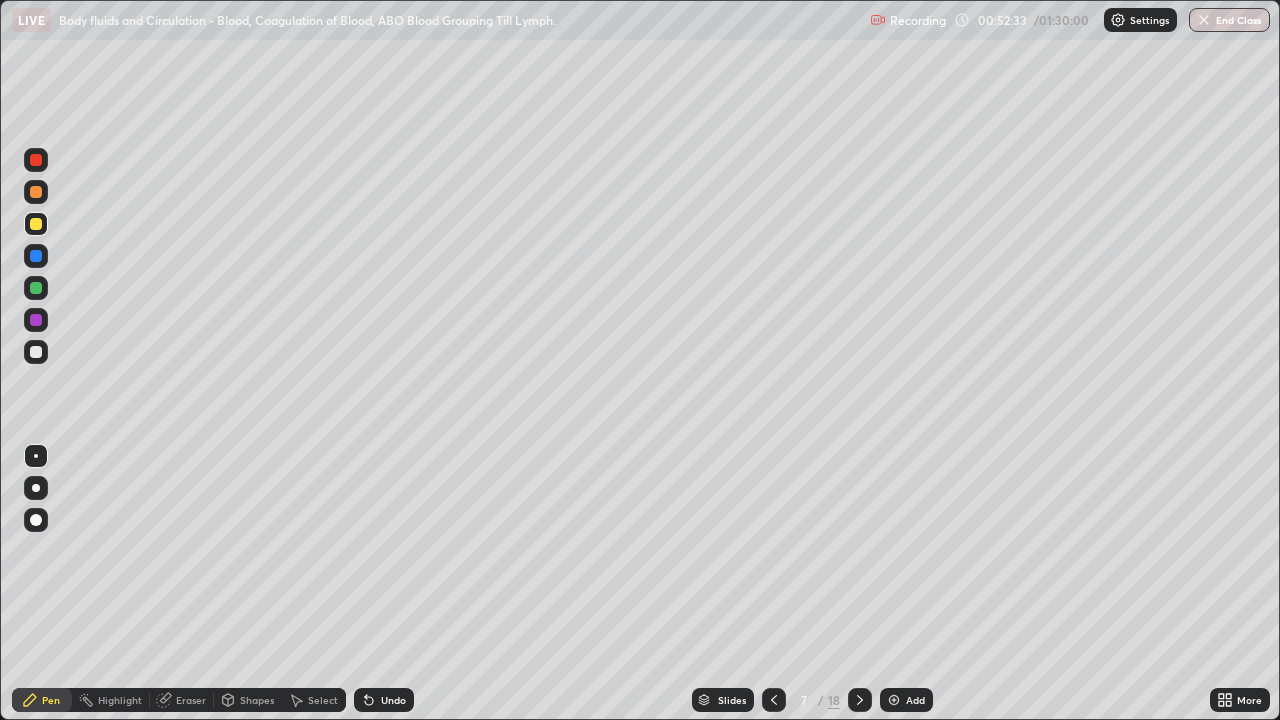 click 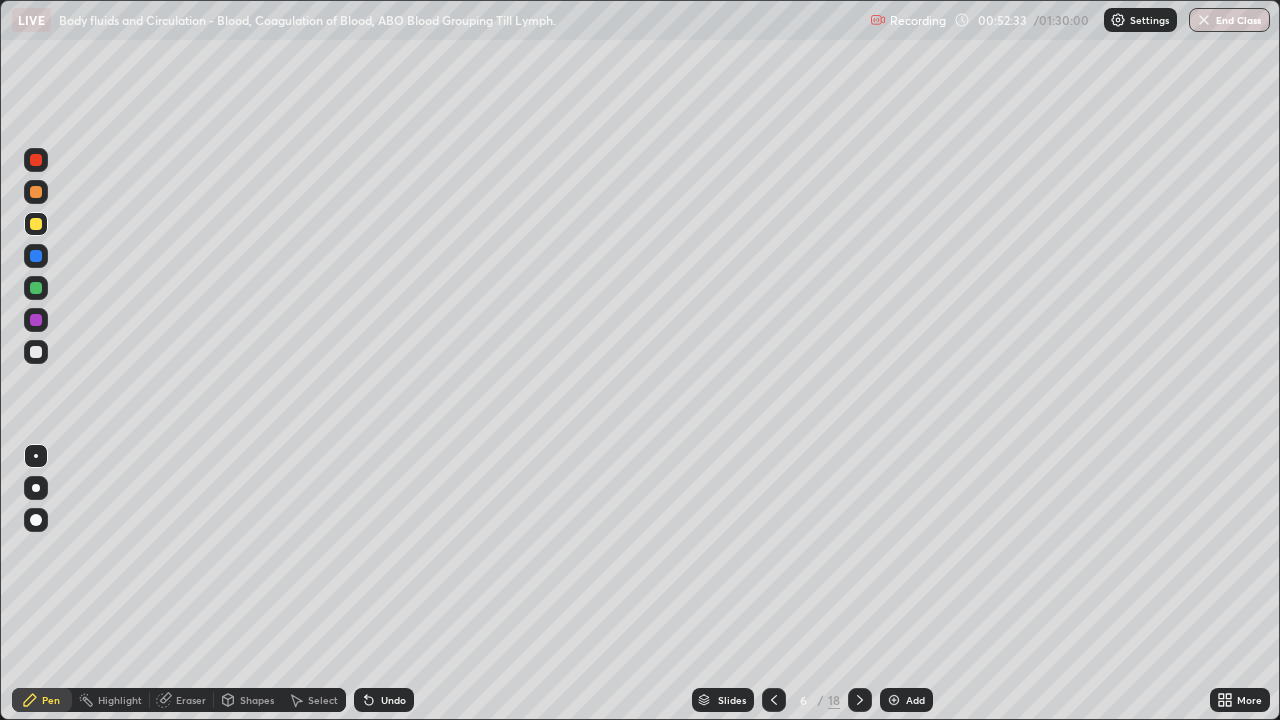 click 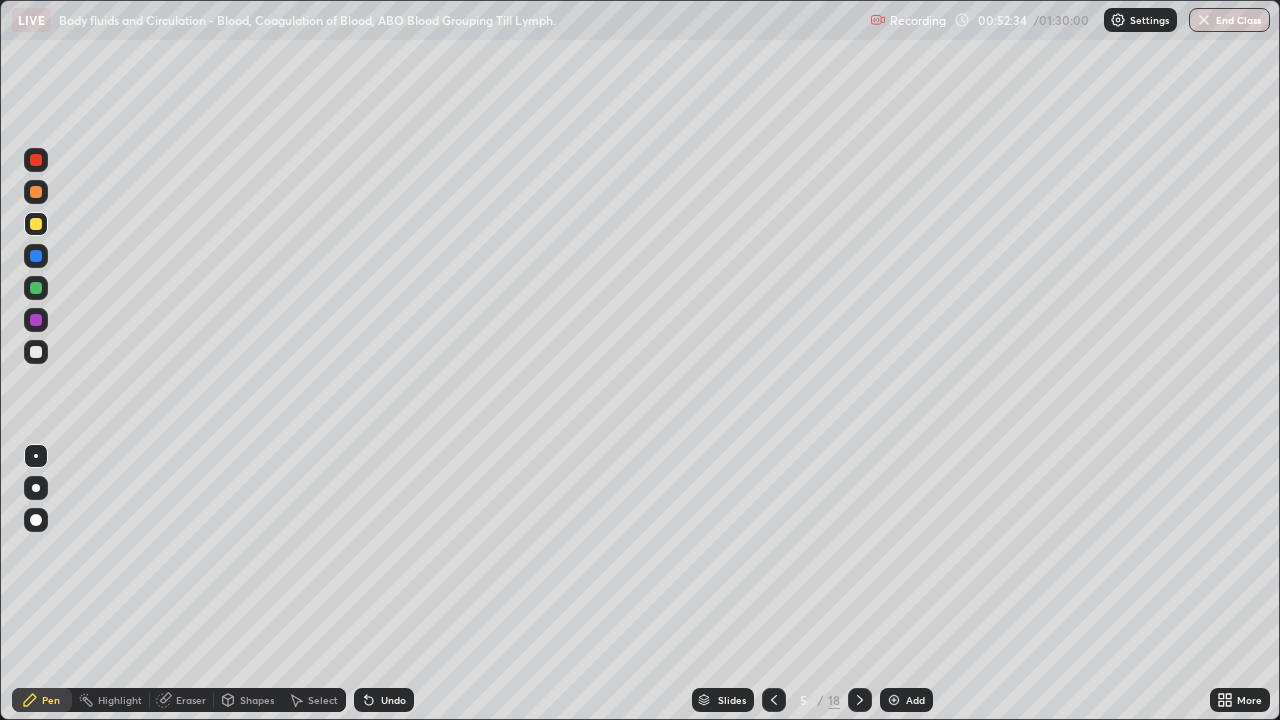 click at bounding box center (774, 700) 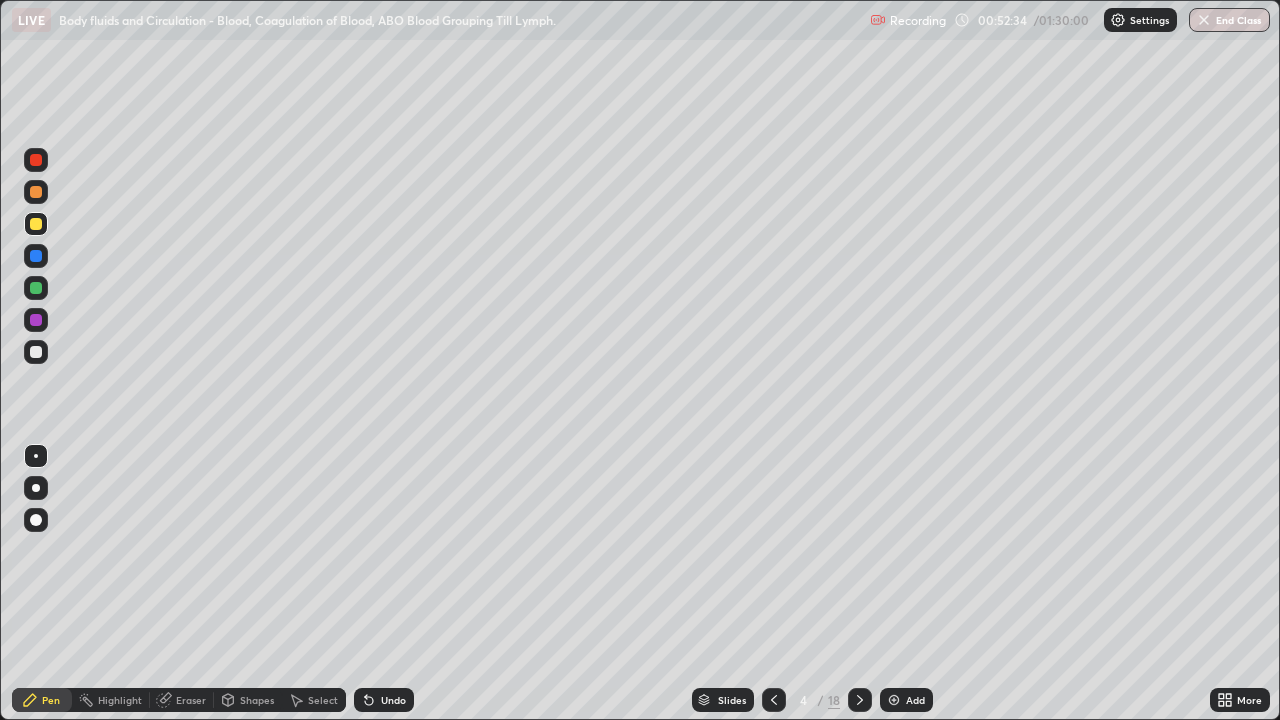 click 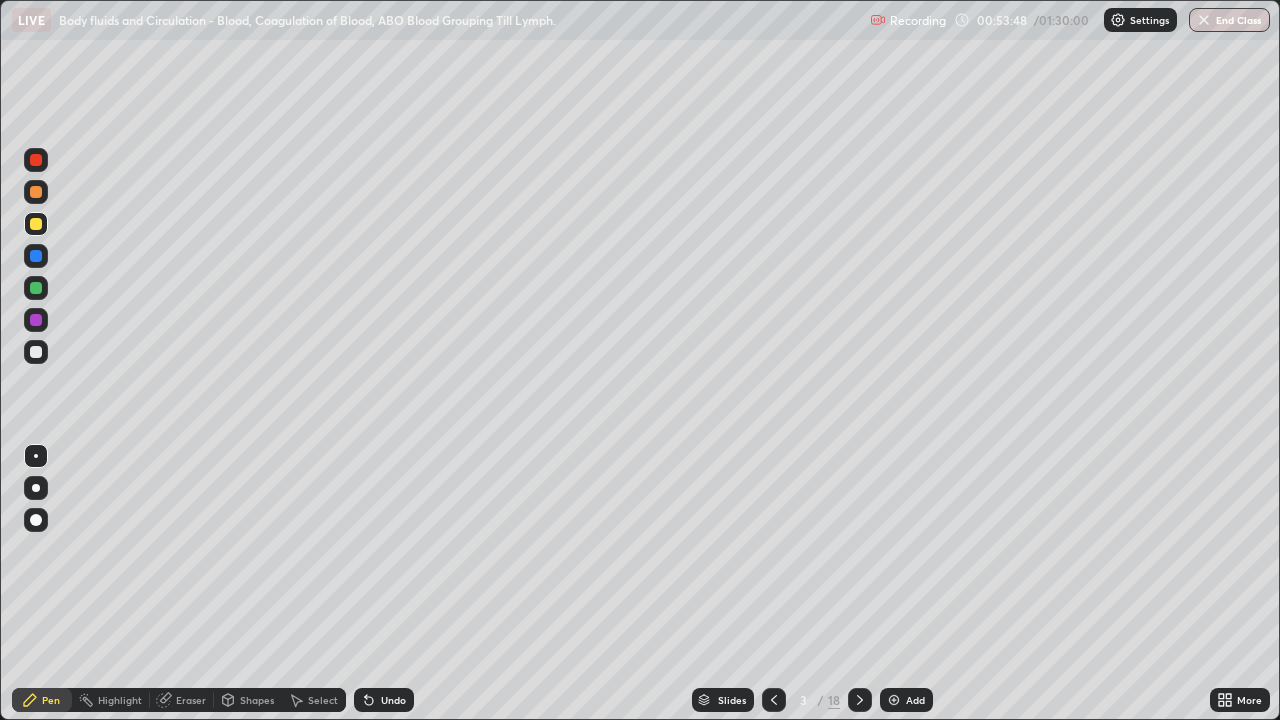 click 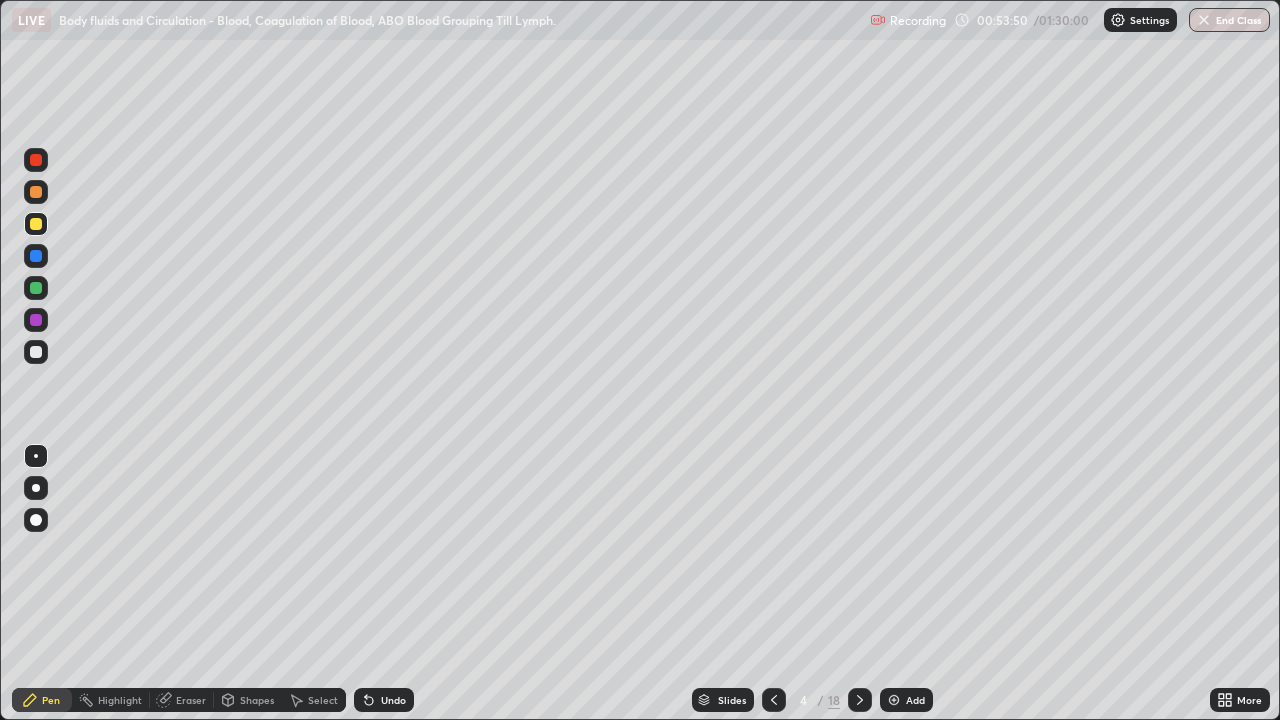 click 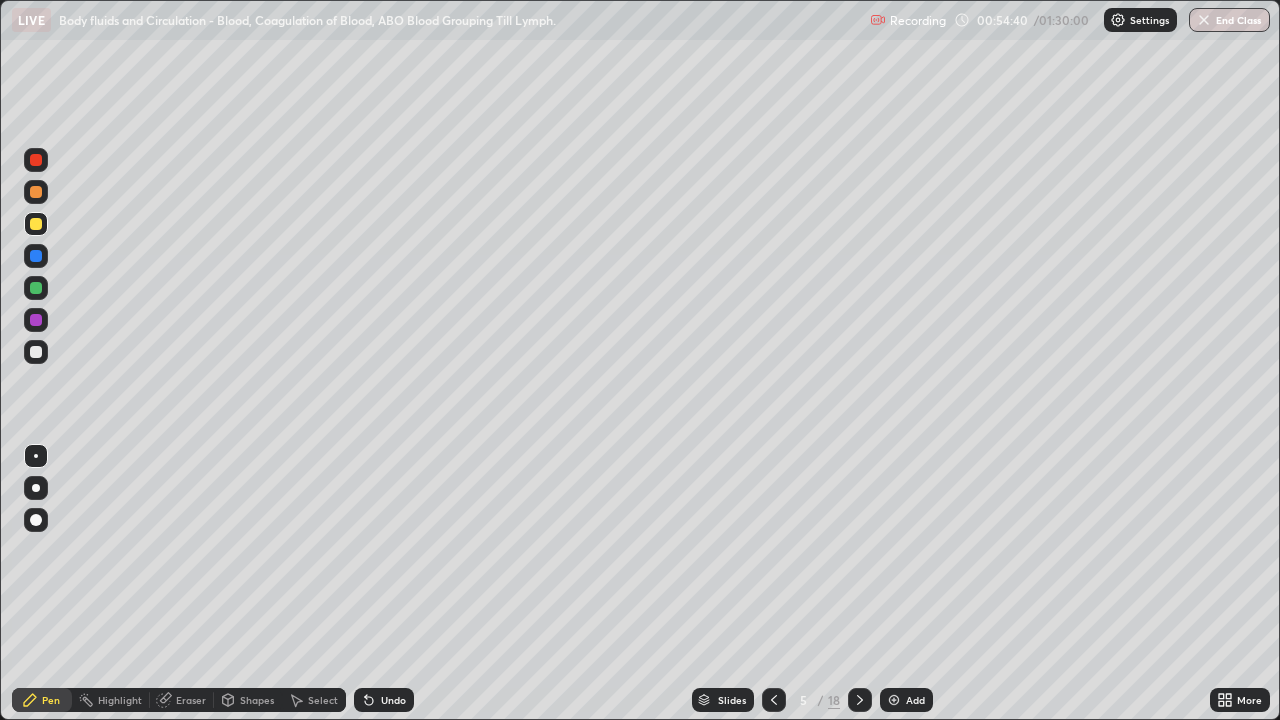 click 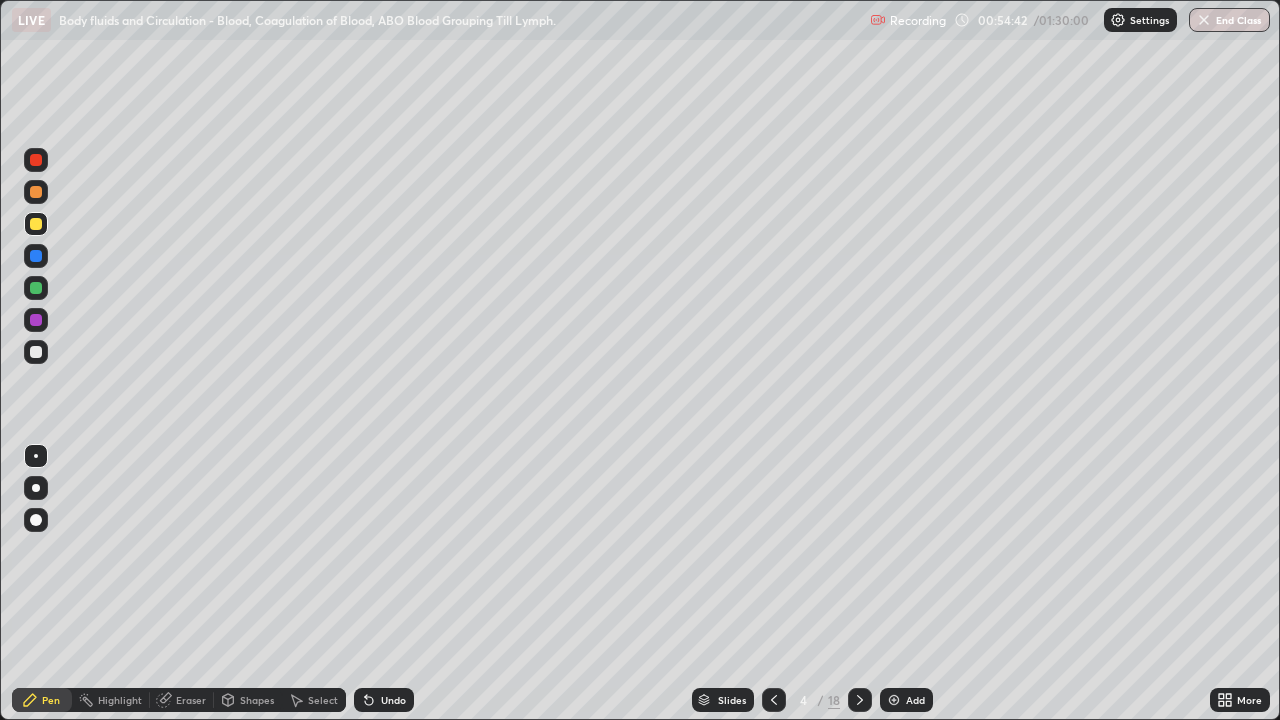 click 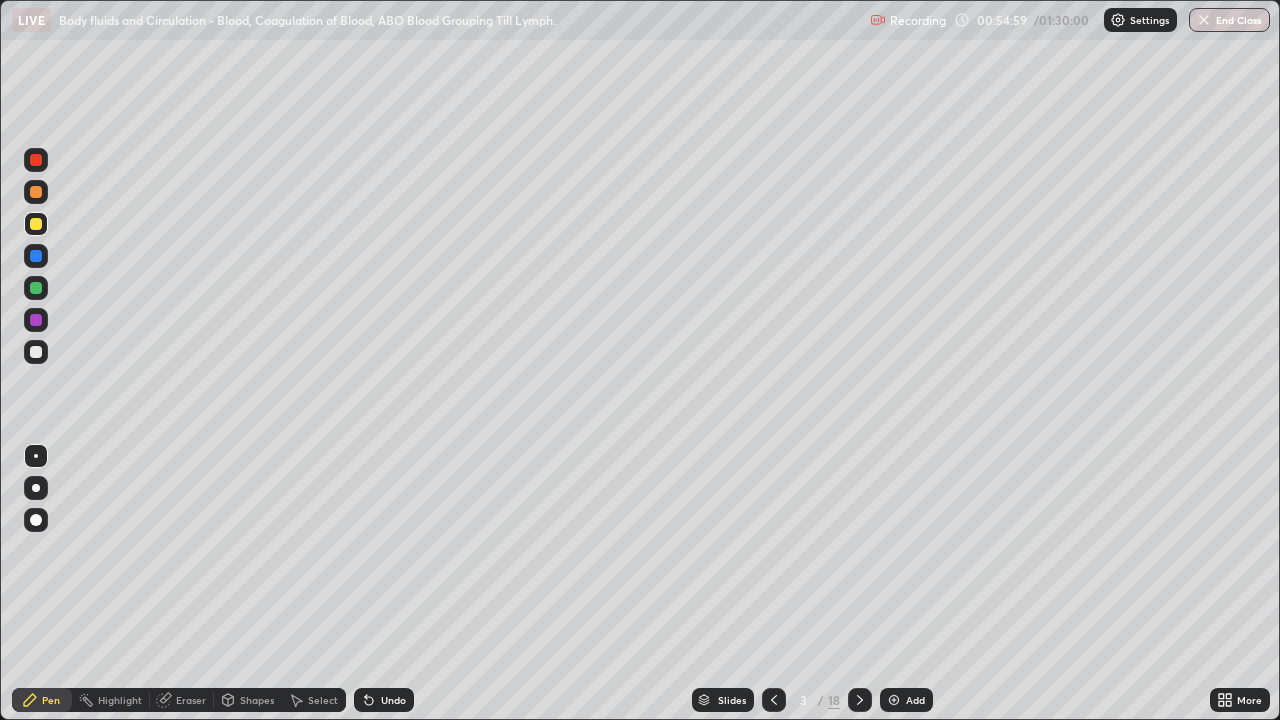 click at bounding box center (36, 320) 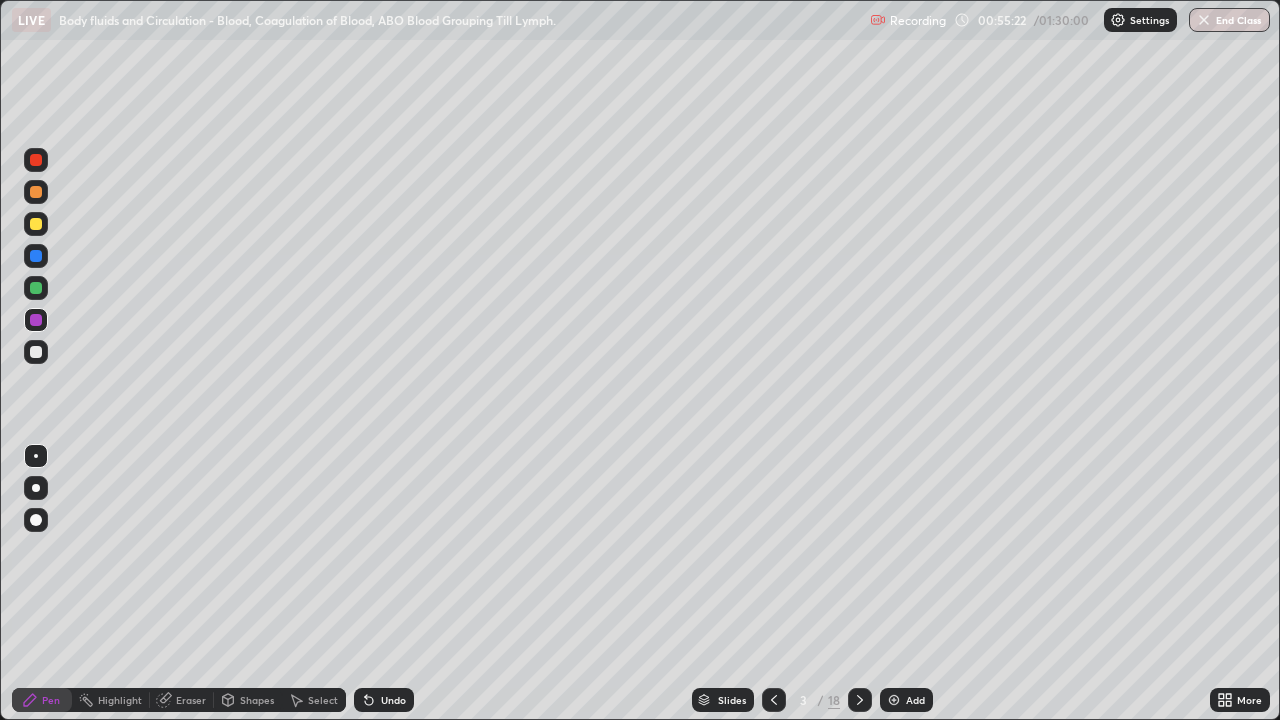 click 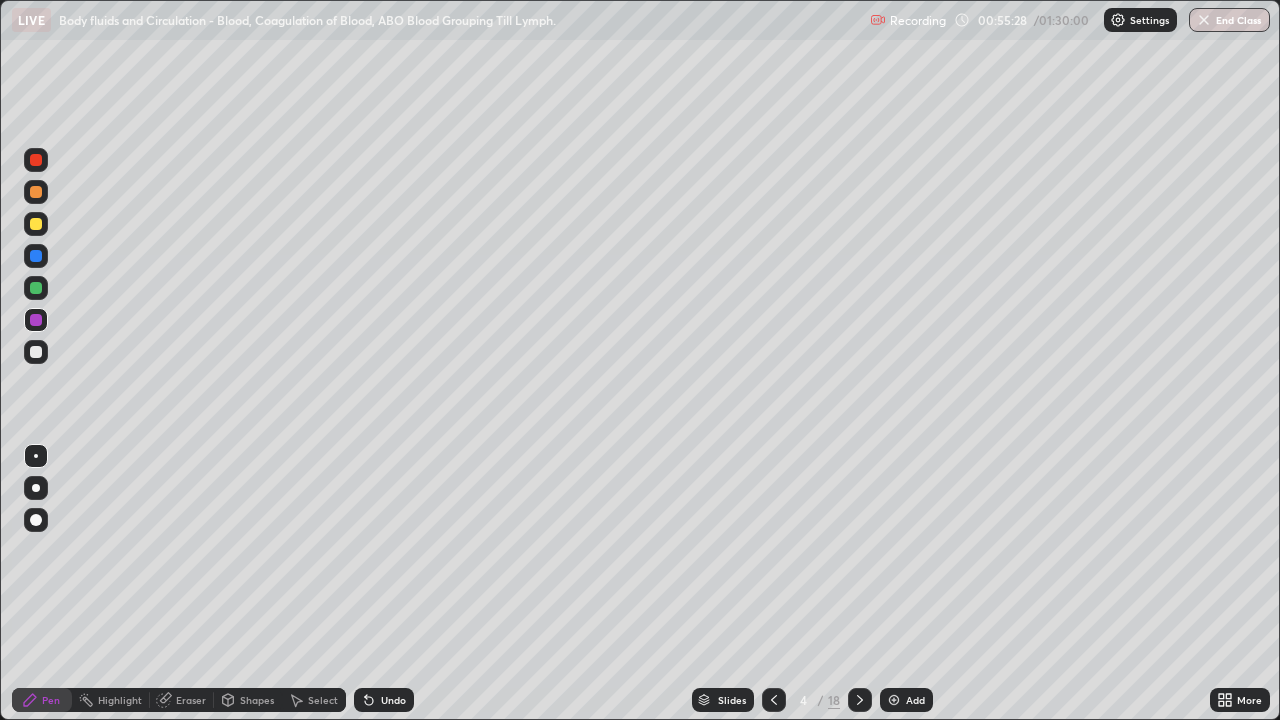 click at bounding box center (860, 700) 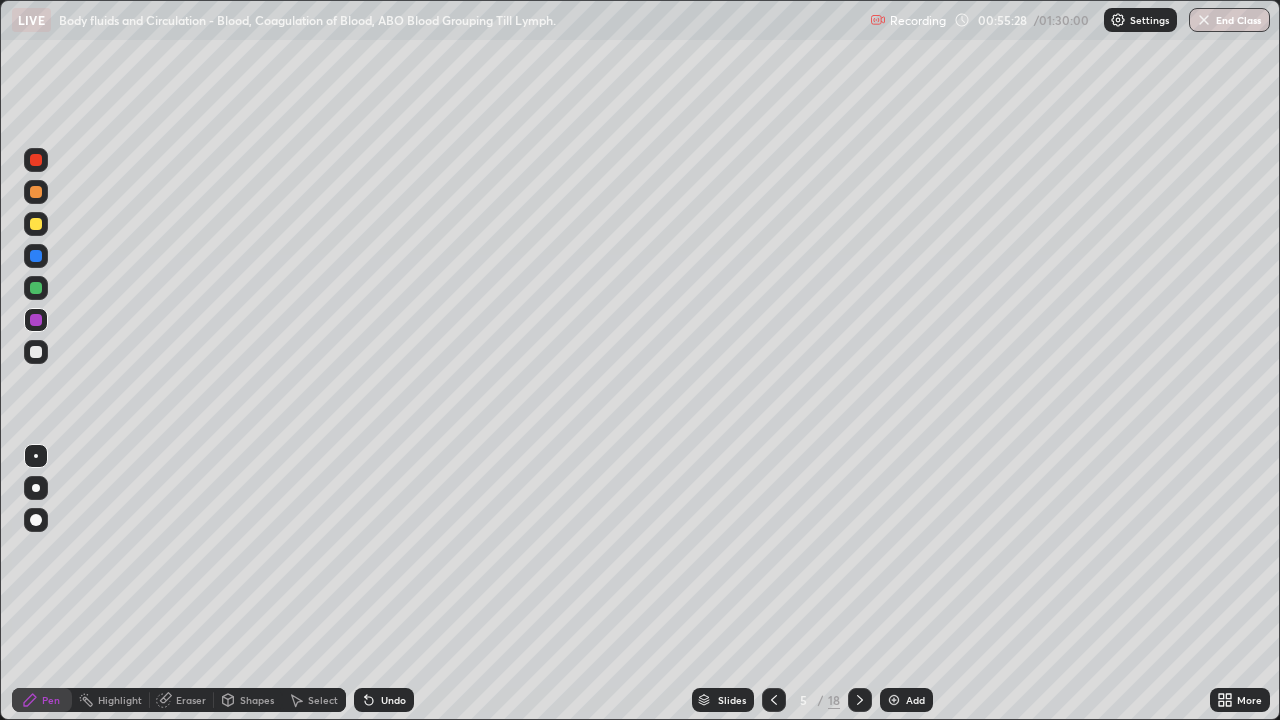 click 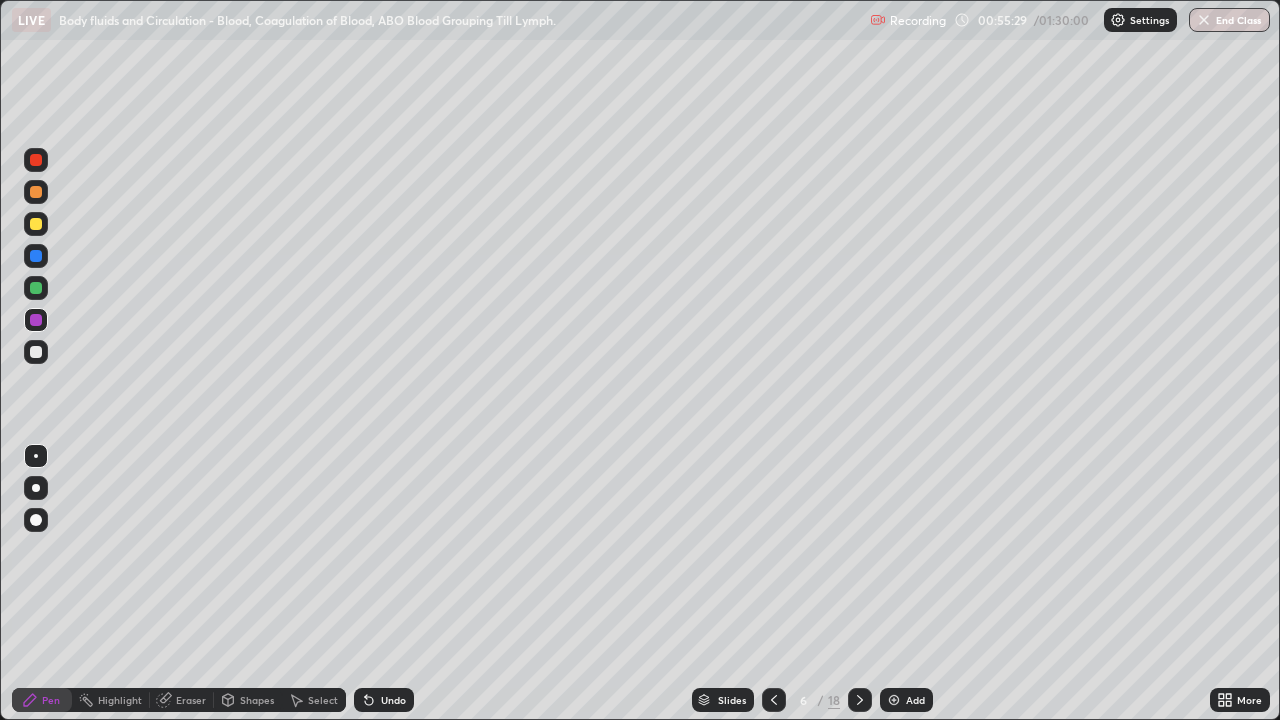 click 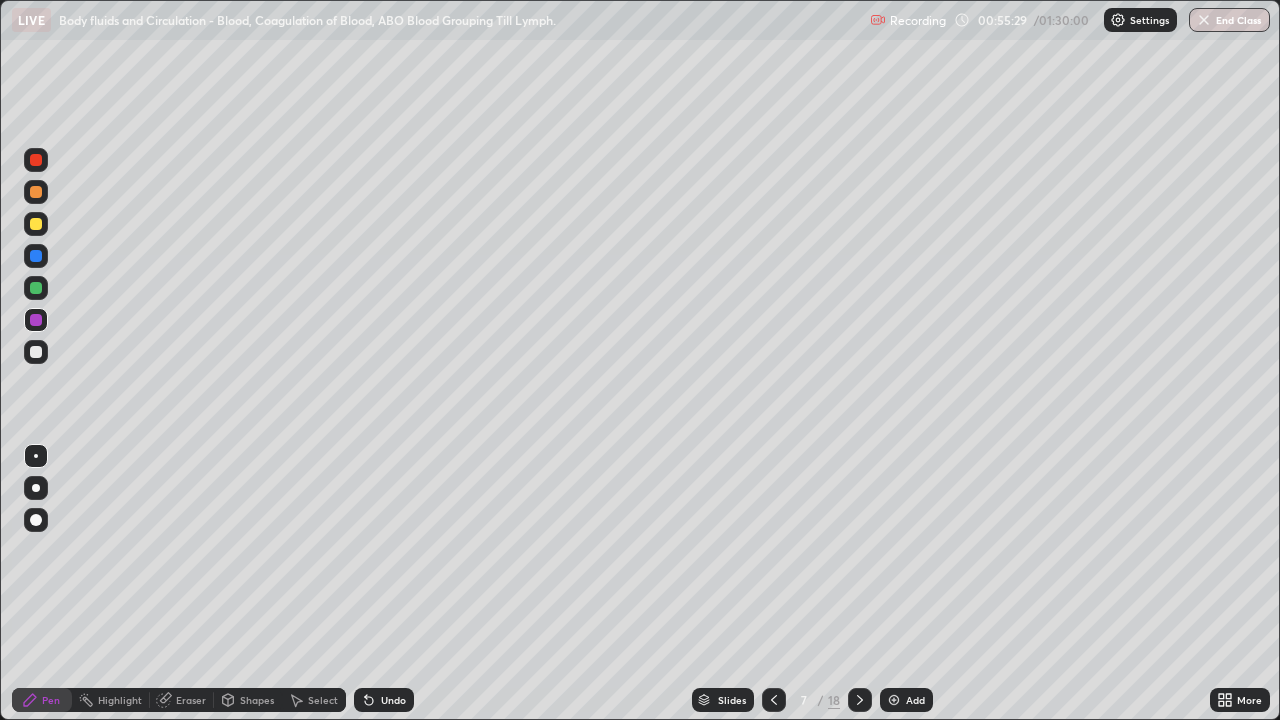 click 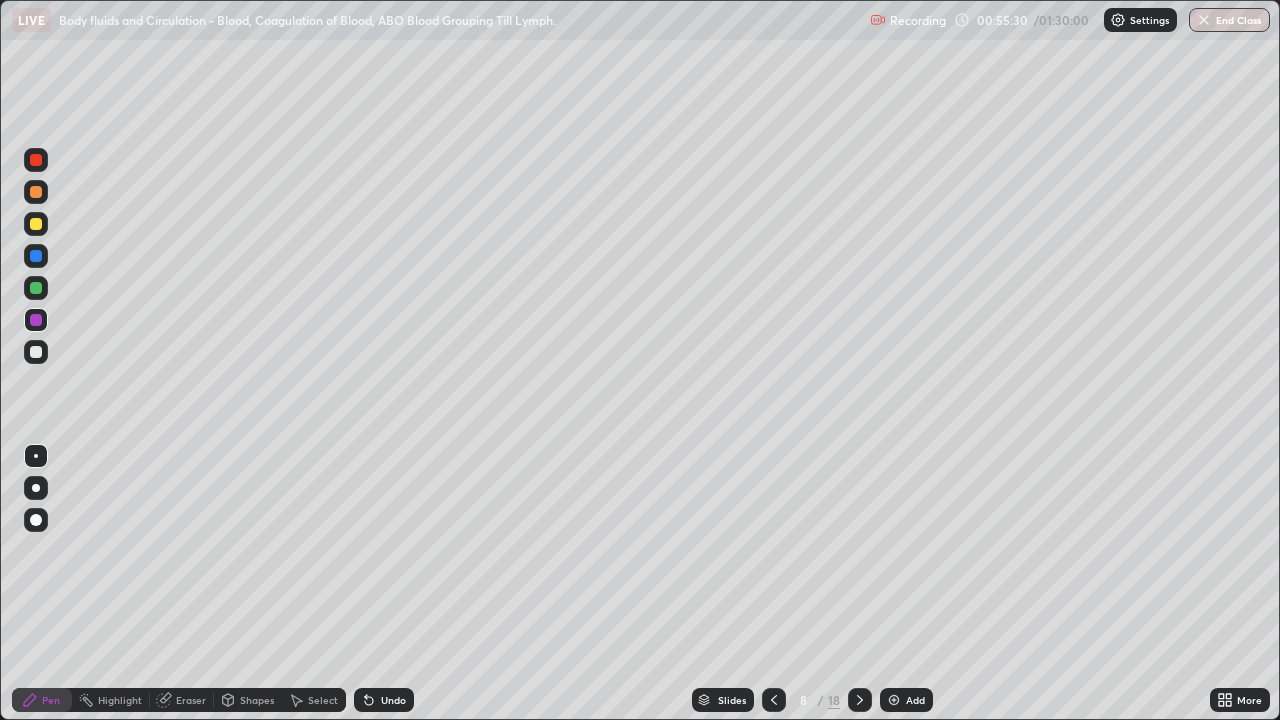 click 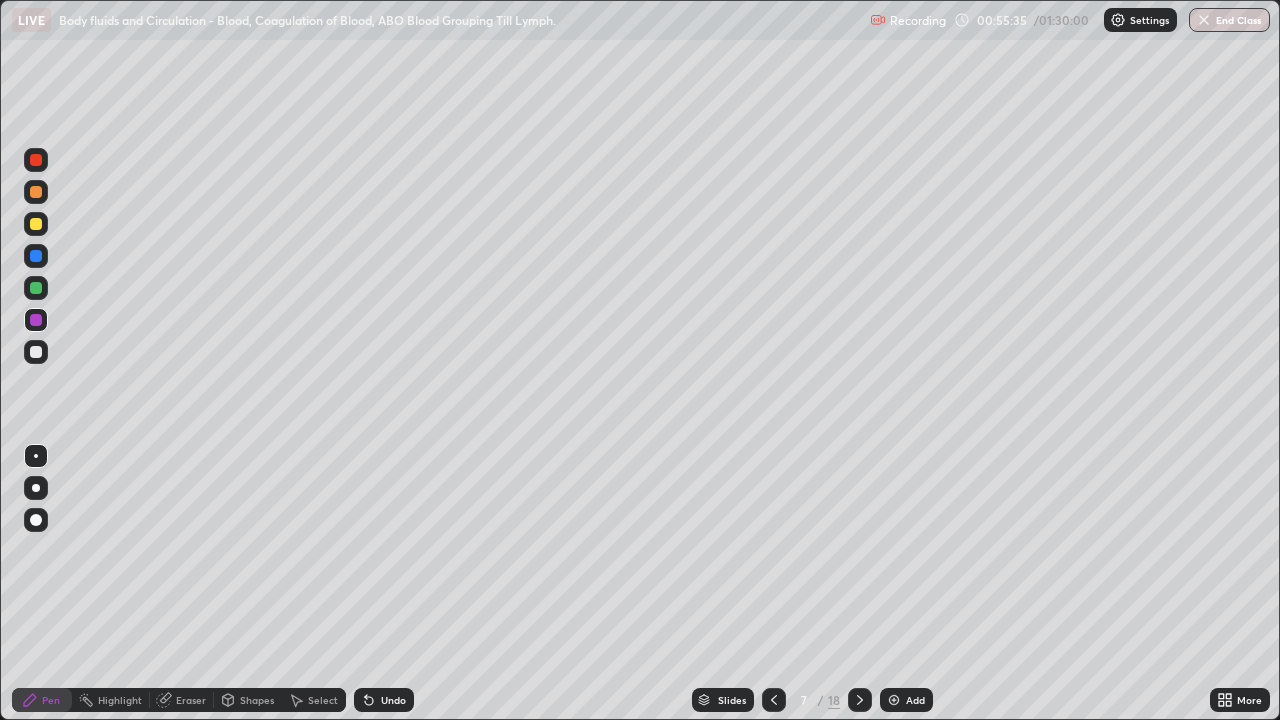 click at bounding box center [860, 700] 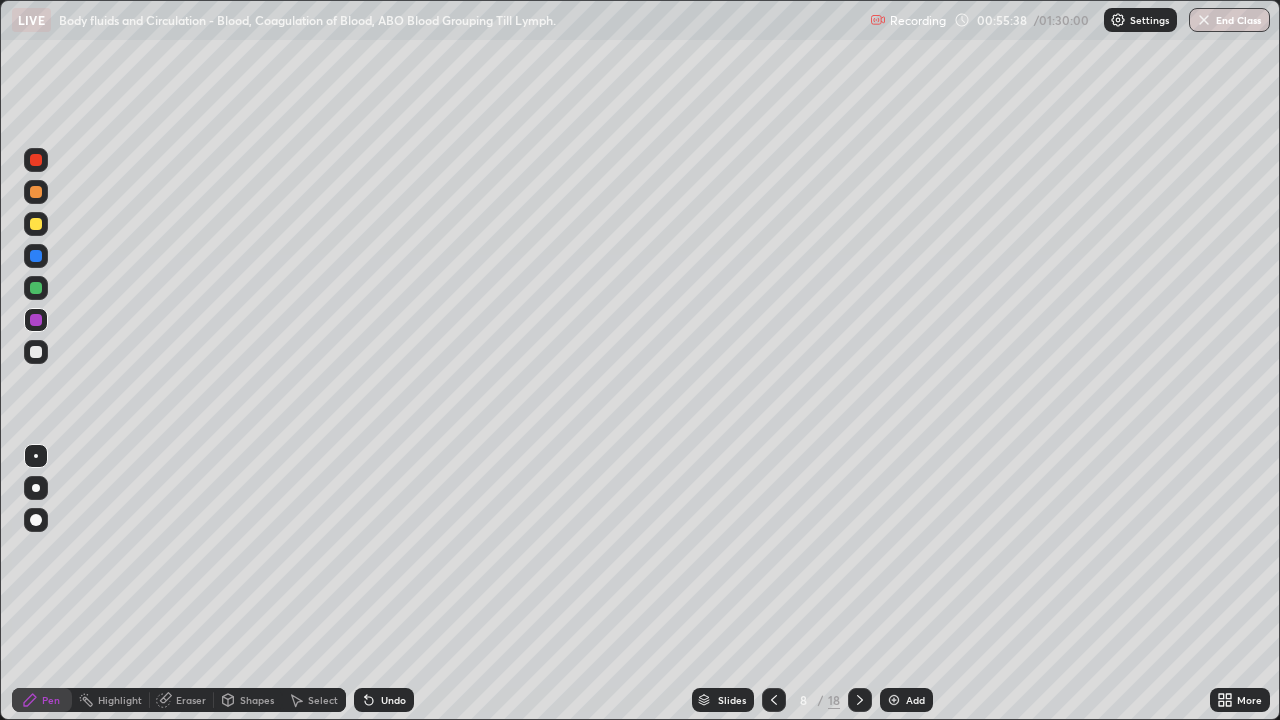click at bounding box center (774, 700) 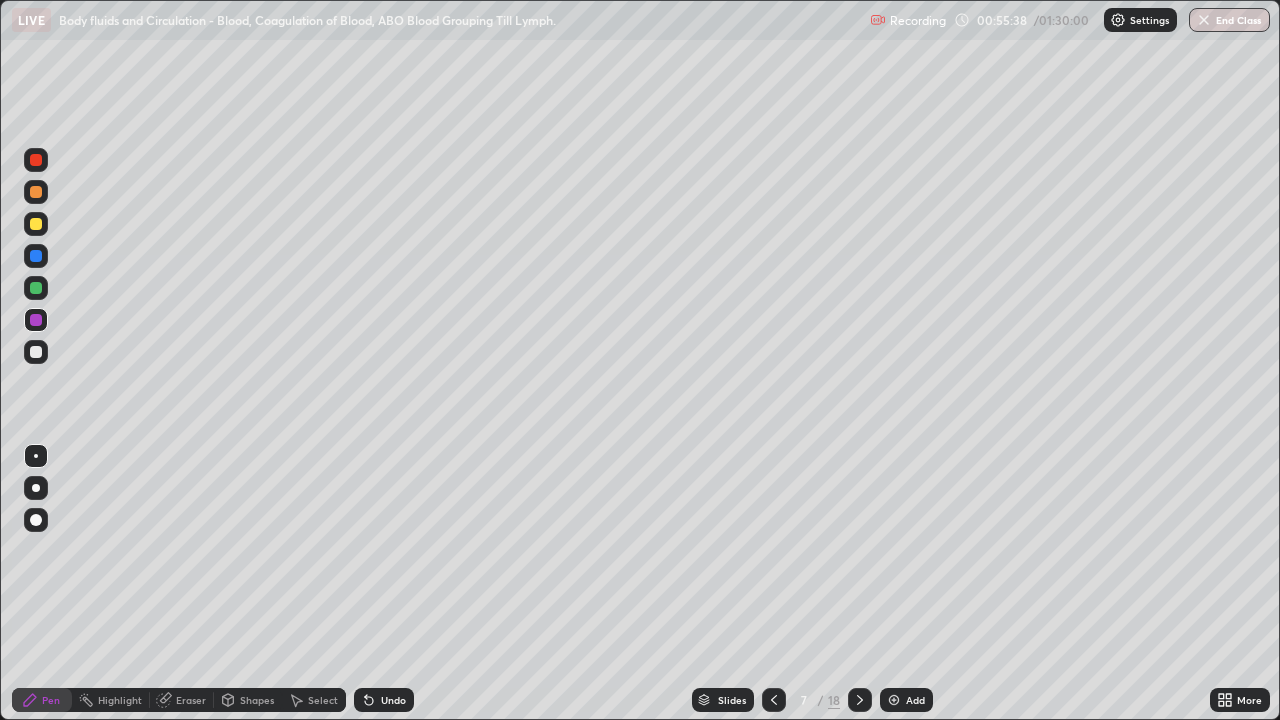 click at bounding box center [894, 700] 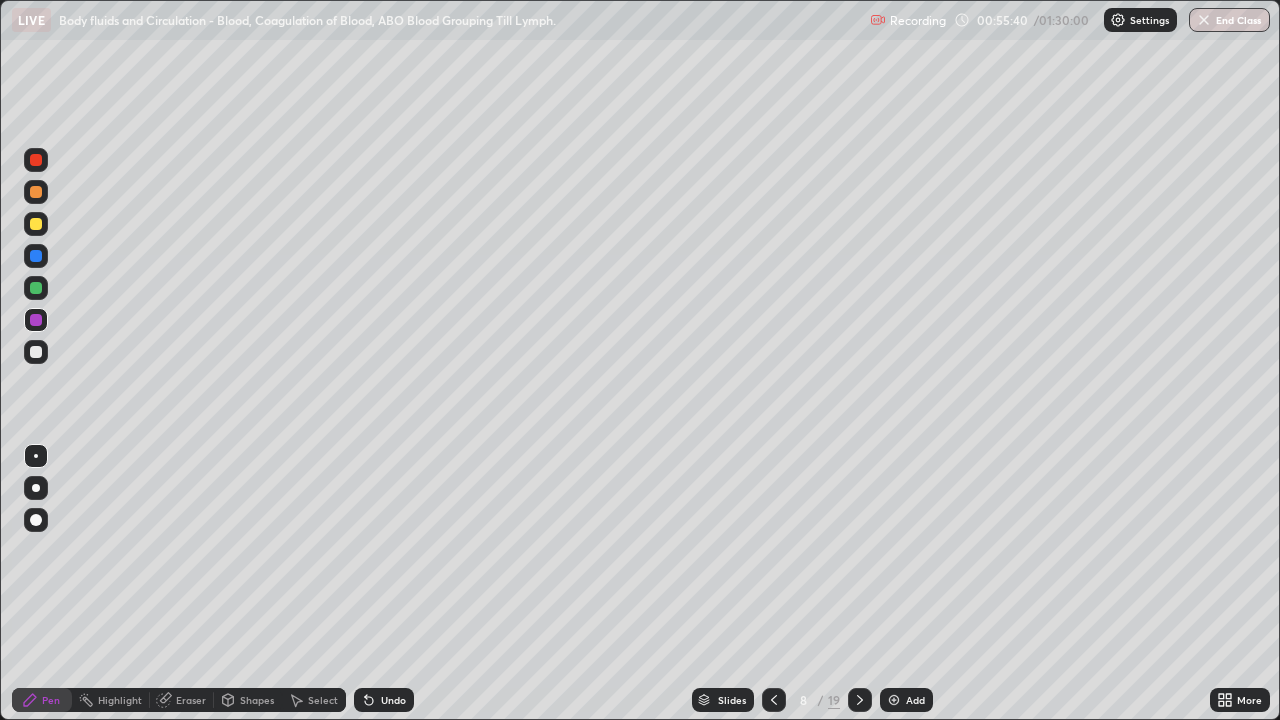 click at bounding box center (36, 224) 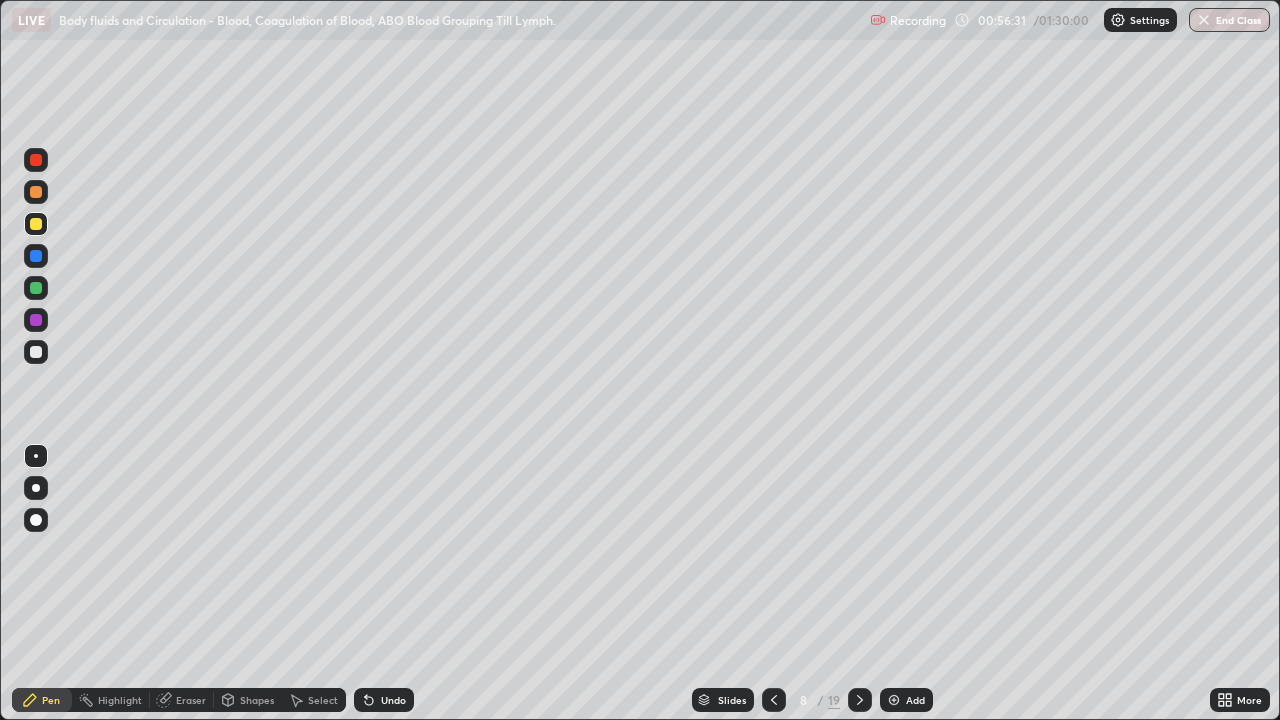 click on "Undo" at bounding box center [393, 700] 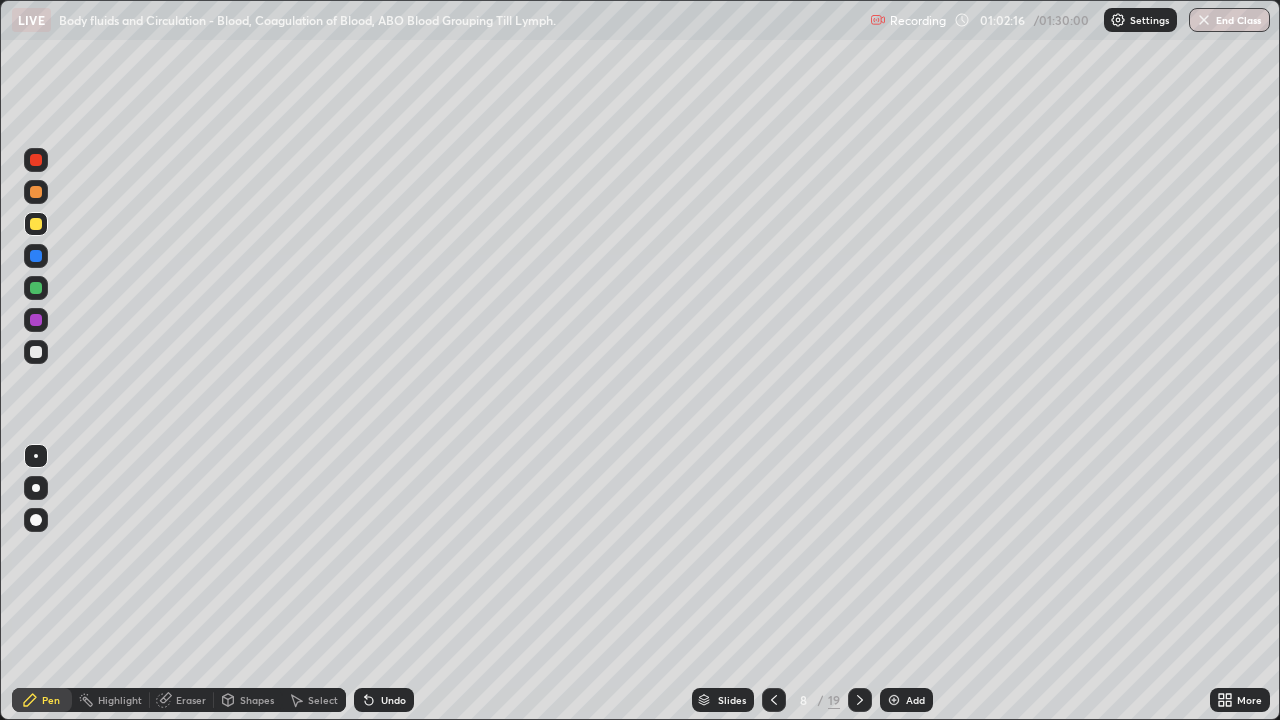 click at bounding box center [894, 700] 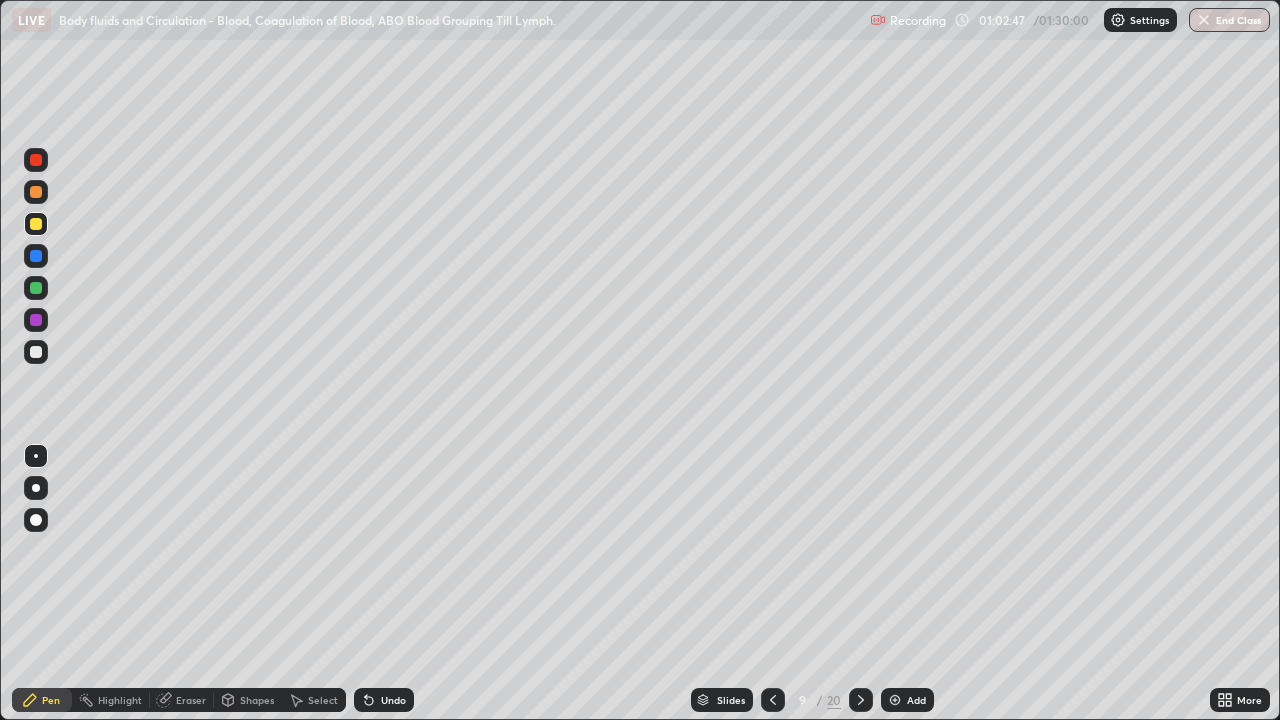 click at bounding box center [36, 256] 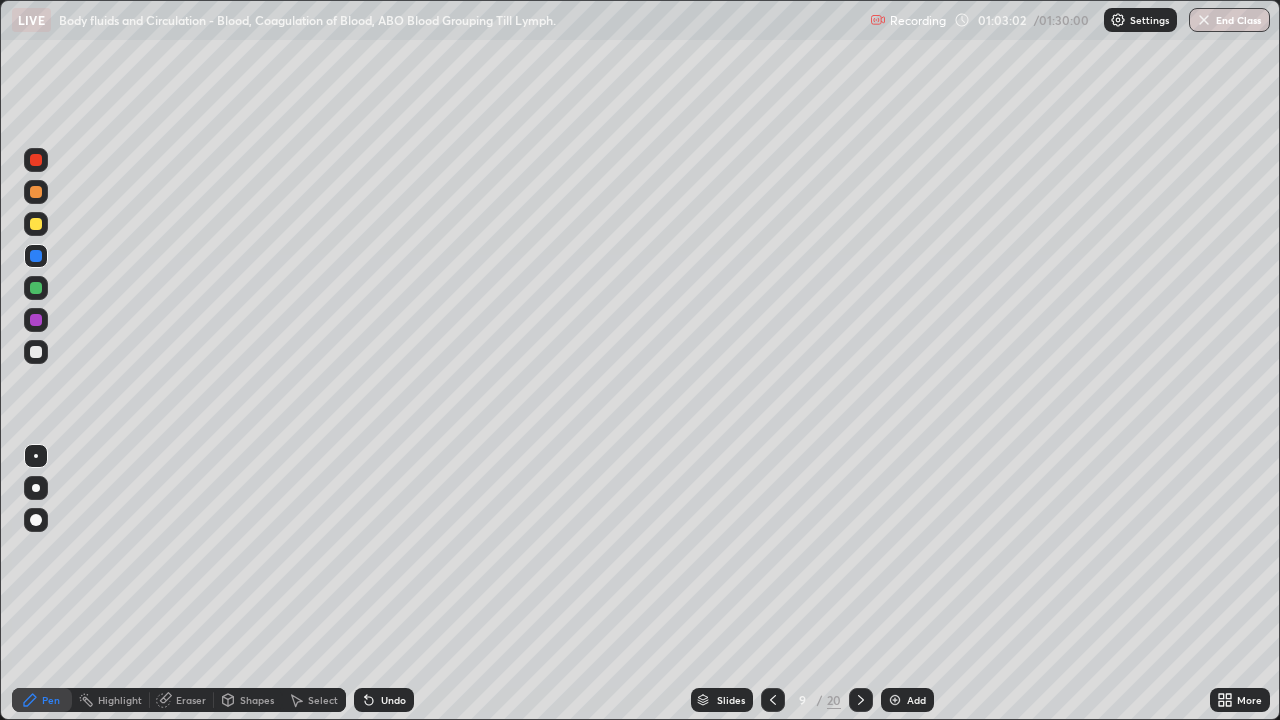 click at bounding box center (36, 288) 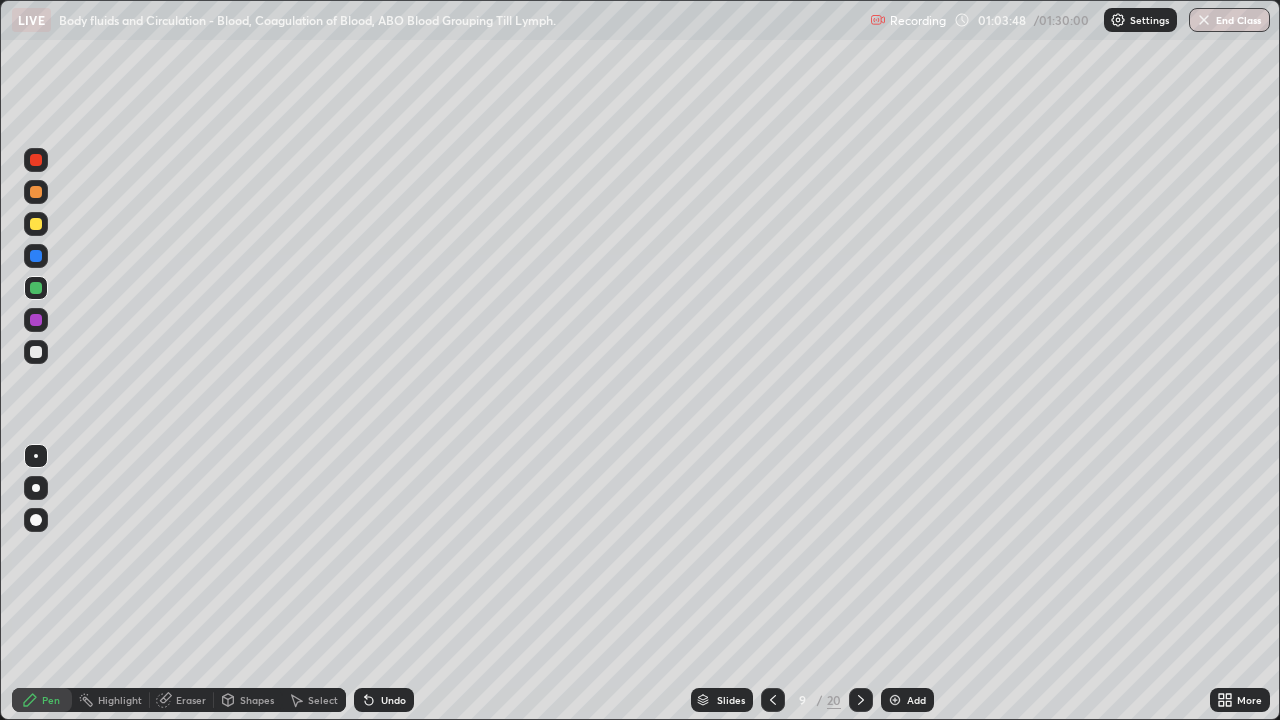 click at bounding box center [36, 288] 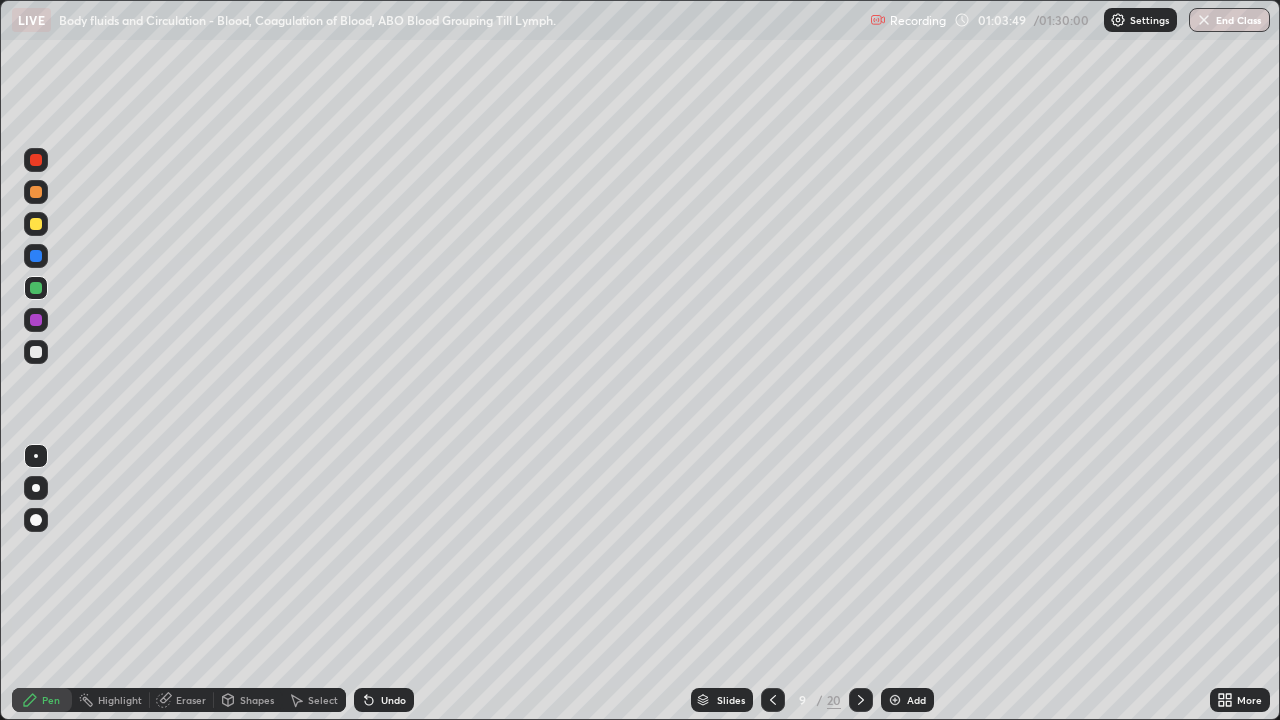 click at bounding box center (36, 224) 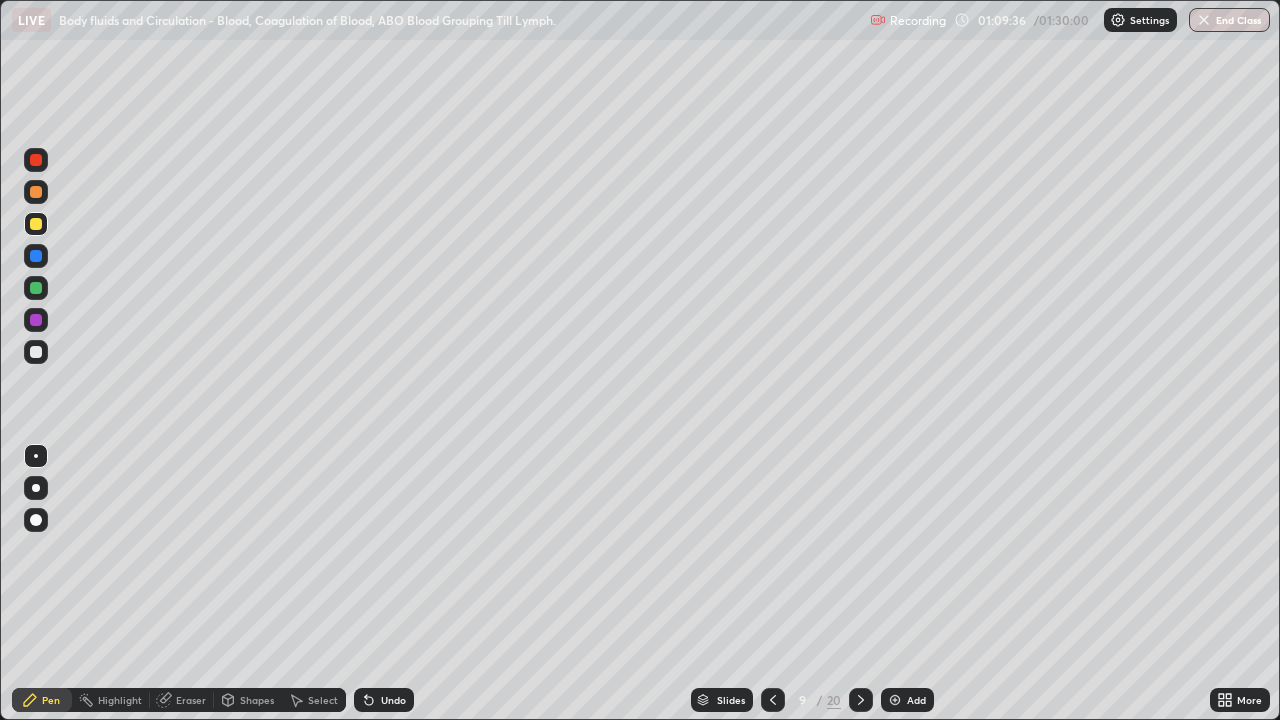 click at bounding box center (36, 288) 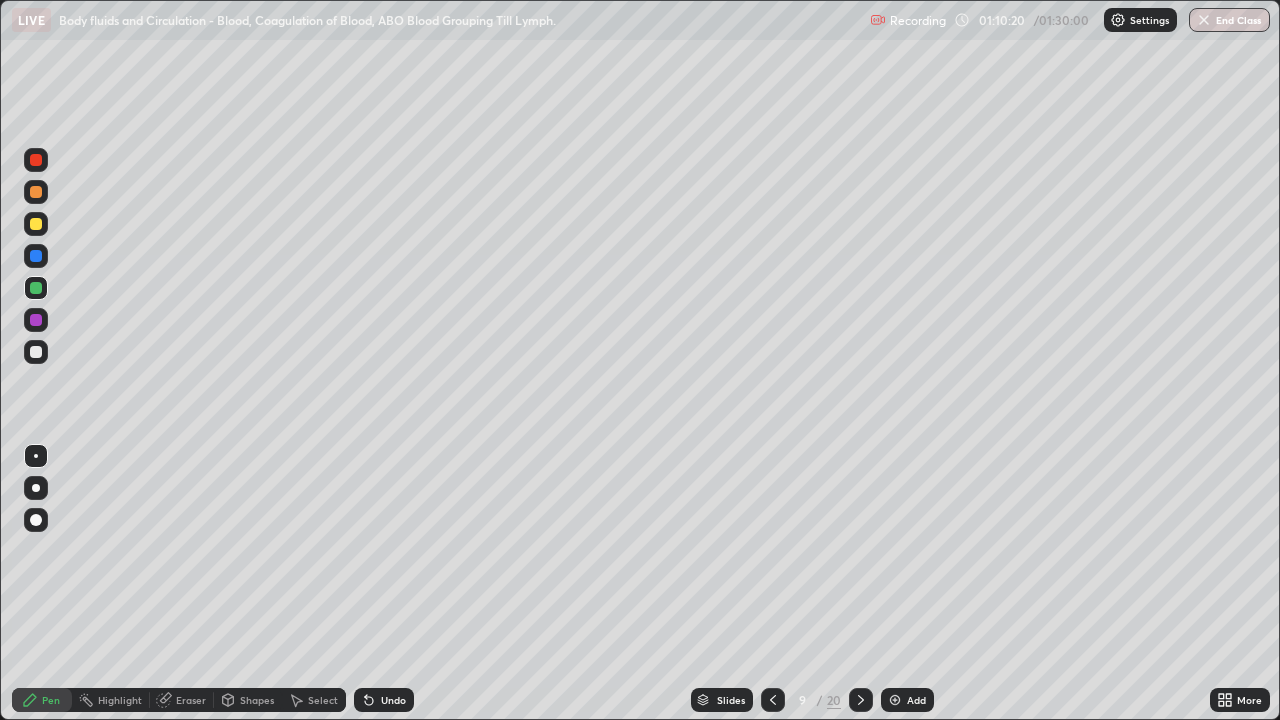 click at bounding box center [36, 320] 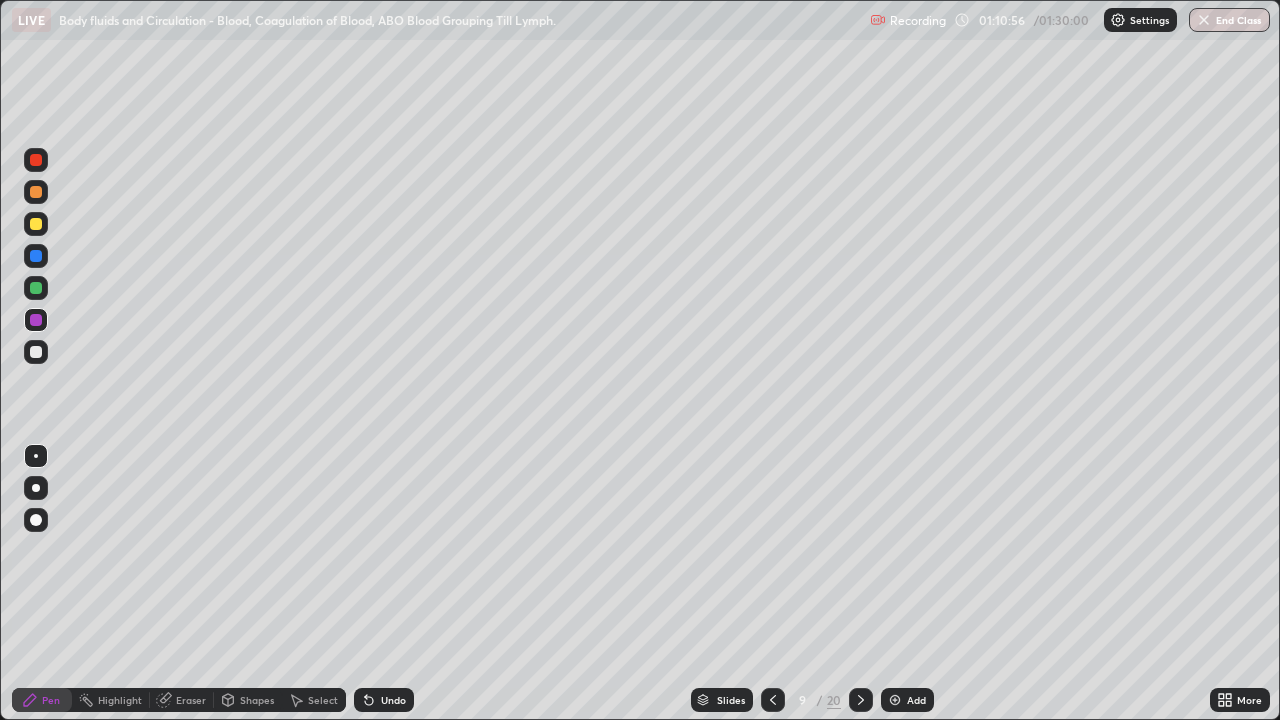 click at bounding box center (895, 700) 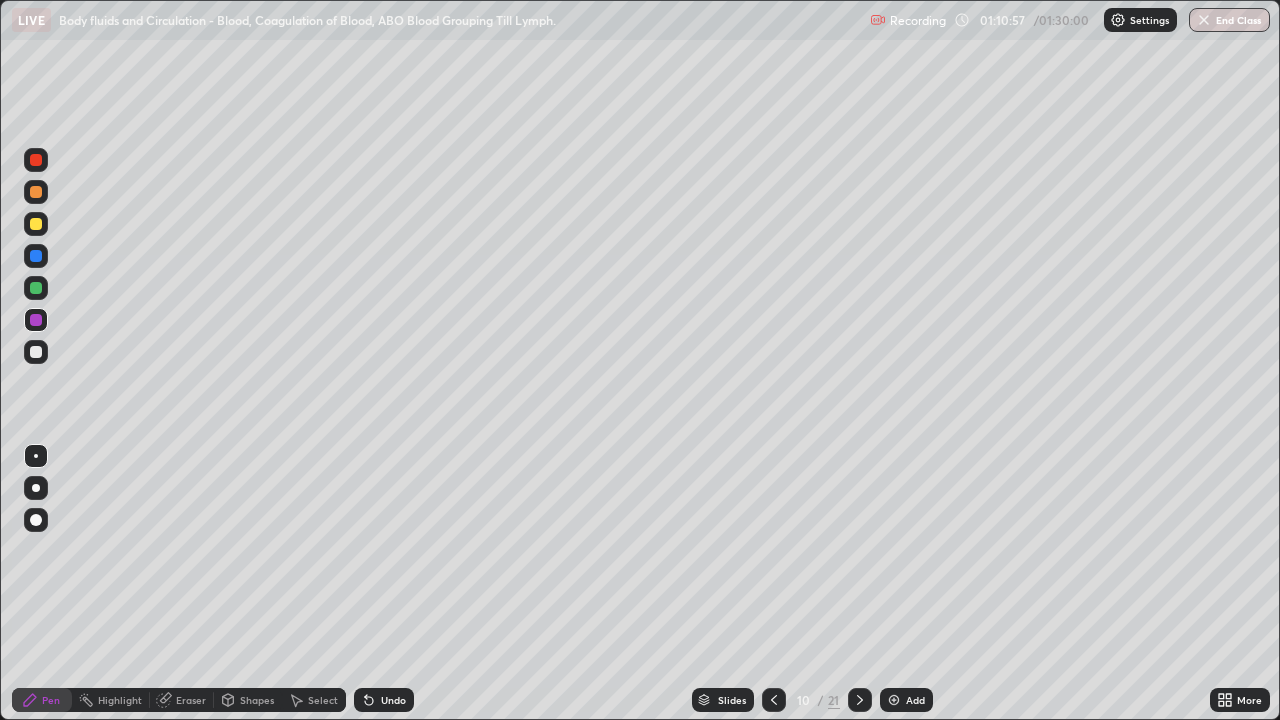 click at bounding box center [36, 224] 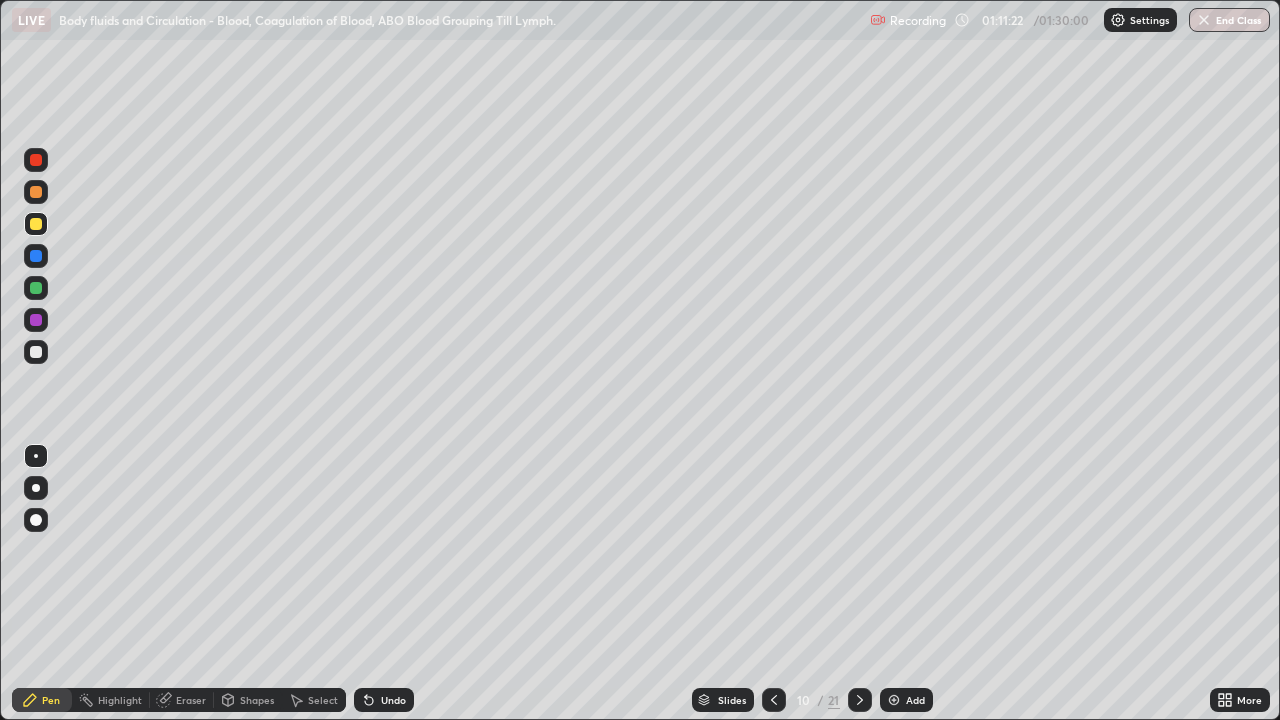 click on "Undo" at bounding box center (393, 700) 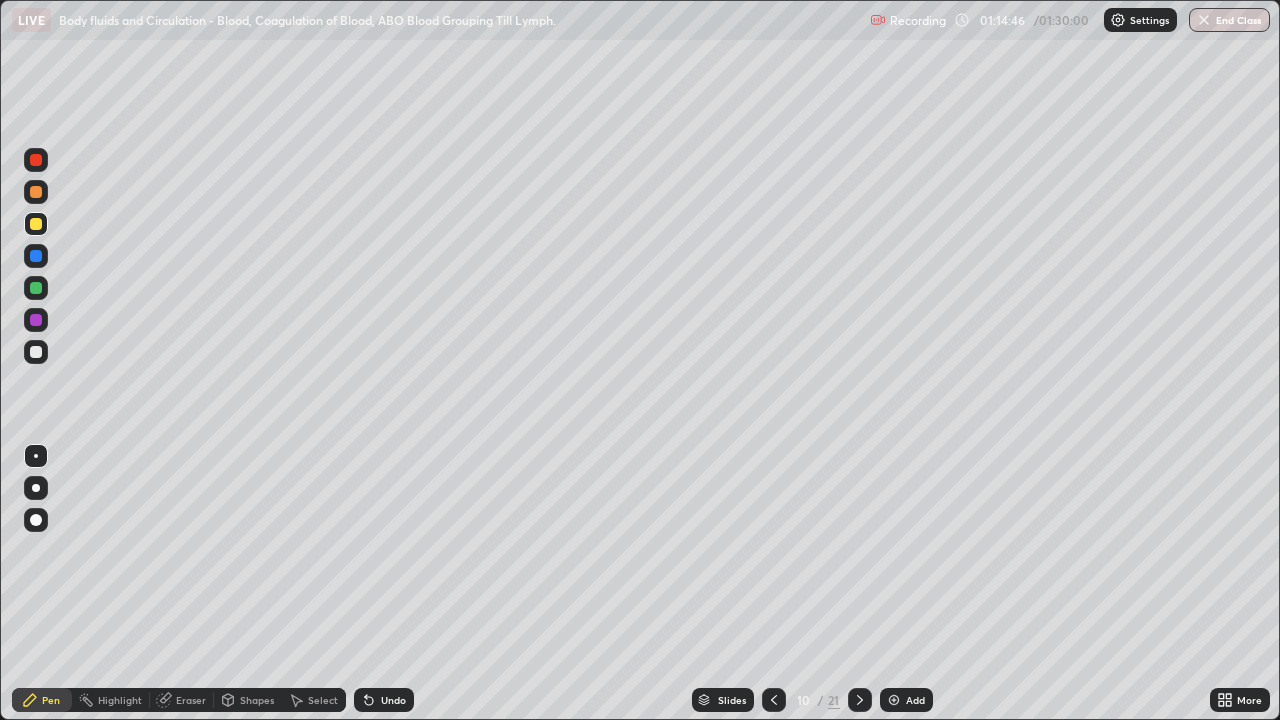 click 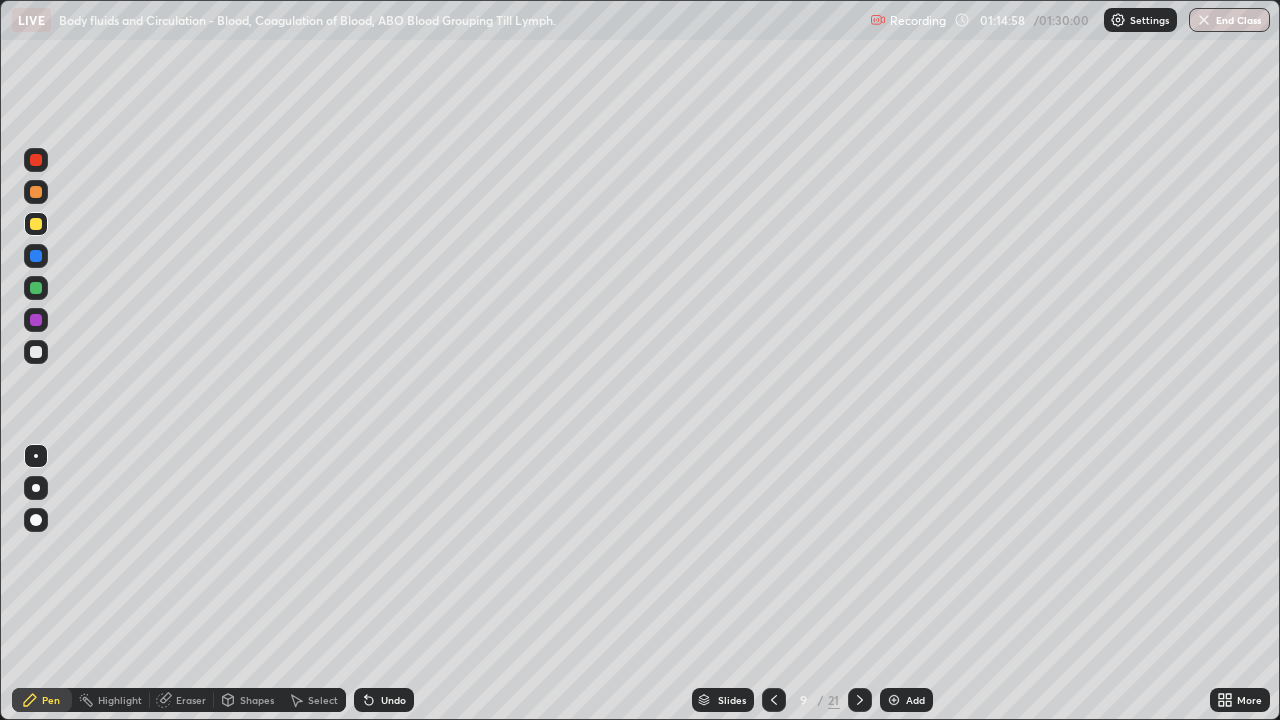 click on "Undo" at bounding box center (393, 700) 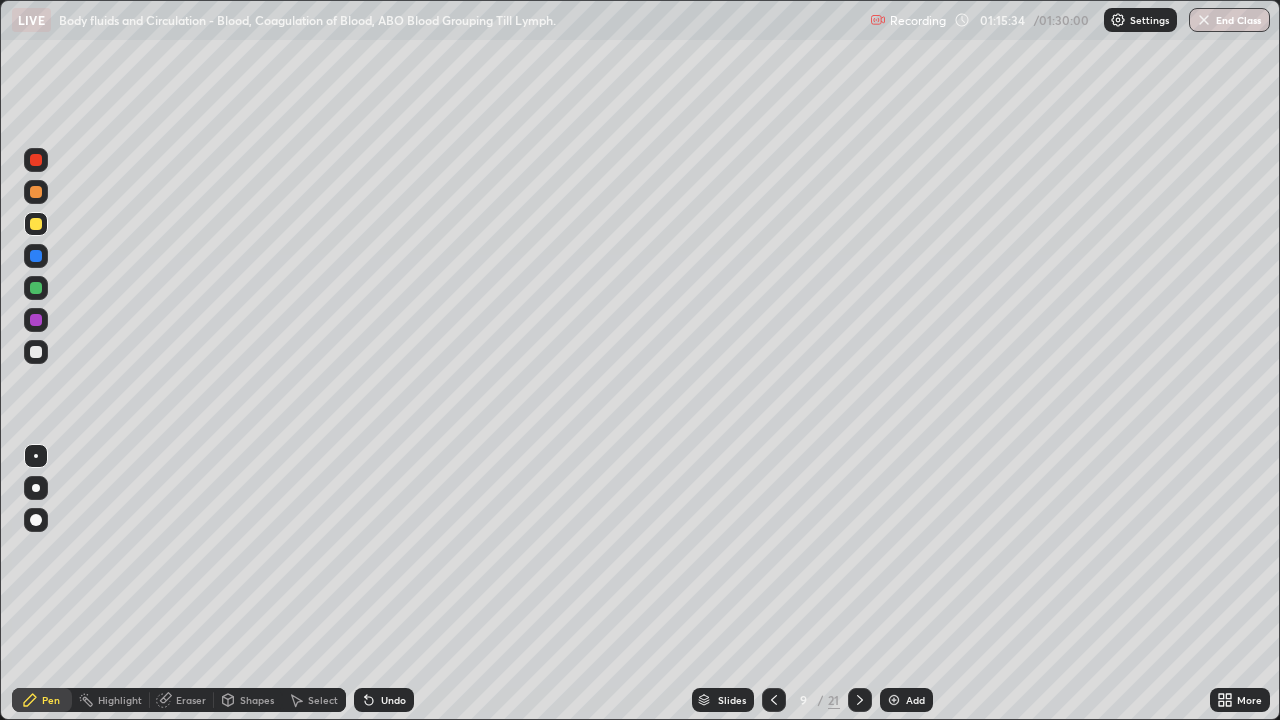click 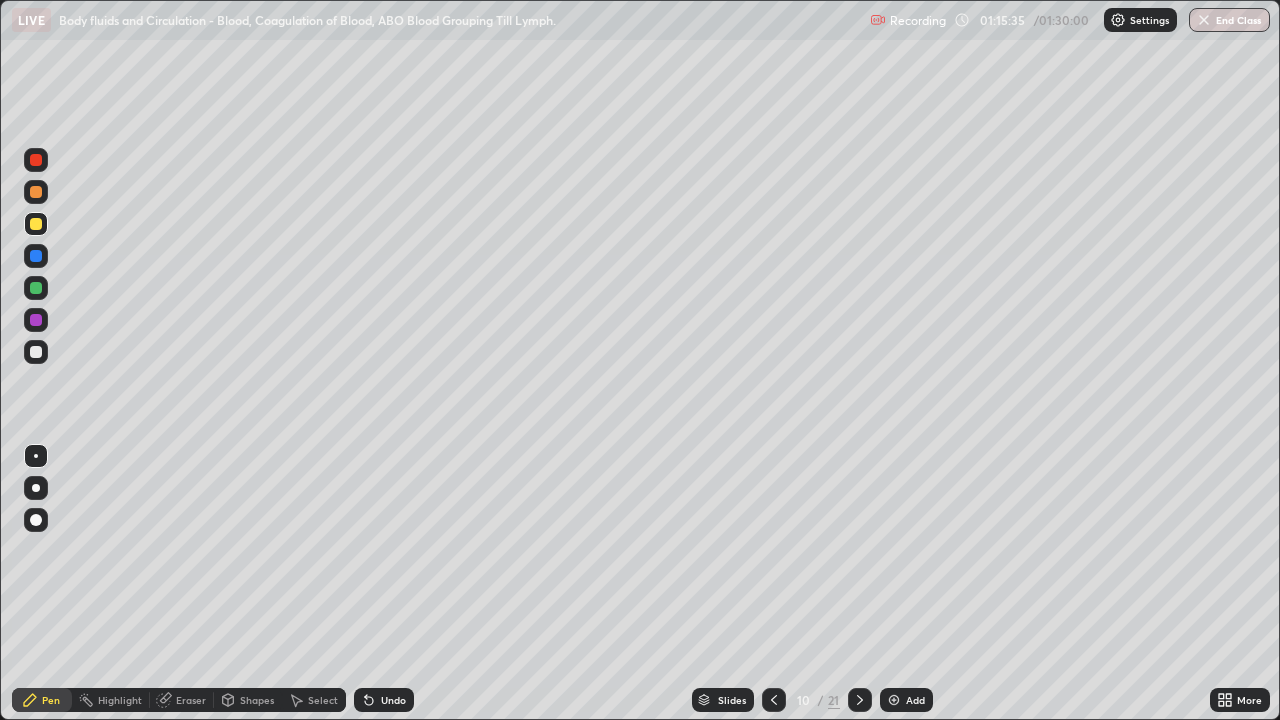 click 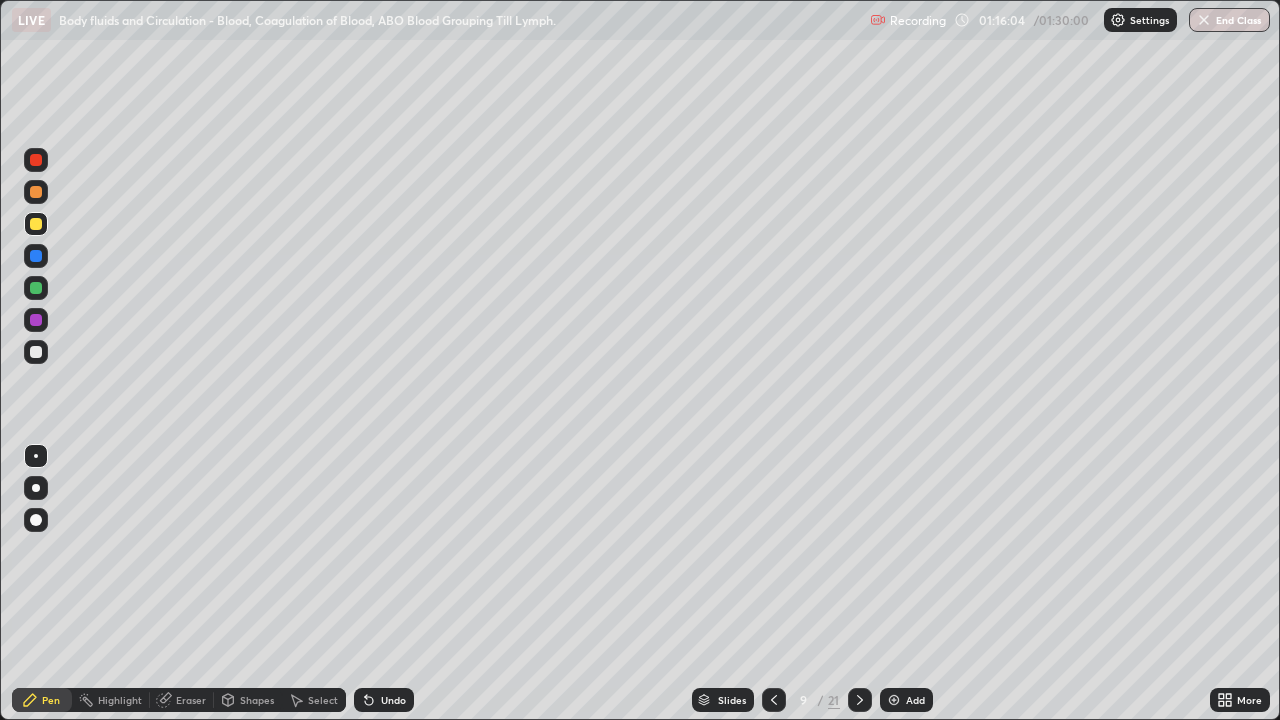 click 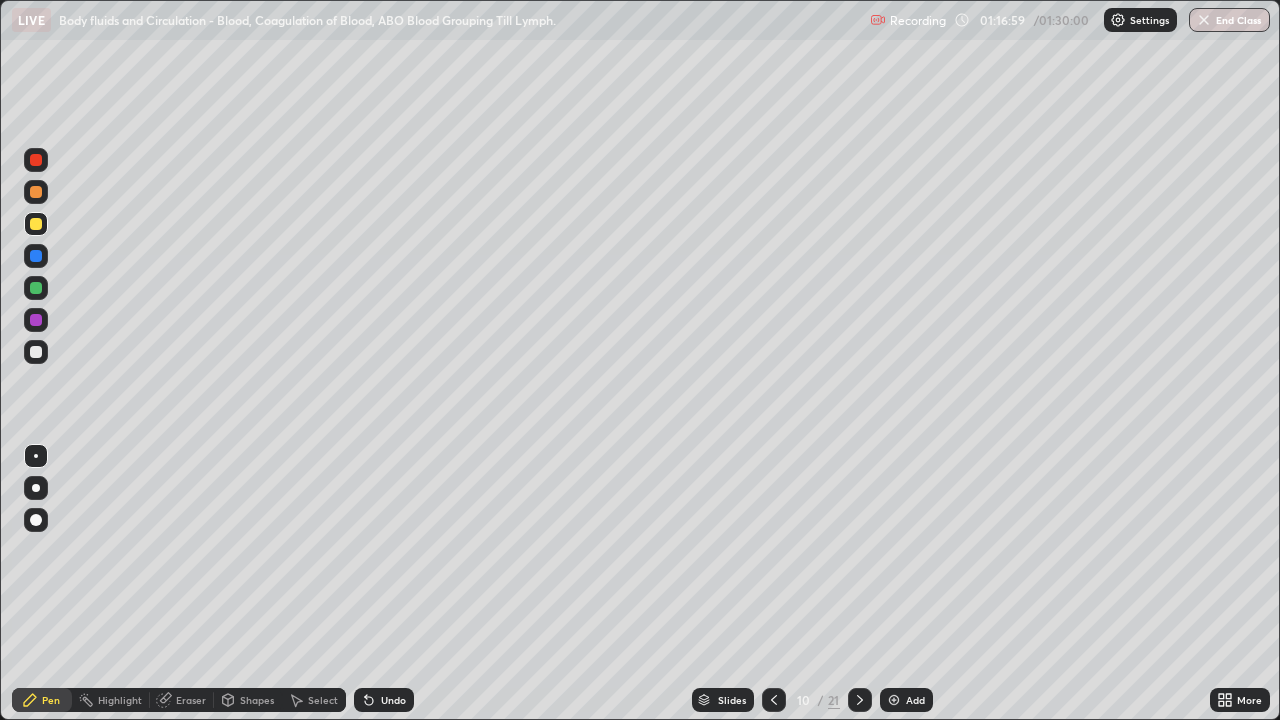 click at bounding box center (894, 700) 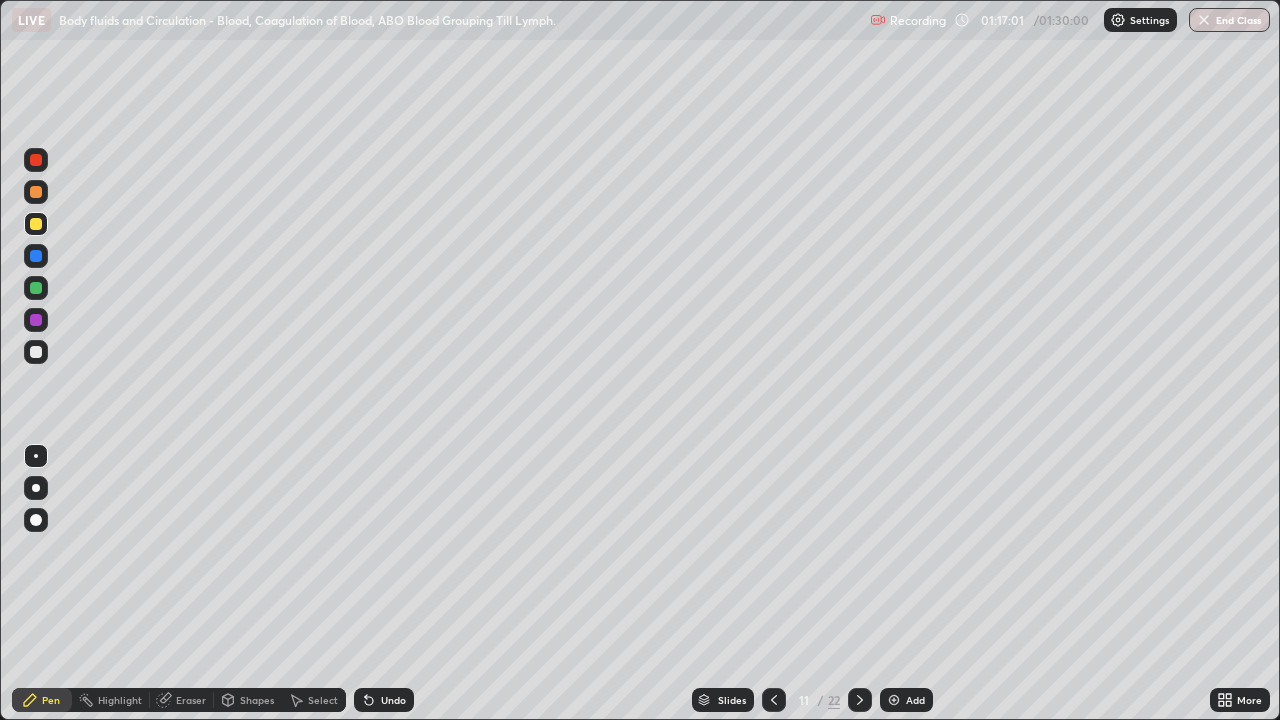 click 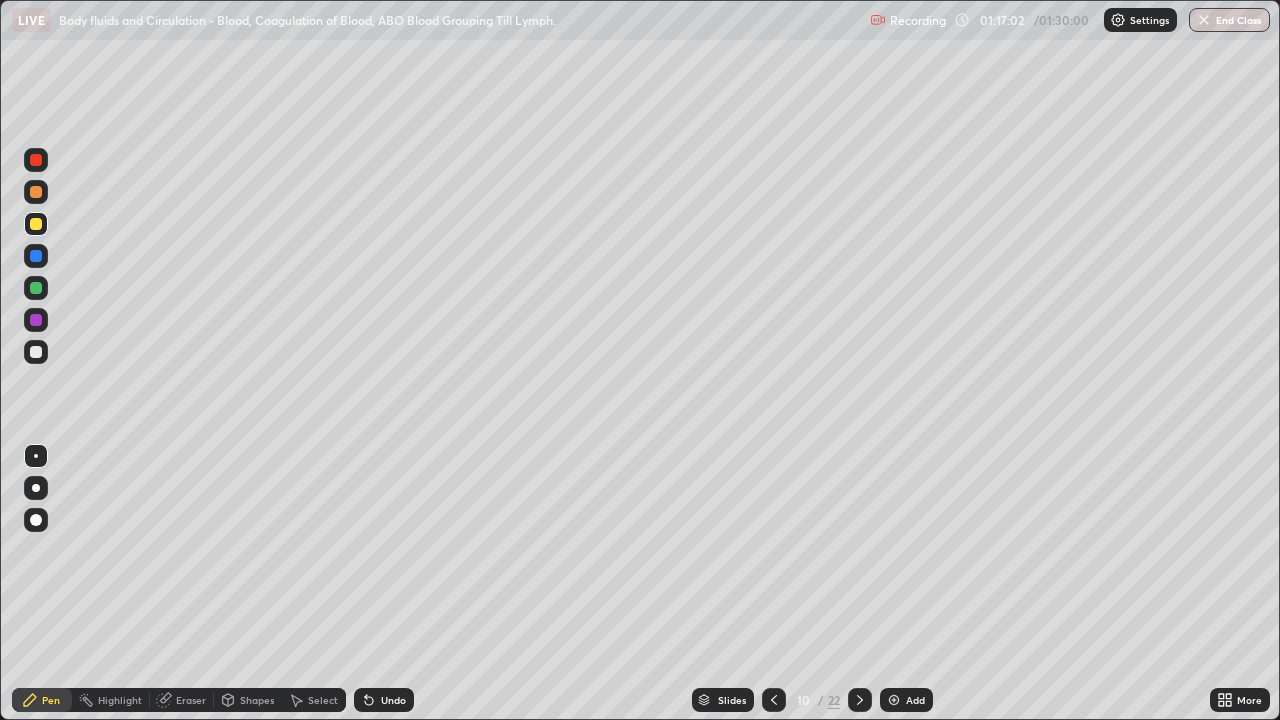 click 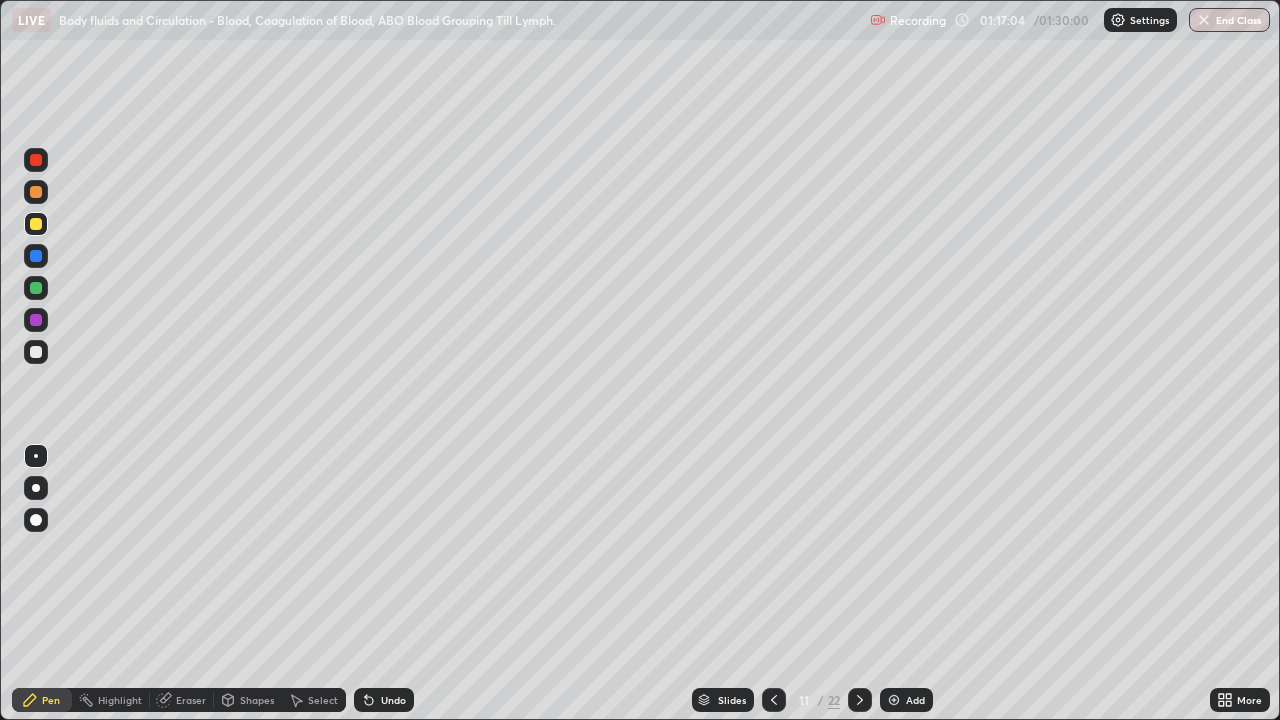 click at bounding box center [36, 192] 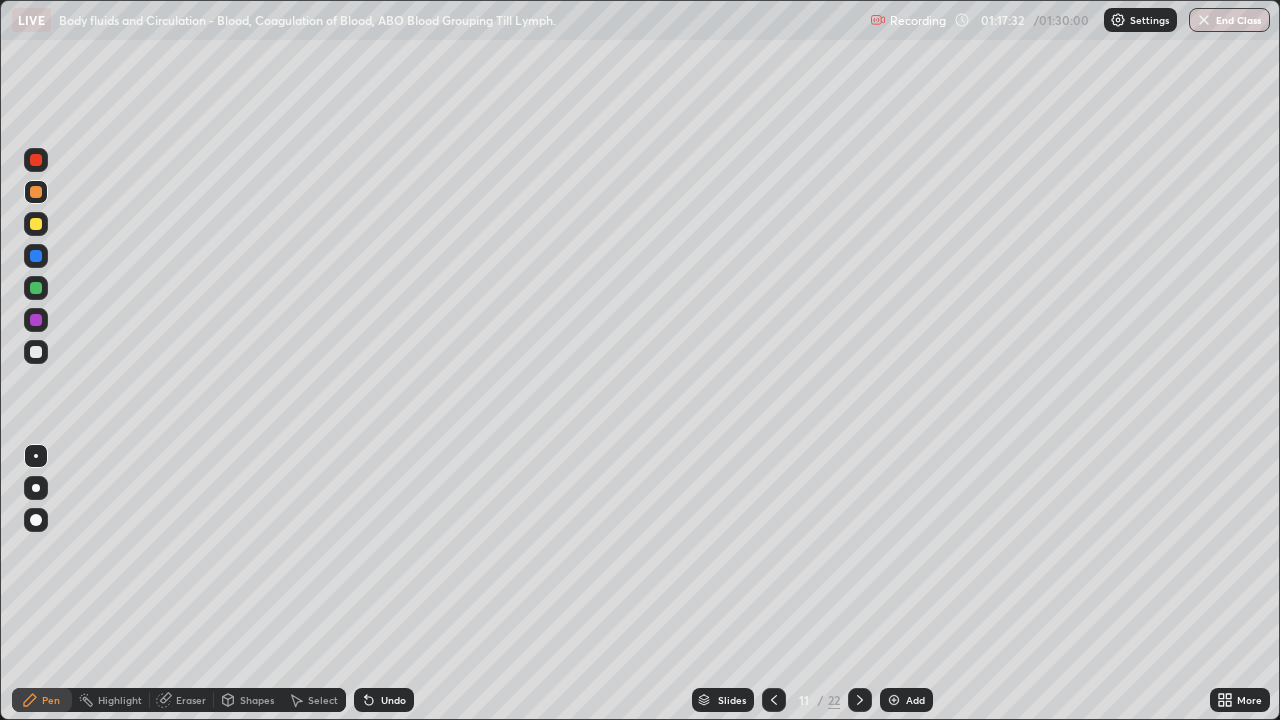 click at bounding box center (36, 224) 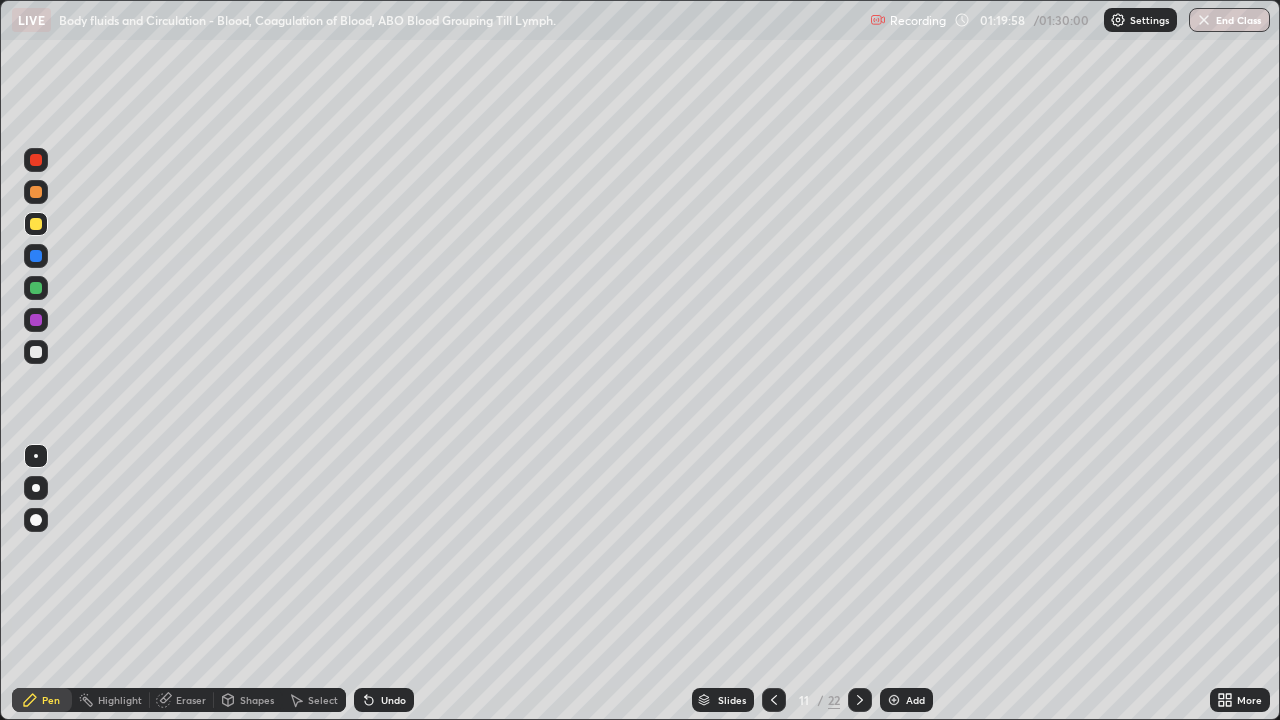 click on "Undo" at bounding box center (384, 700) 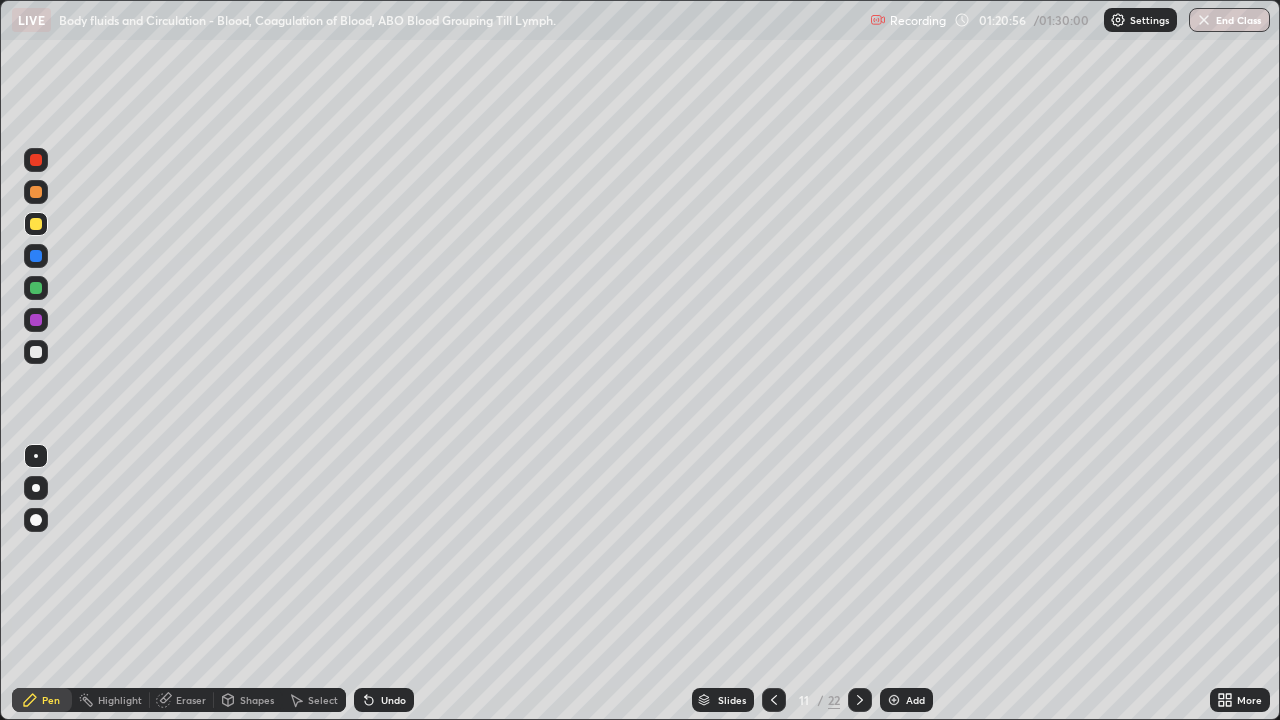 click at bounding box center (36, 288) 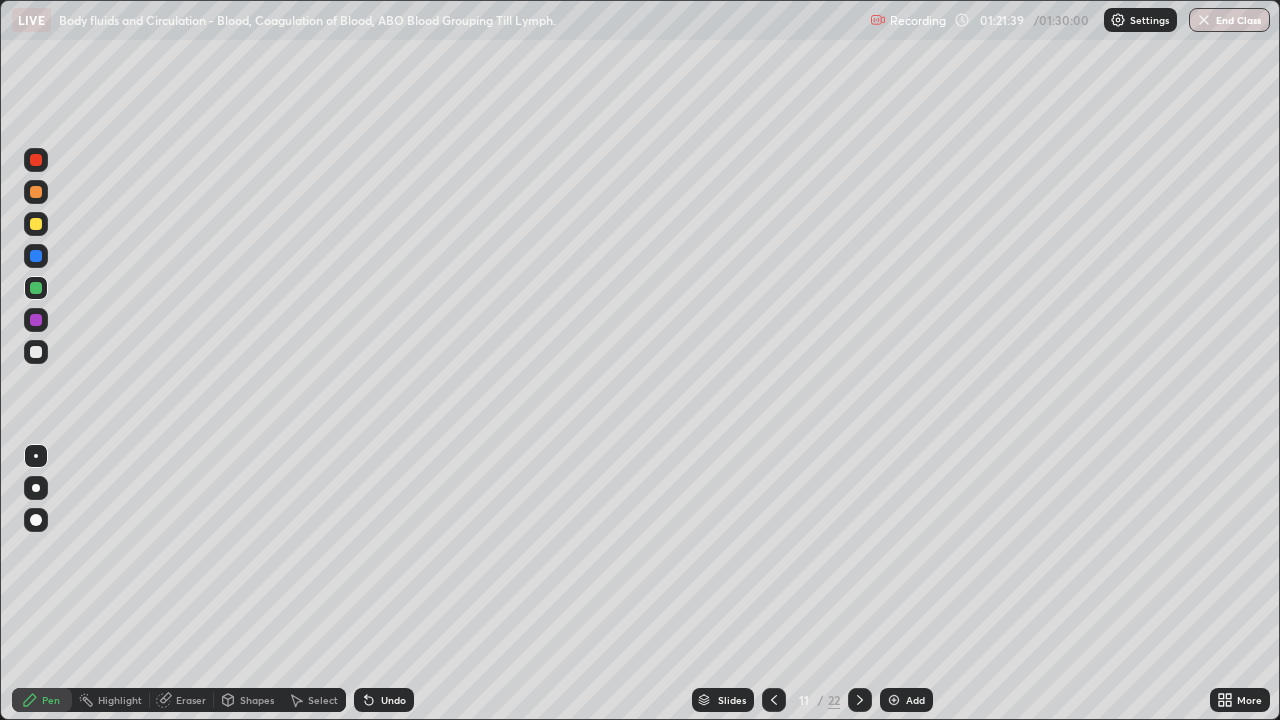 click at bounding box center (894, 700) 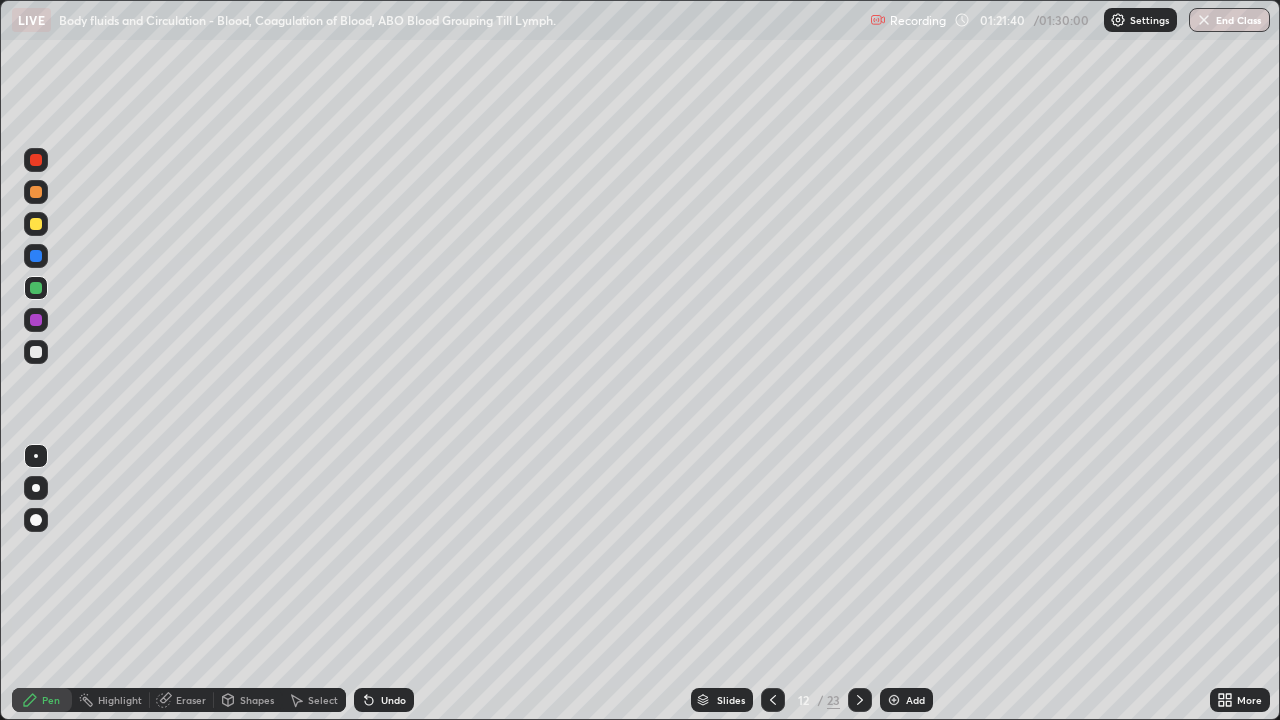 click at bounding box center [36, 224] 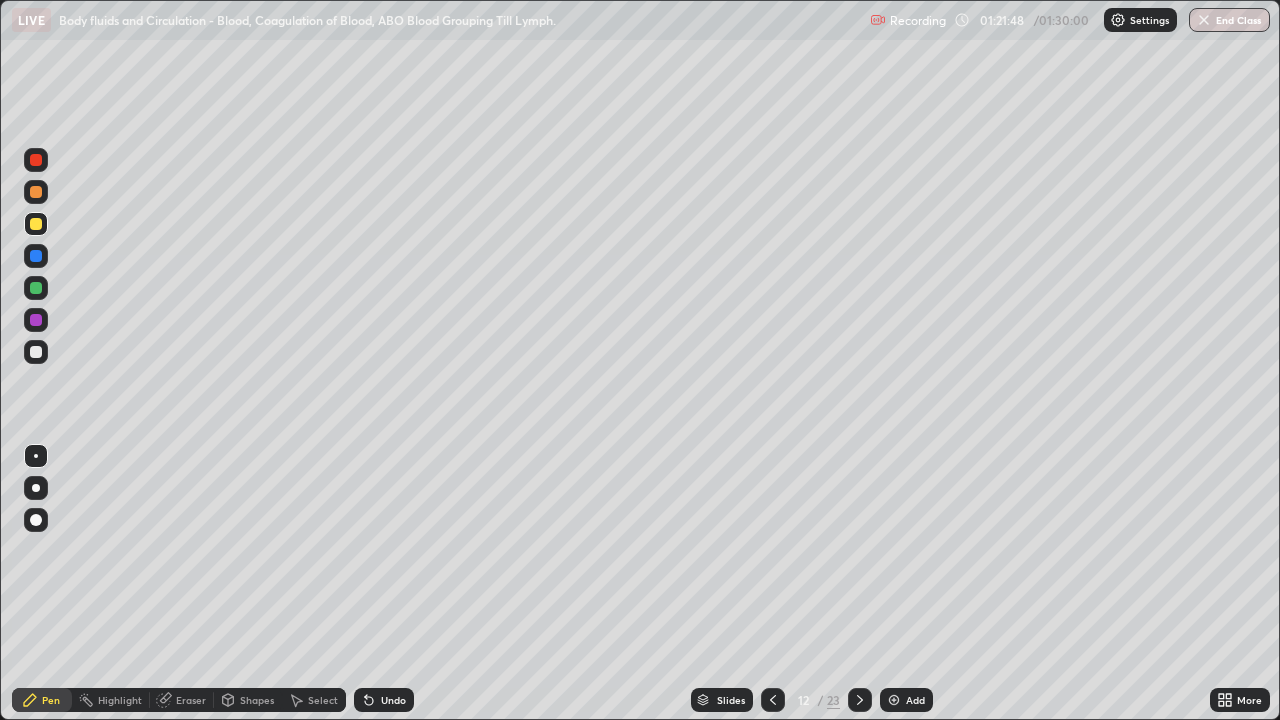 click at bounding box center [36, 224] 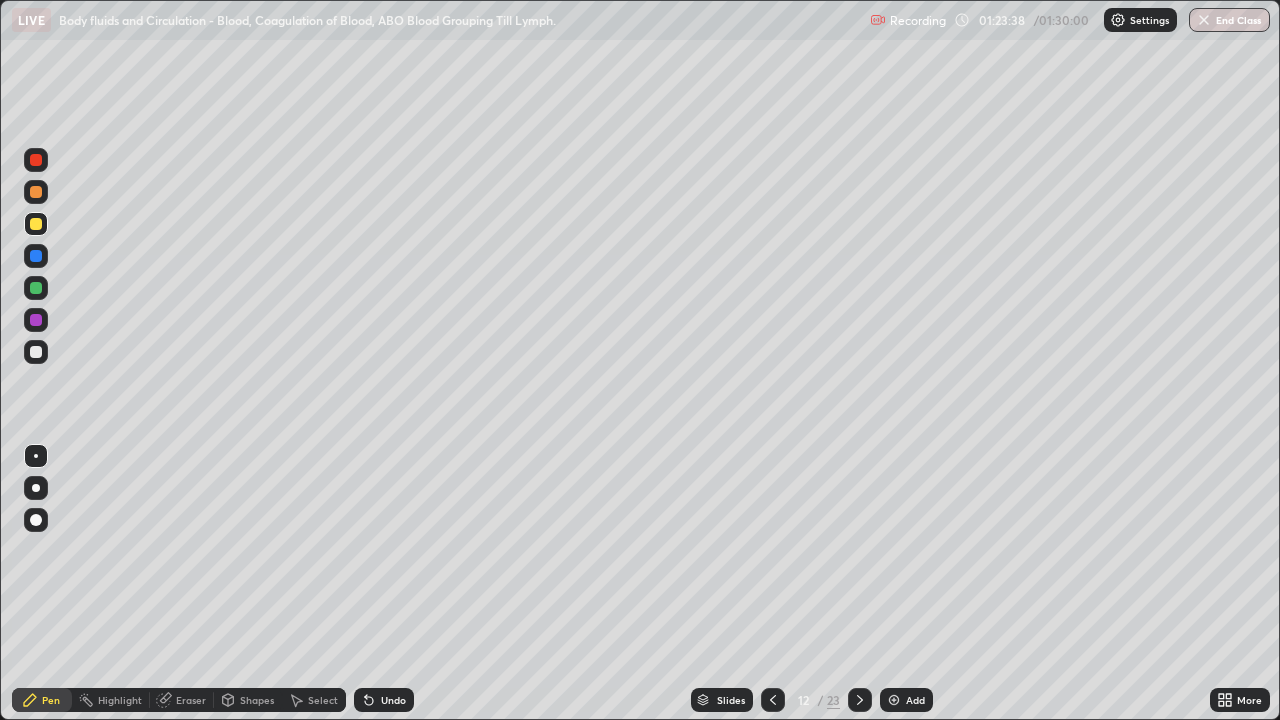 click at bounding box center (36, 288) 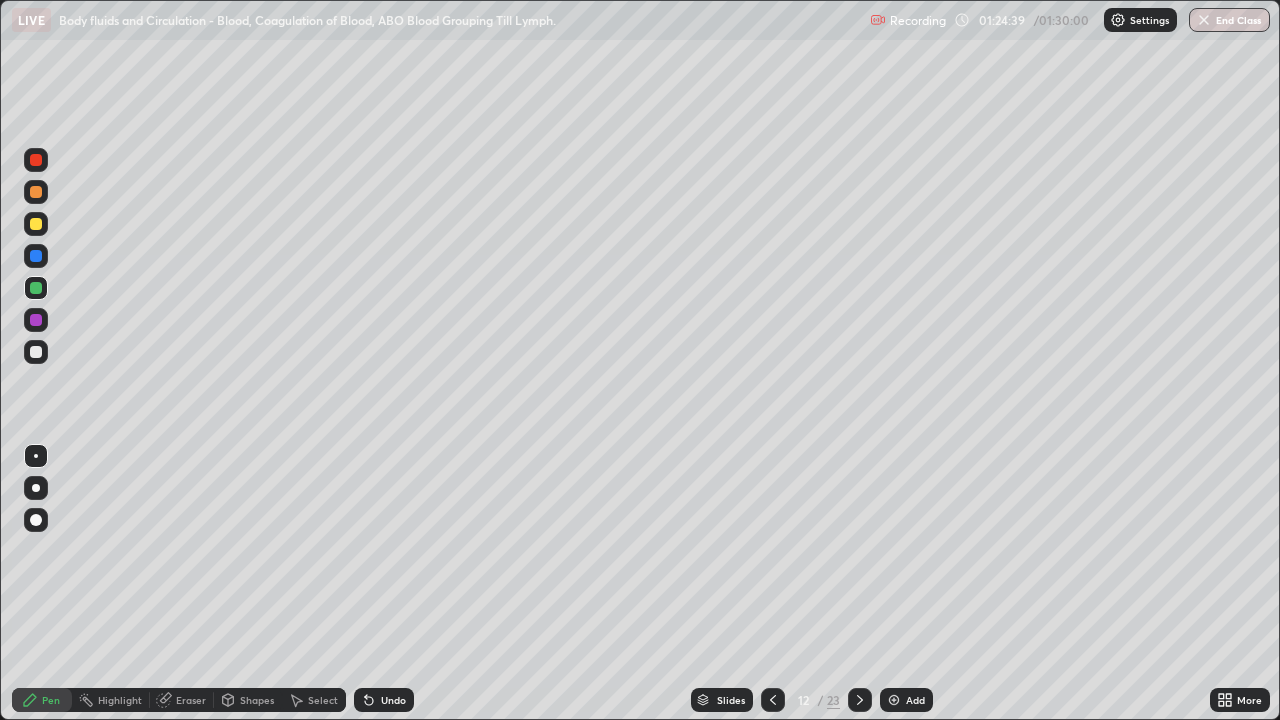 click at bounding box center (36, 256) 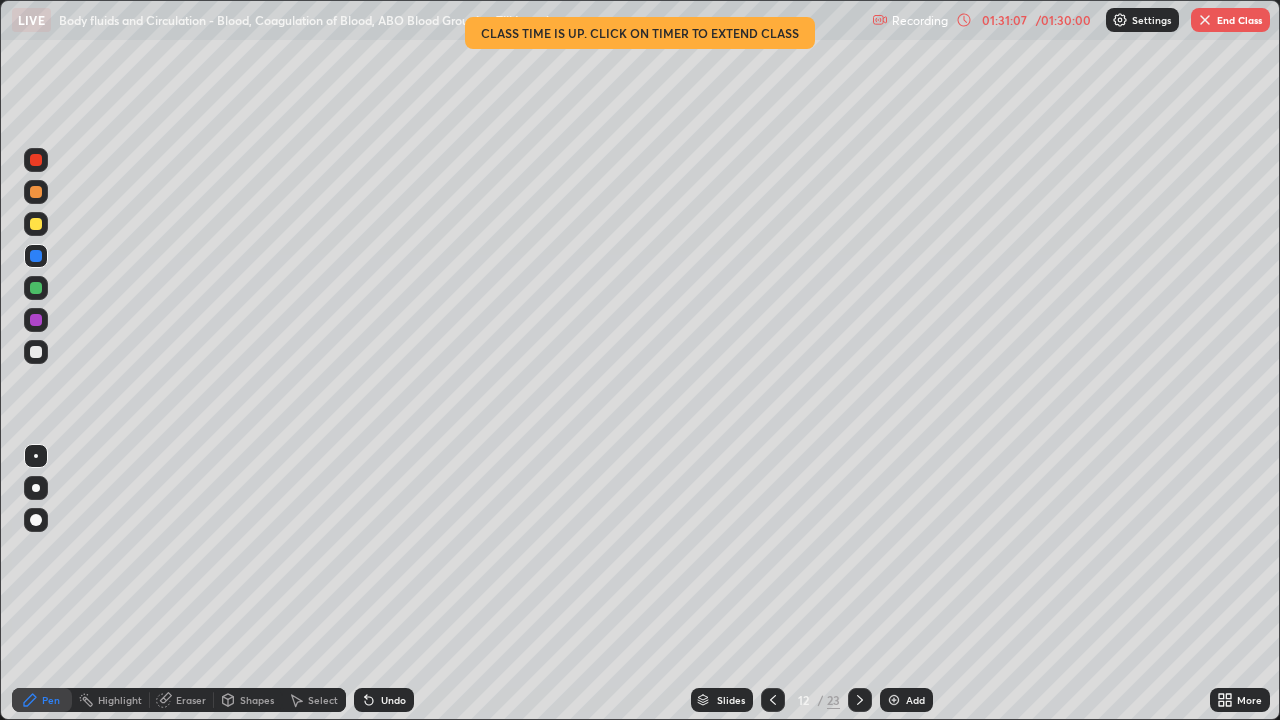 click on "End Class" at bounding box center (1230, 20) 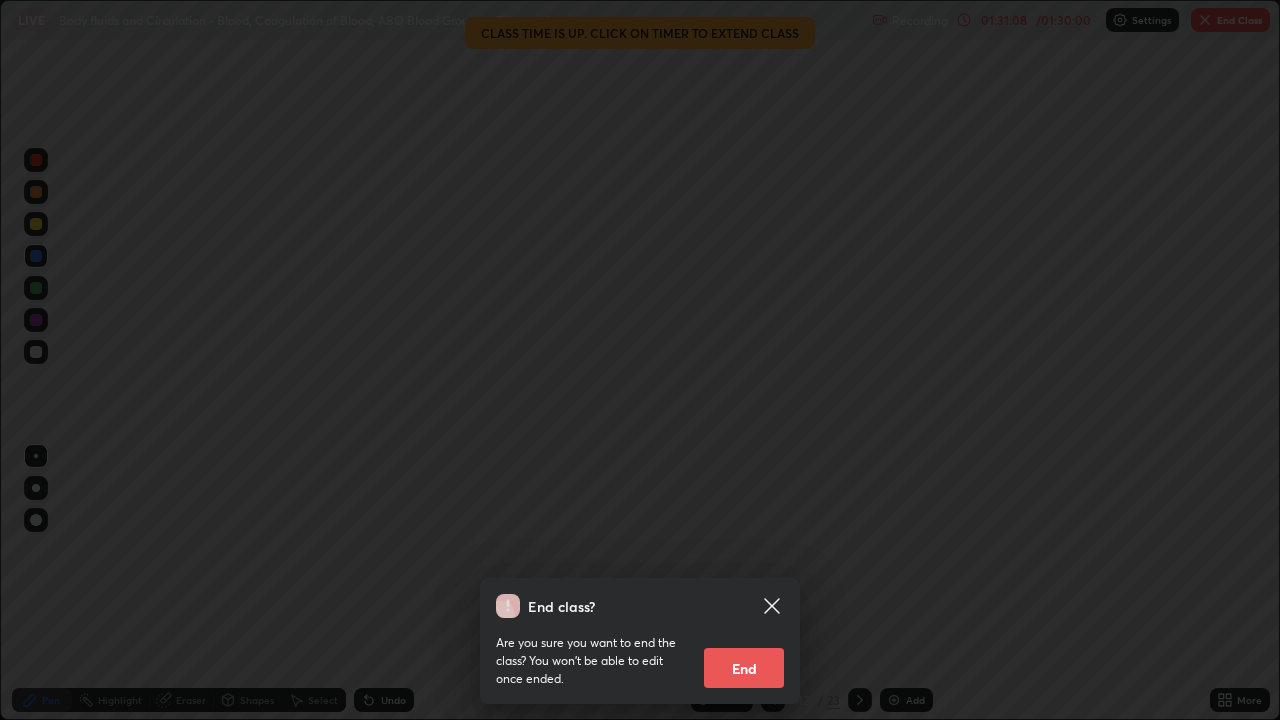 click on "End" at bounding box center (744, 668) 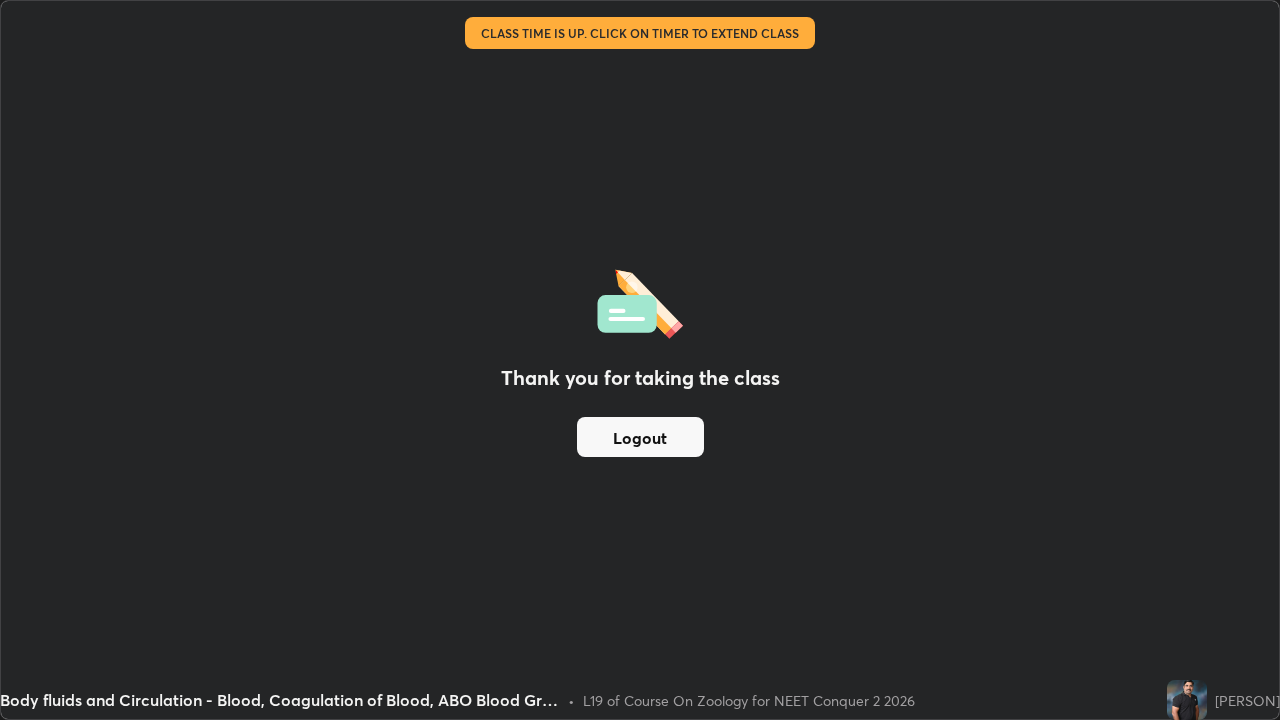 click on "Logout" at bounding box center [640, 437] 